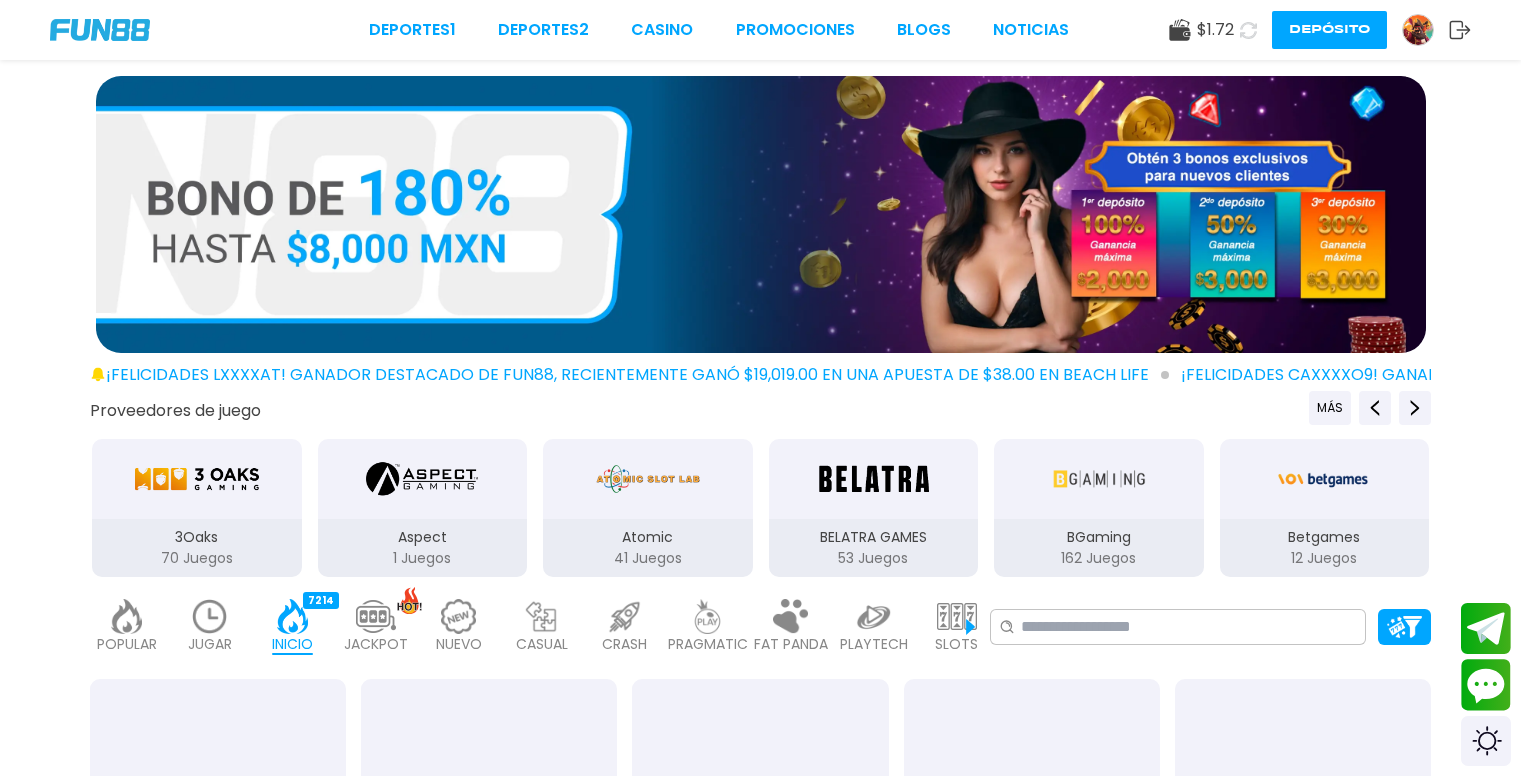 scroll, scrollTop: 0, scrollLeft: 0, axis: both 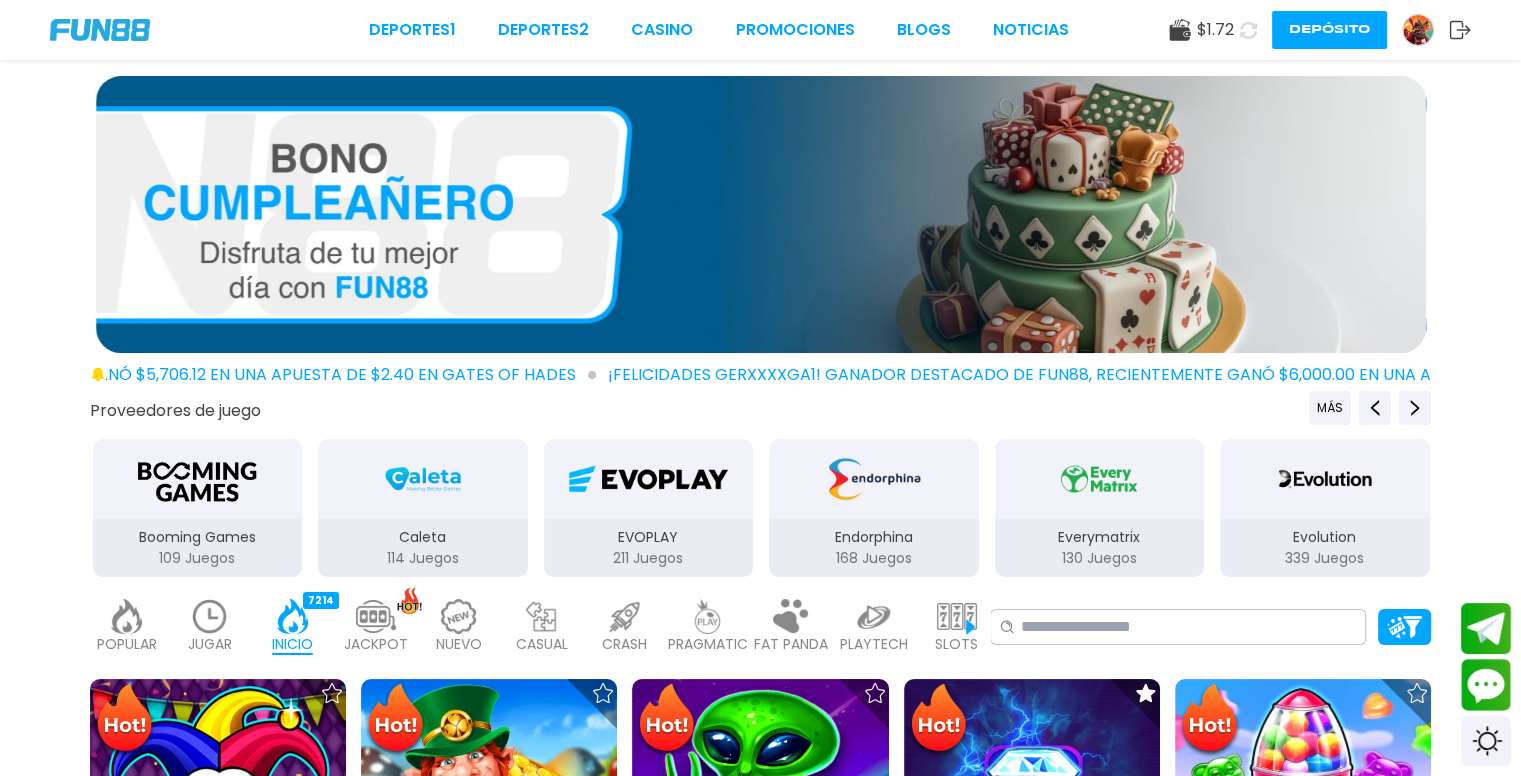 click 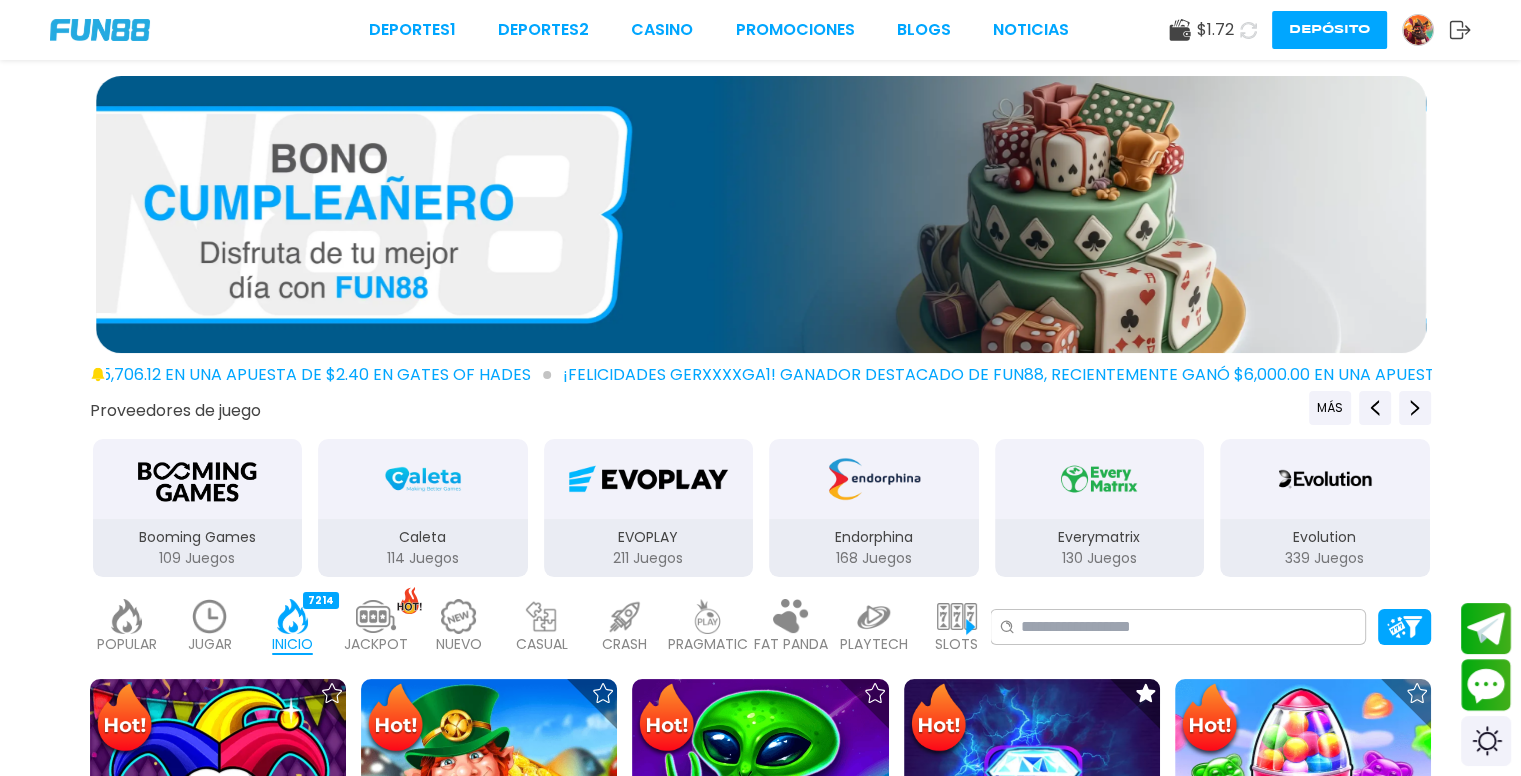 click 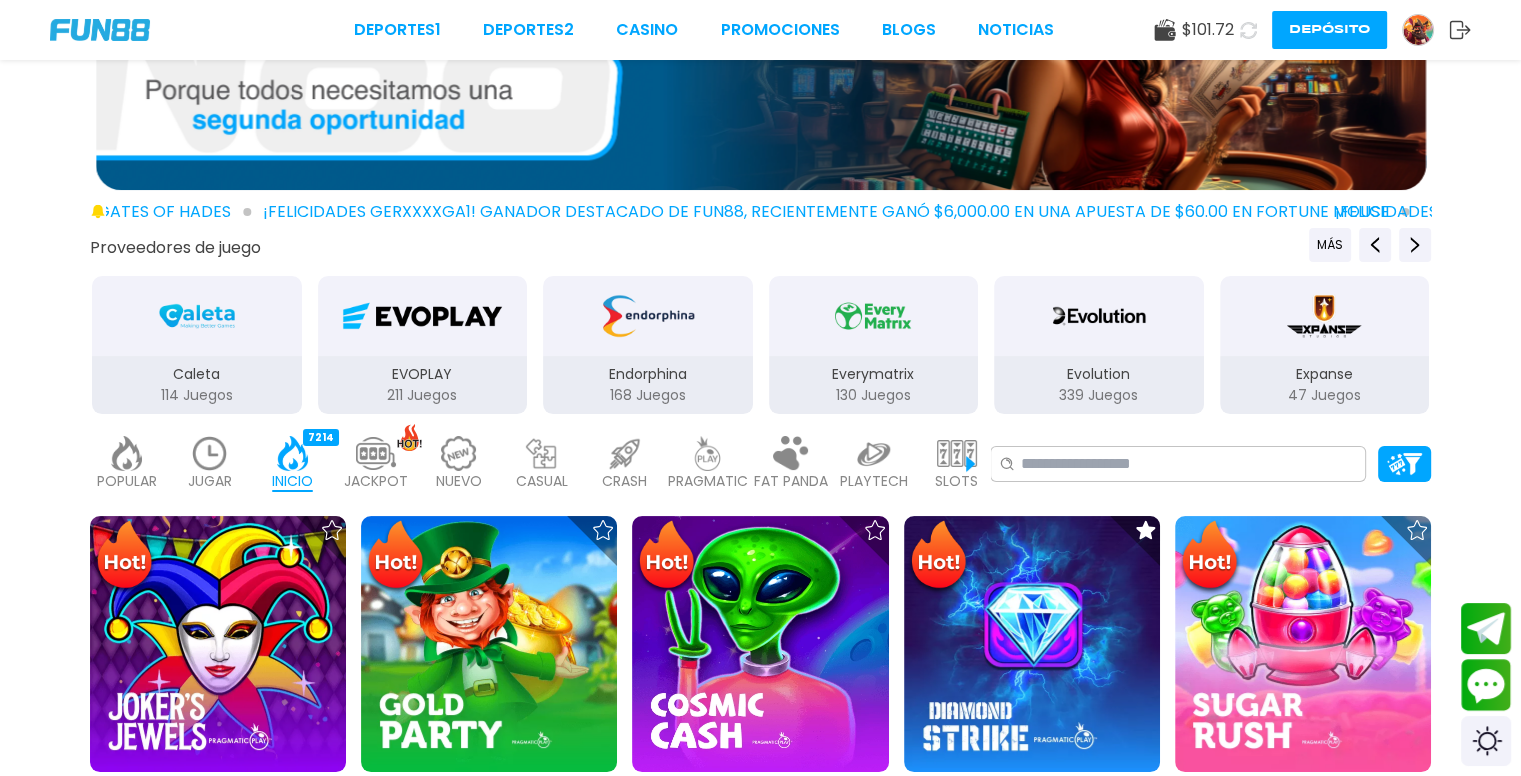 scroll, scrollTop: 258, scrollLeft: 0, axis: vertical 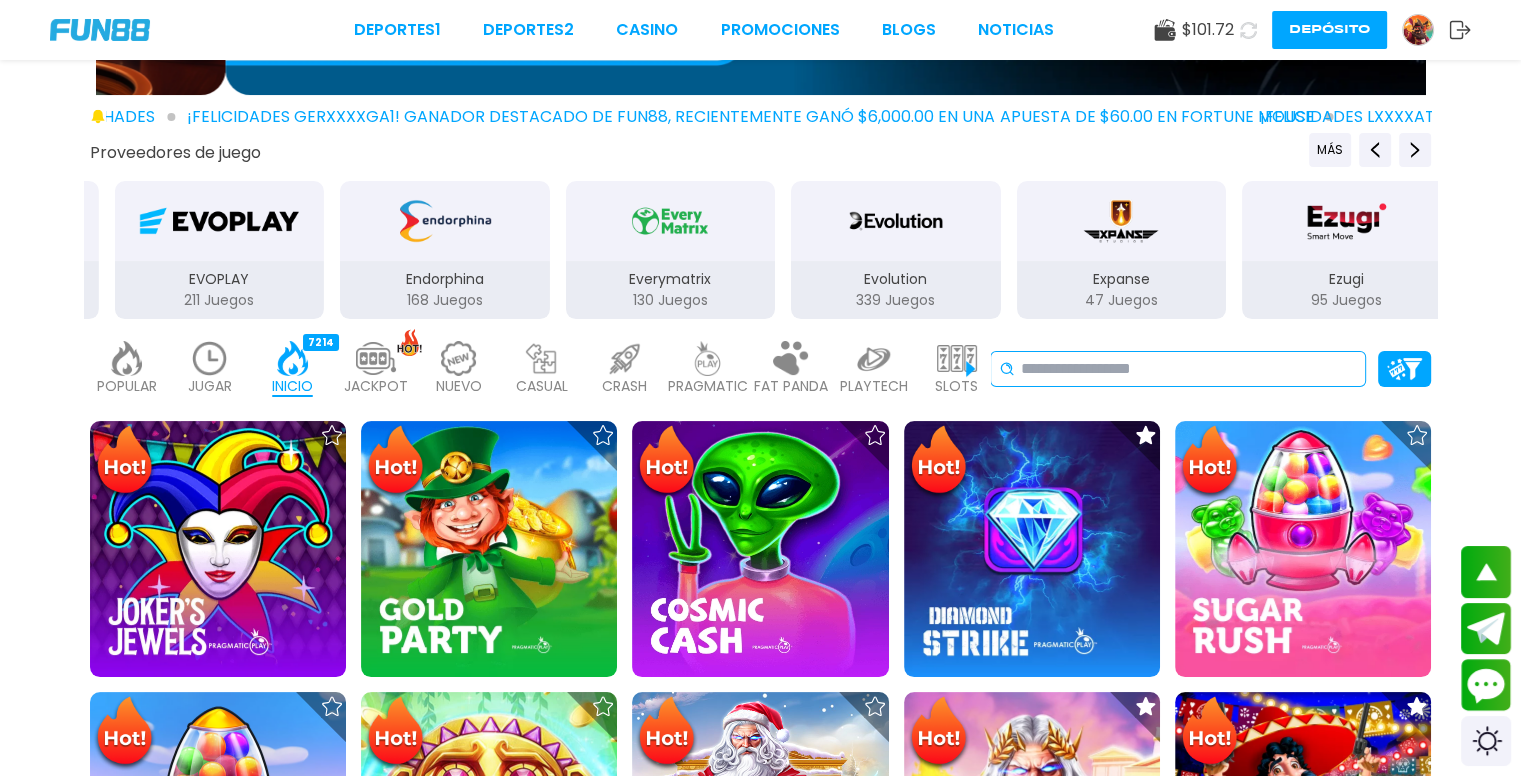 click at bounding box center [1189, 369] 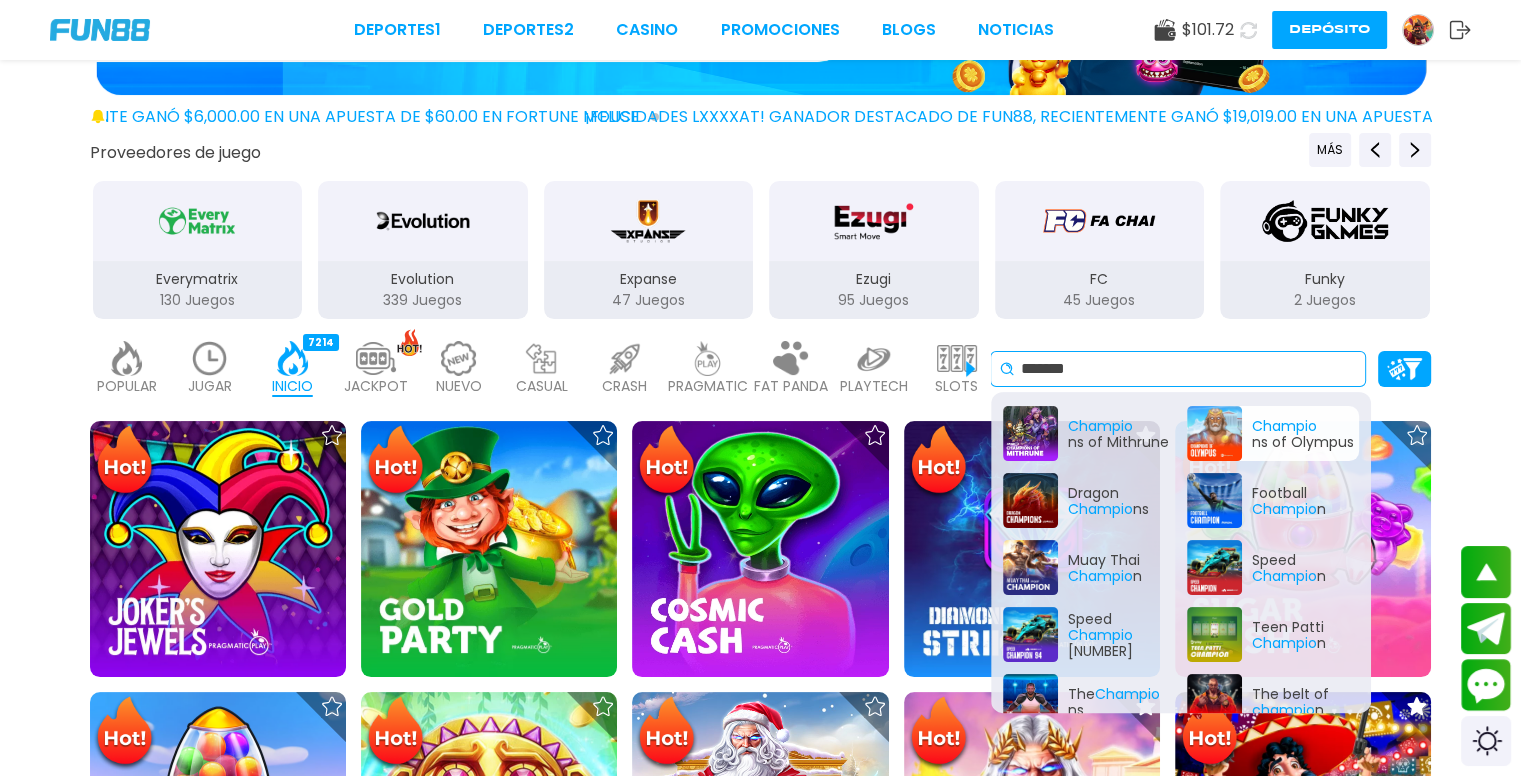 type on "*******" 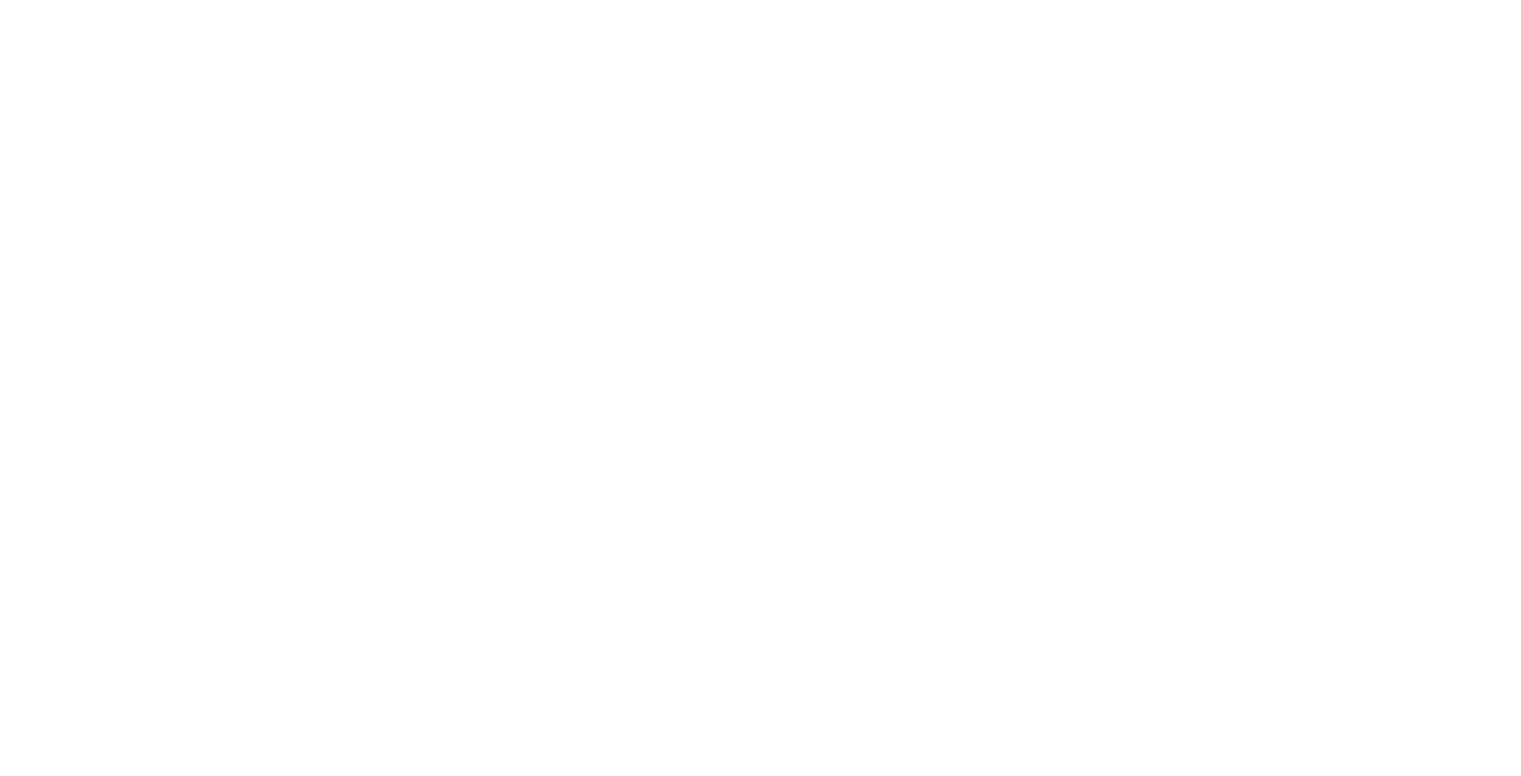 scroll, scrollTop: 0, scrollLeft: 0, axis: both 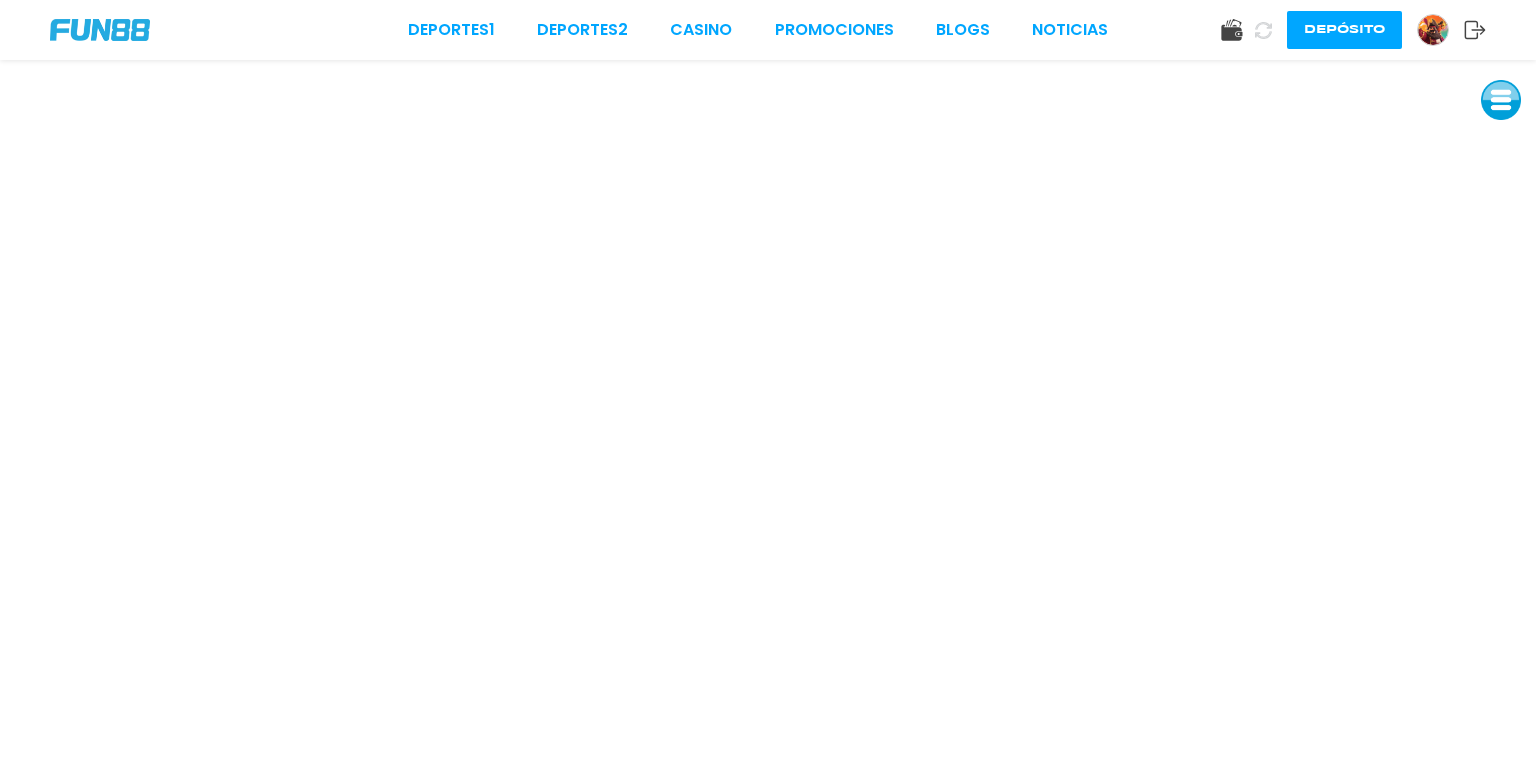 click at bounding box center (1501, 100) 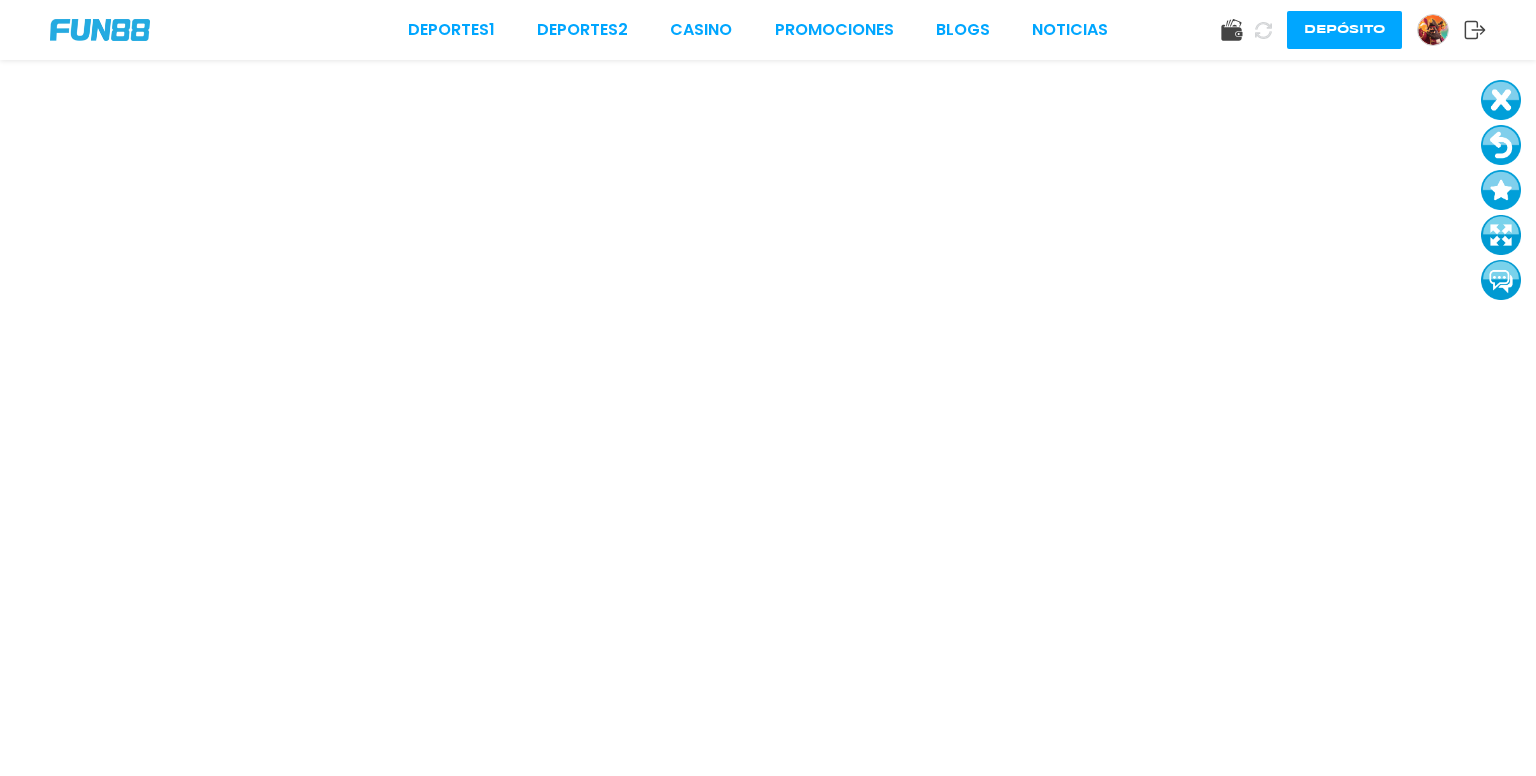 click at bounding box center [1501, 100] 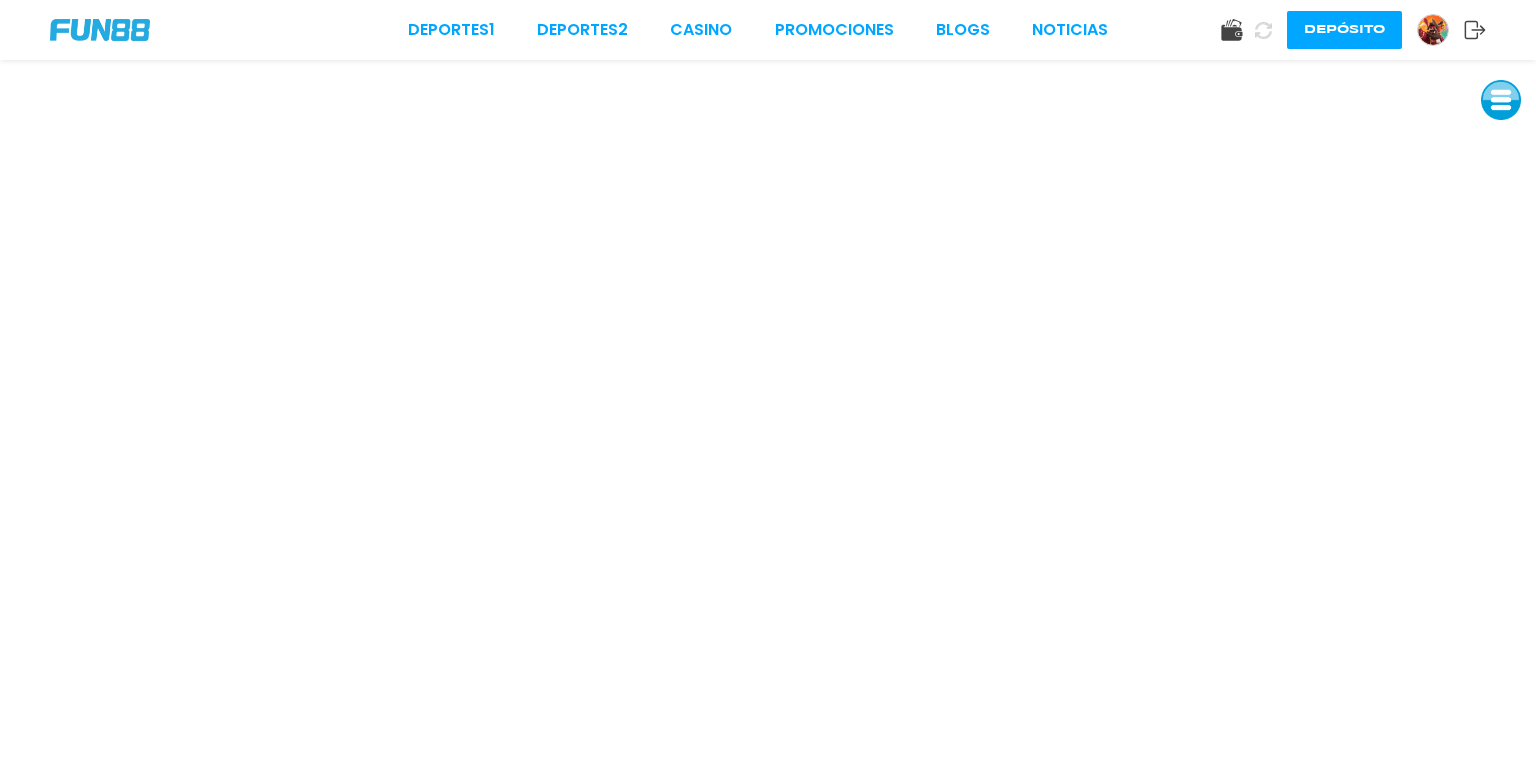 click at bounding box center [1501, 100] 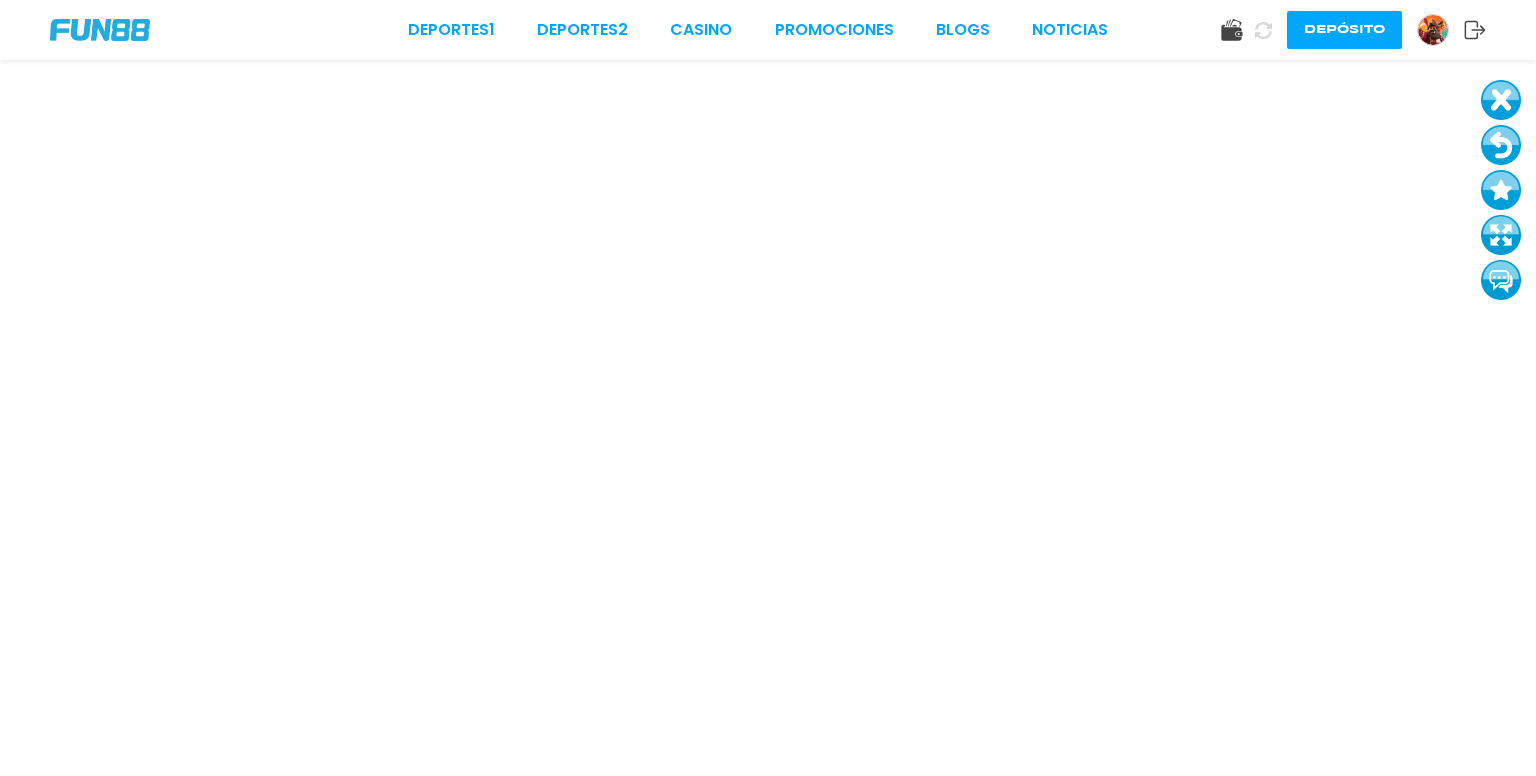 click at bounding box center [1501, 235] 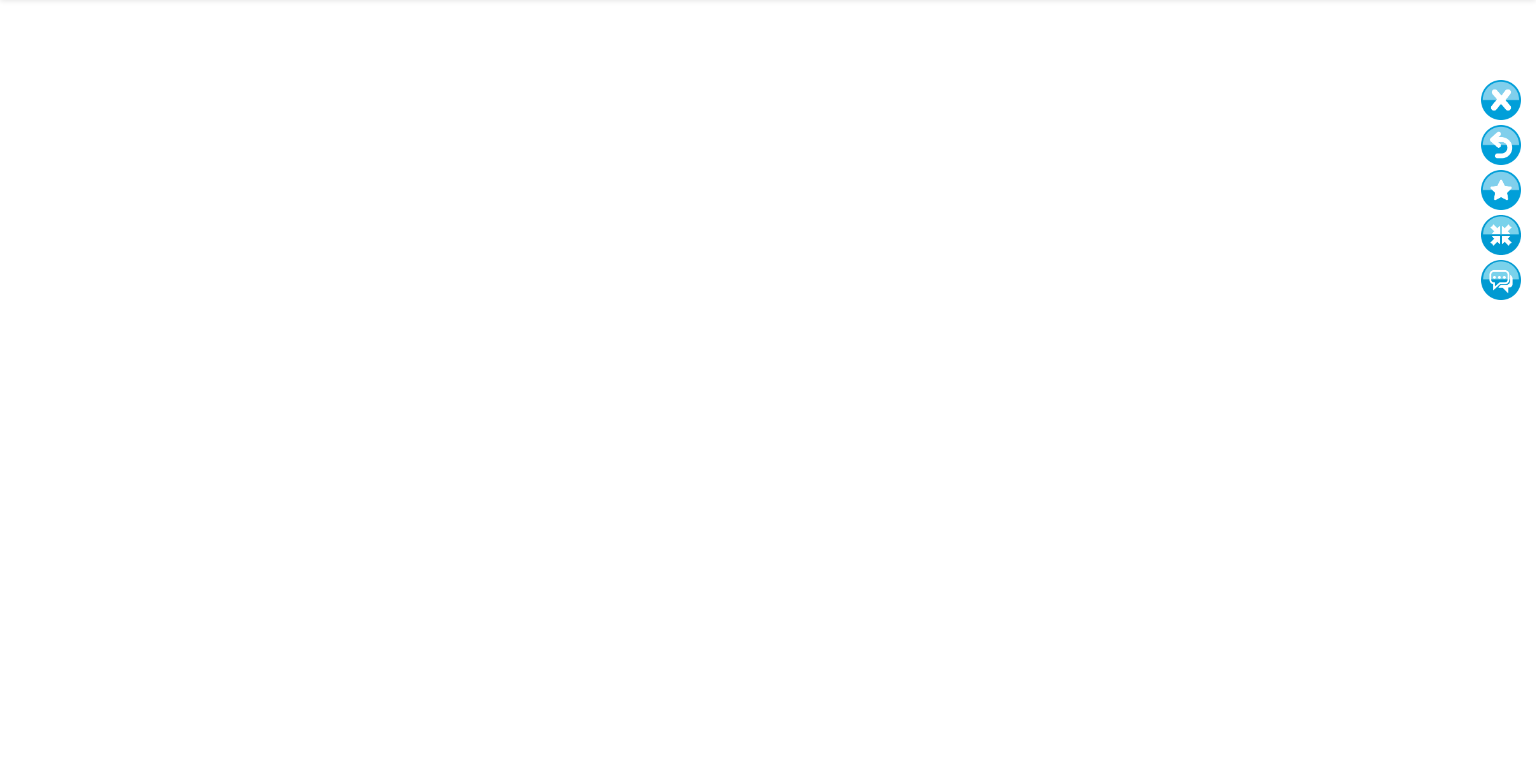 click at bounding box center [1501, 100] 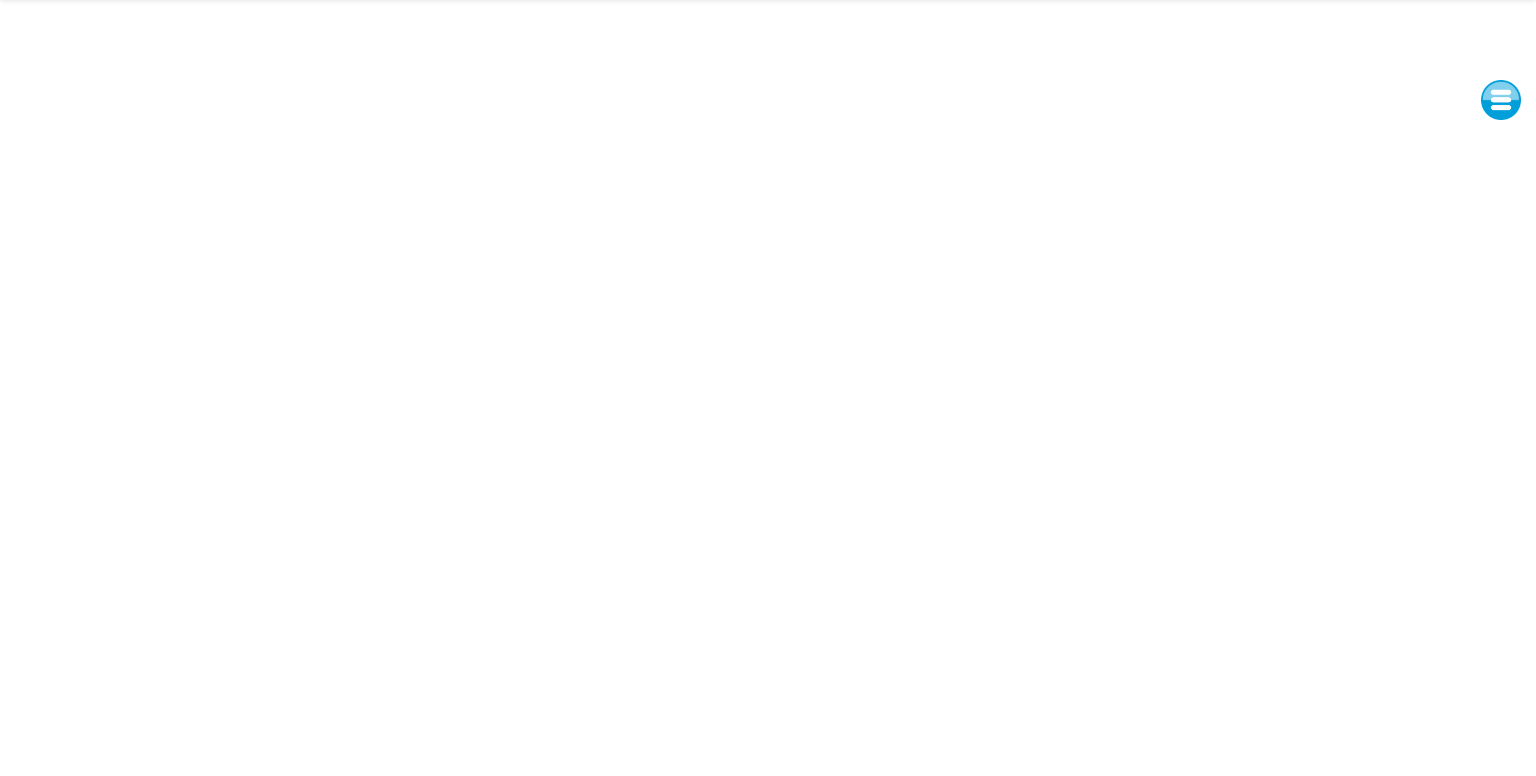 click at bounding box center (1501, 100) 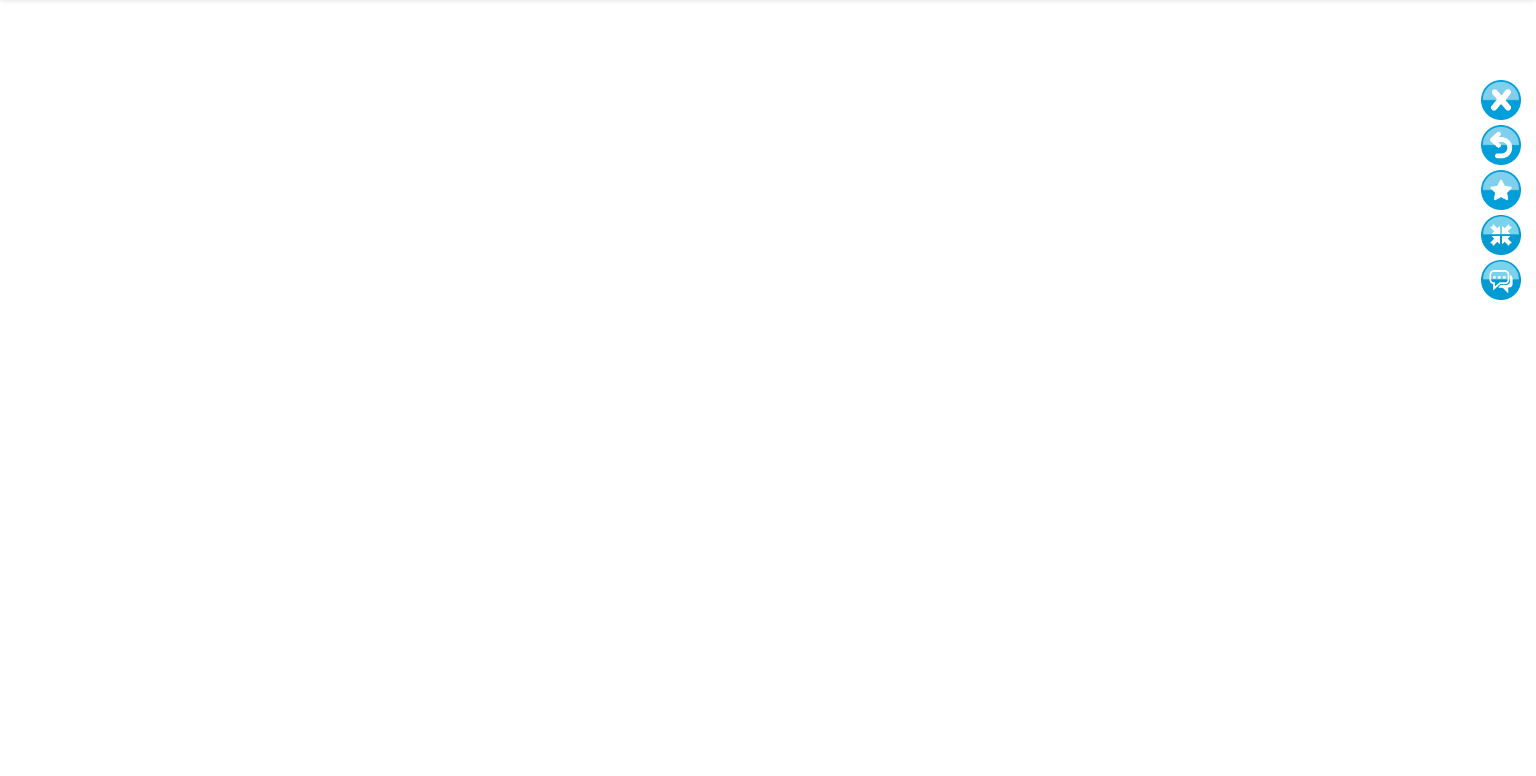 click at bounding box center [1501, 145] 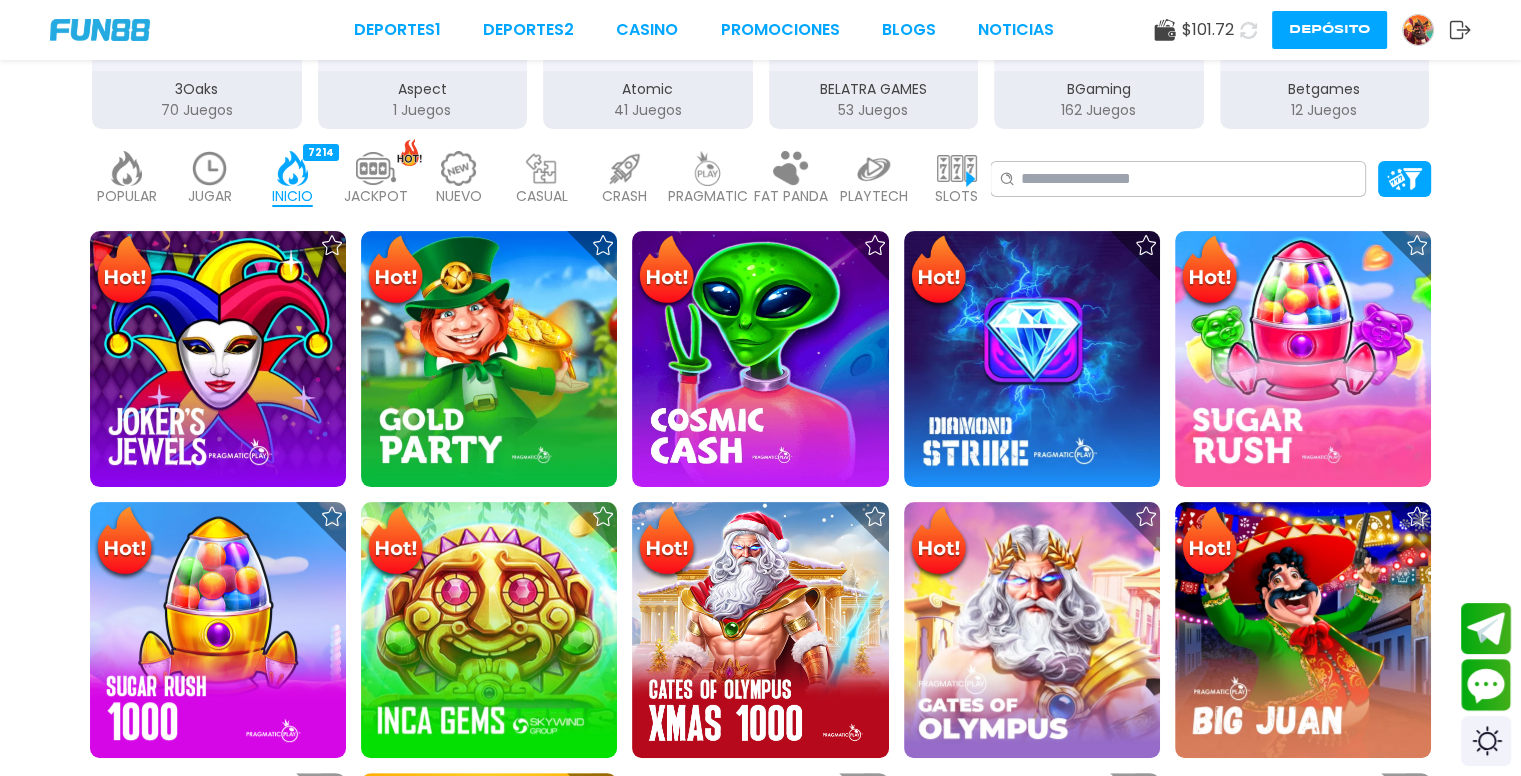 scroll, scrollTop: 644, scrollLeft: 0, axis: vertical 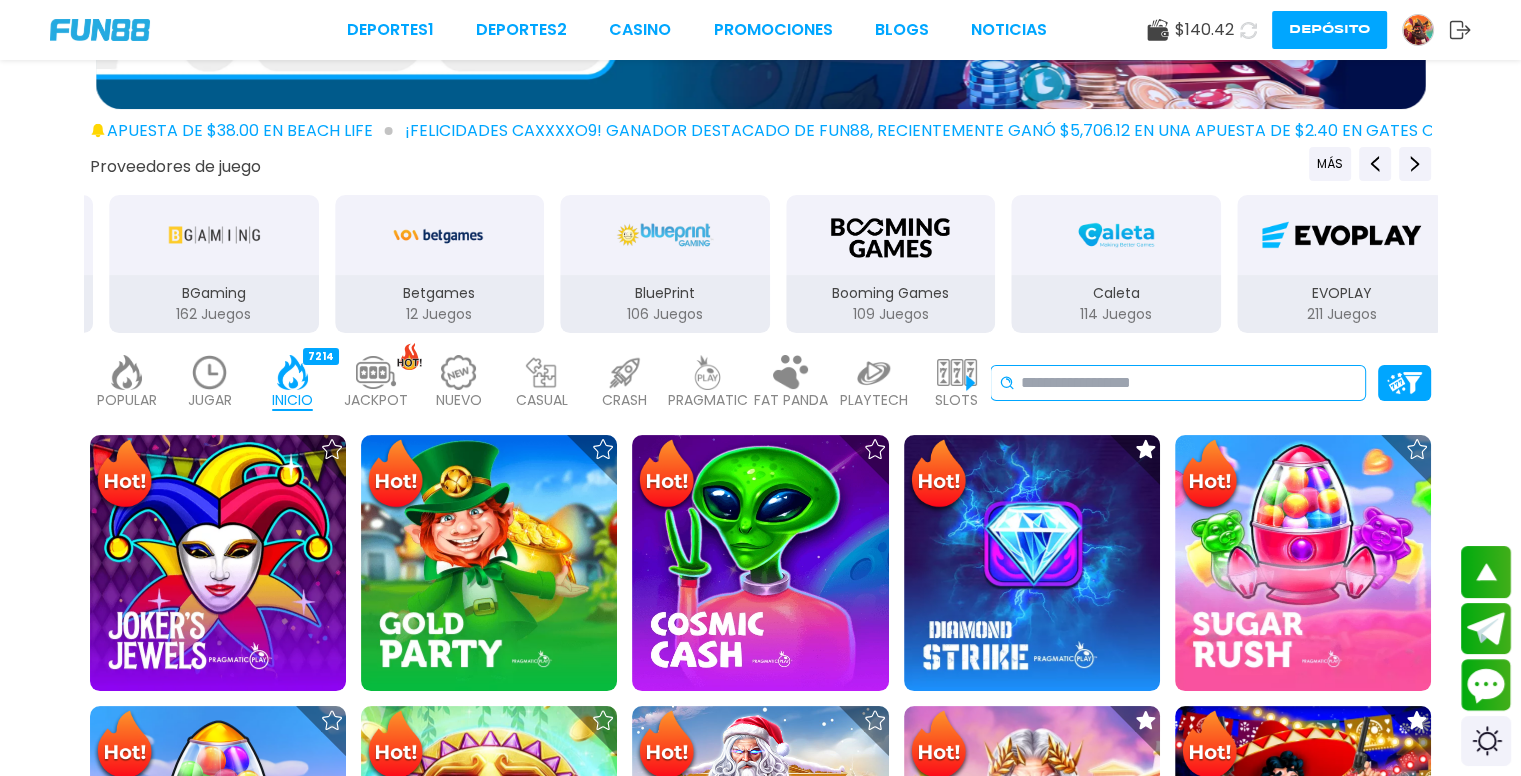 click at bounding box center [1189, 383] 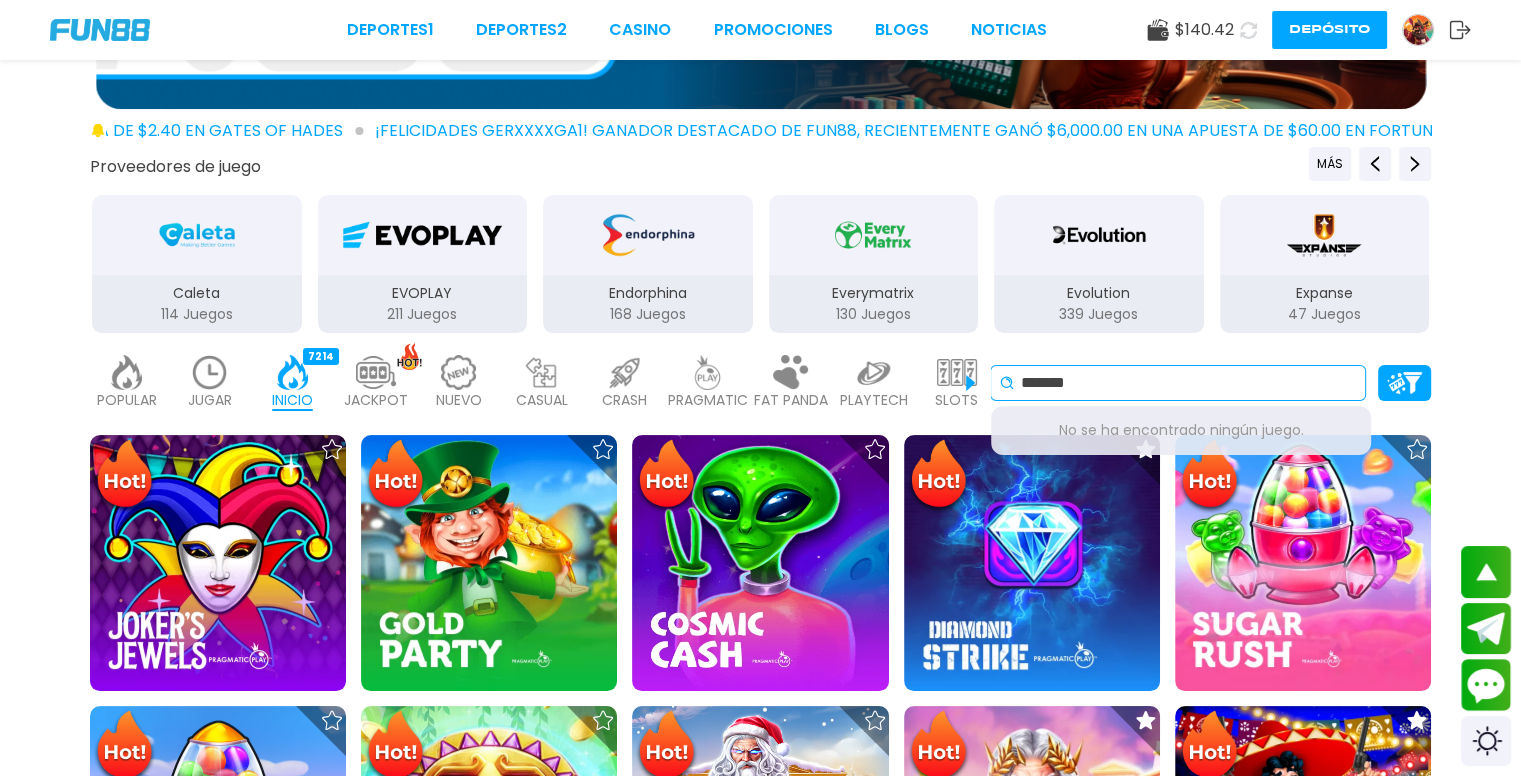 click on "******" at bounding box center (1189, 383) 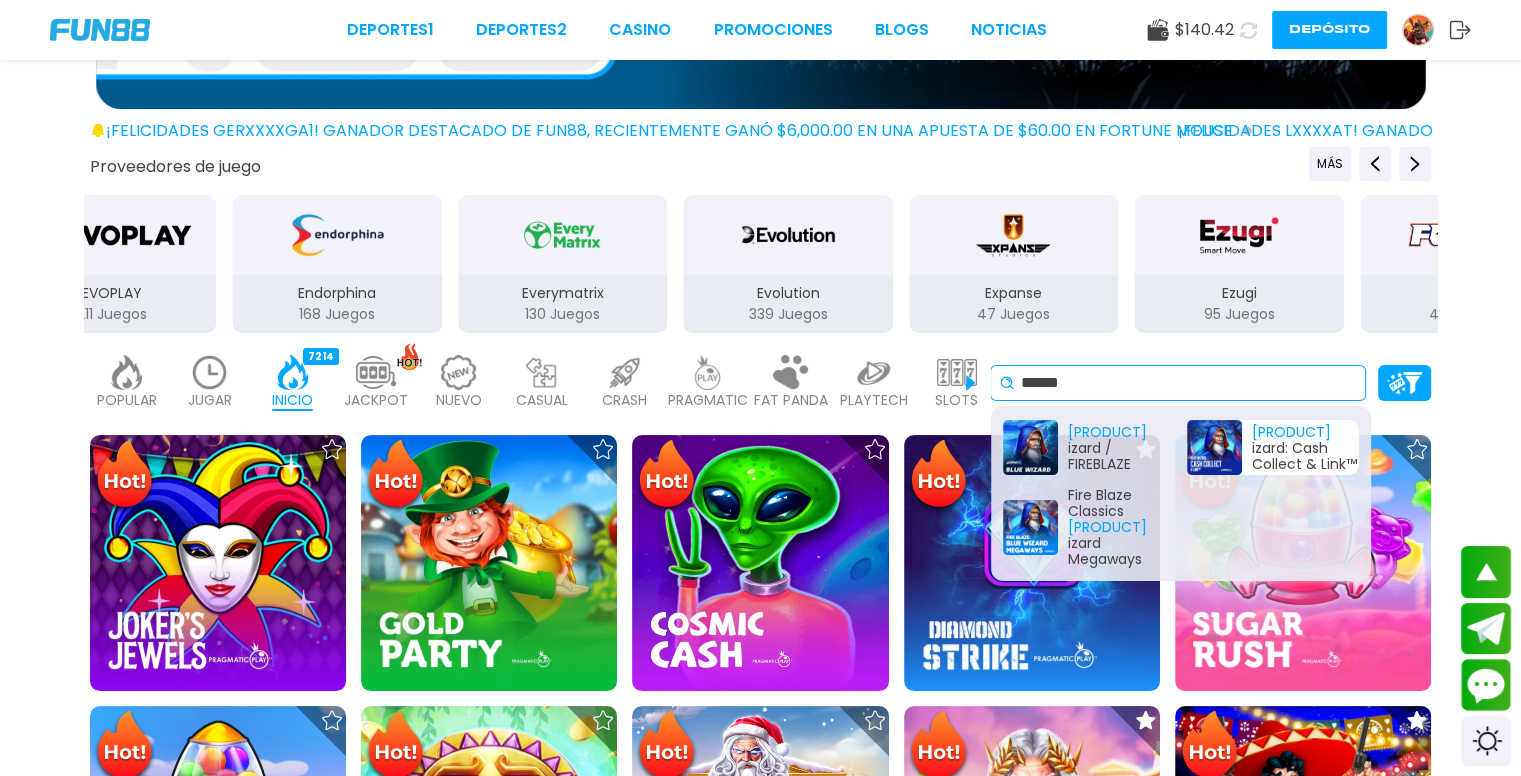 type on "******" 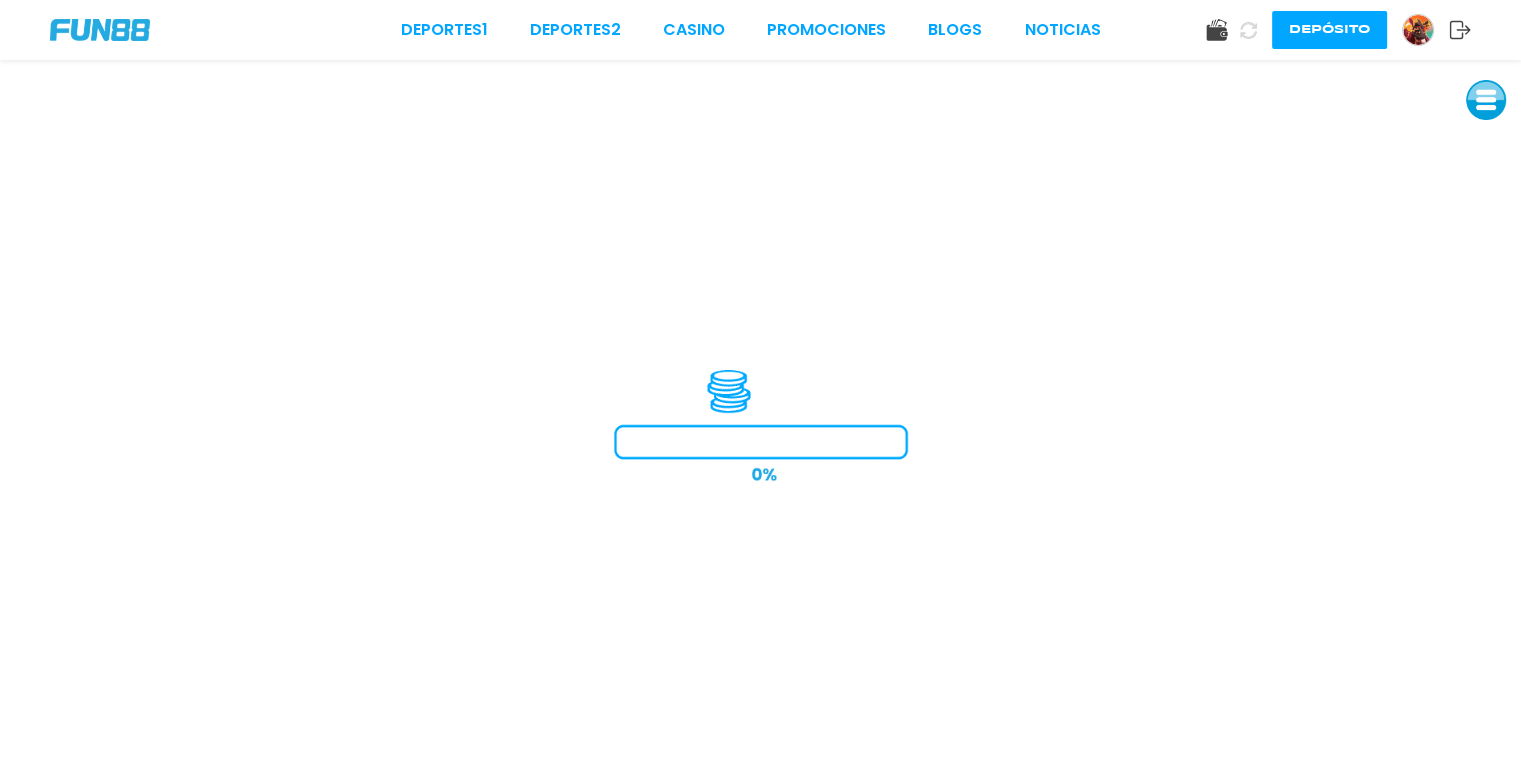 scroll, scrollTop: 0, scrollLeft: 0, axis: both 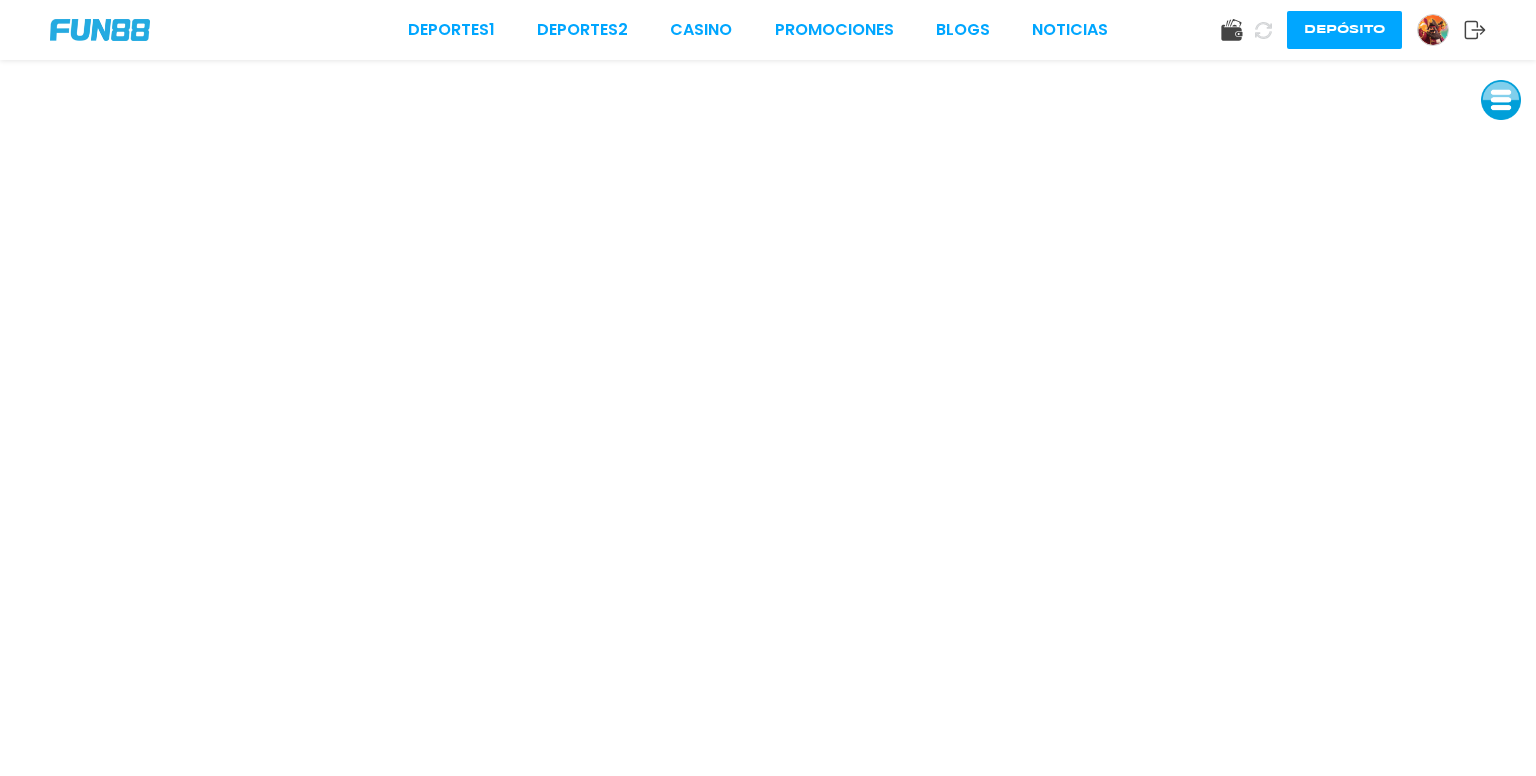 click at bounding box center [1501, 100] 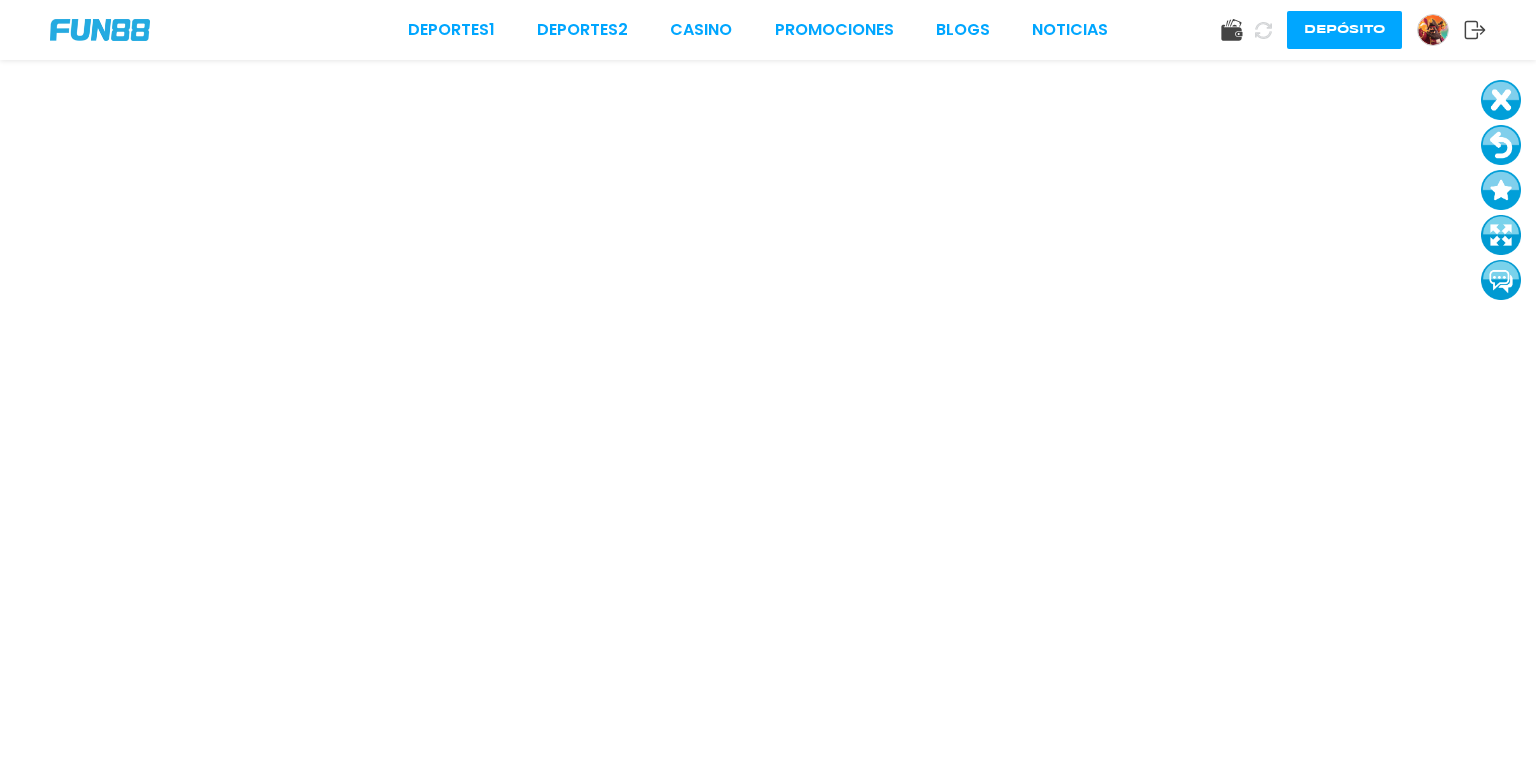 click at bounding box center (1501, 100) 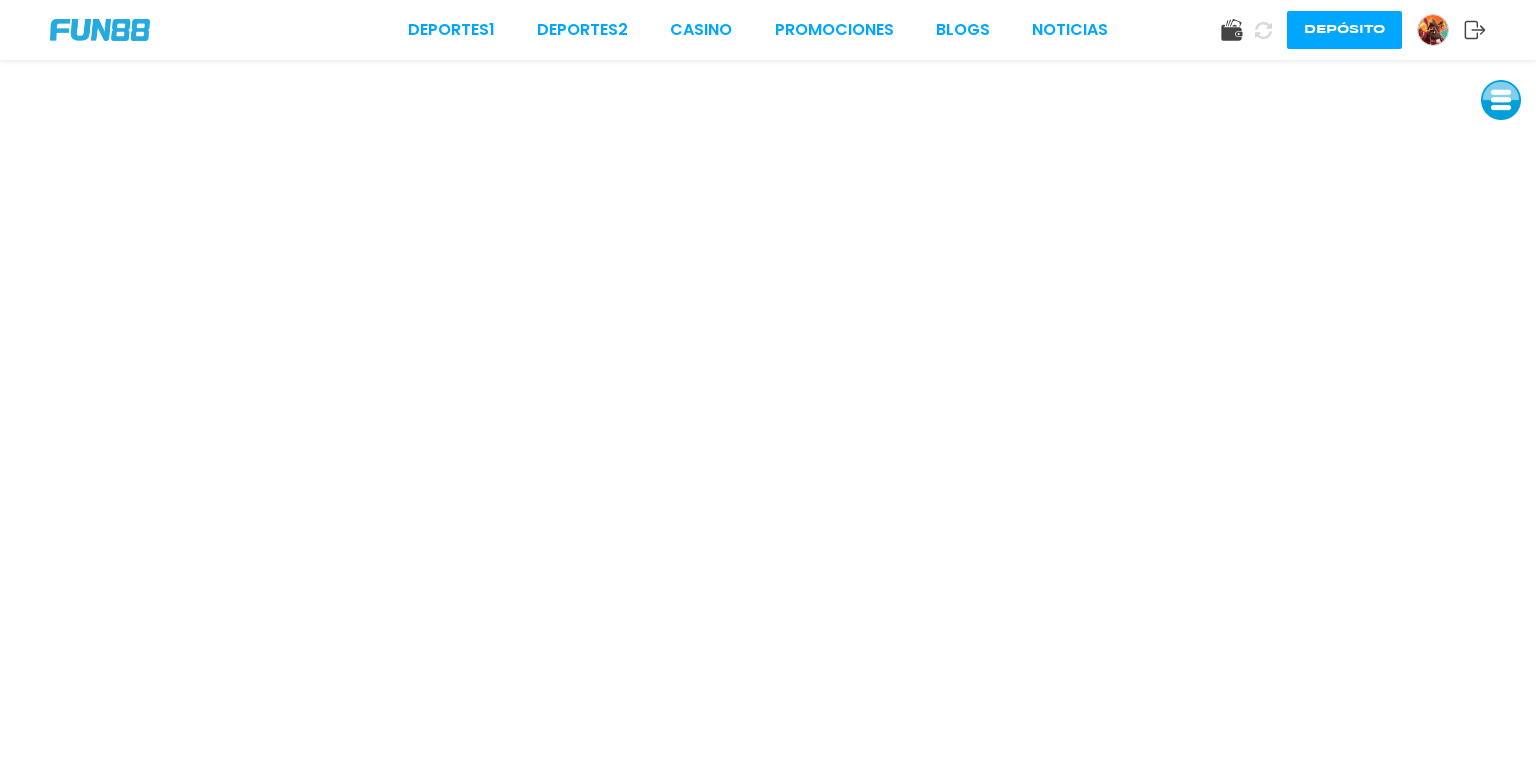 click at bounding box center [1501, 100] 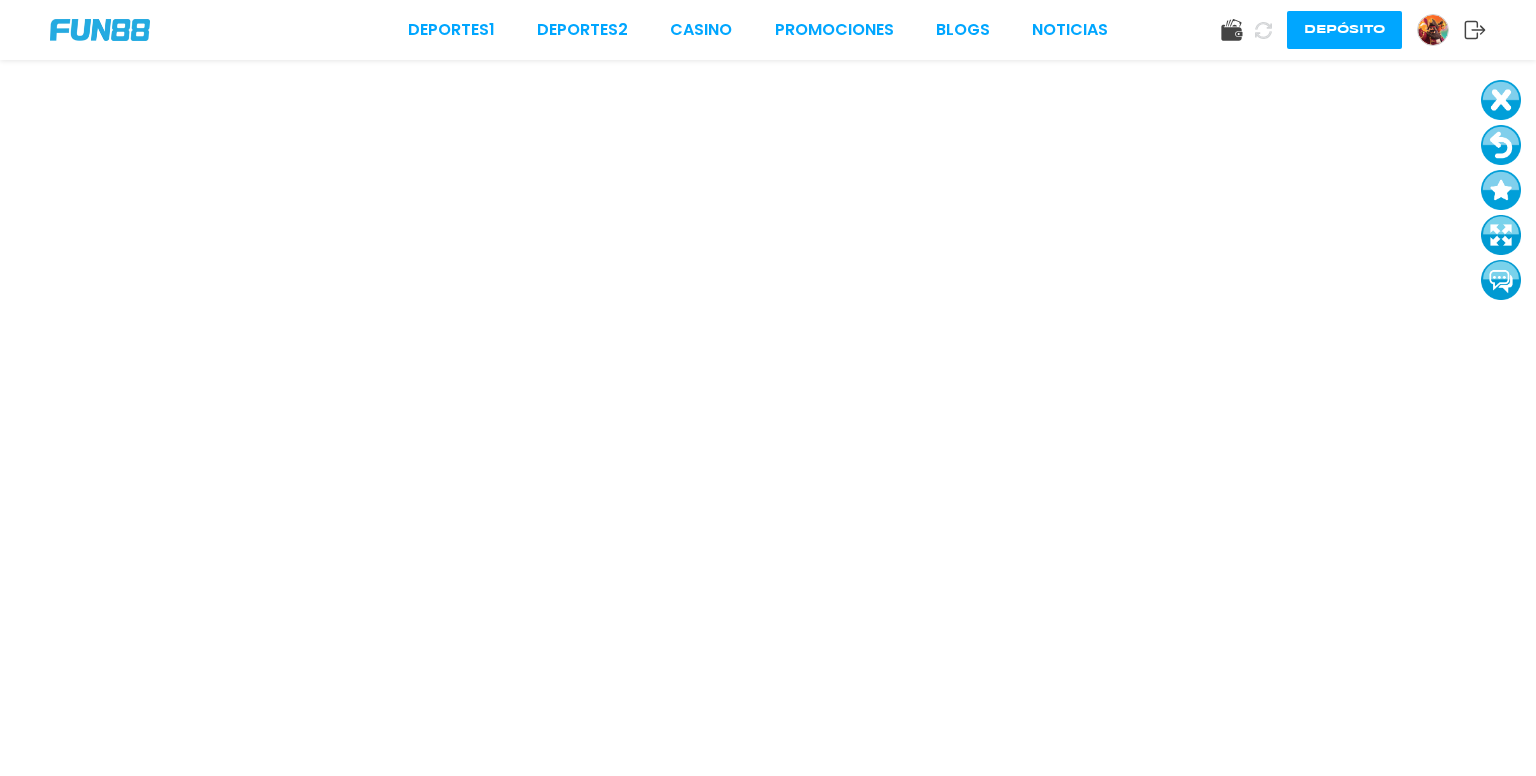 click at bounding box center [1501, 145] 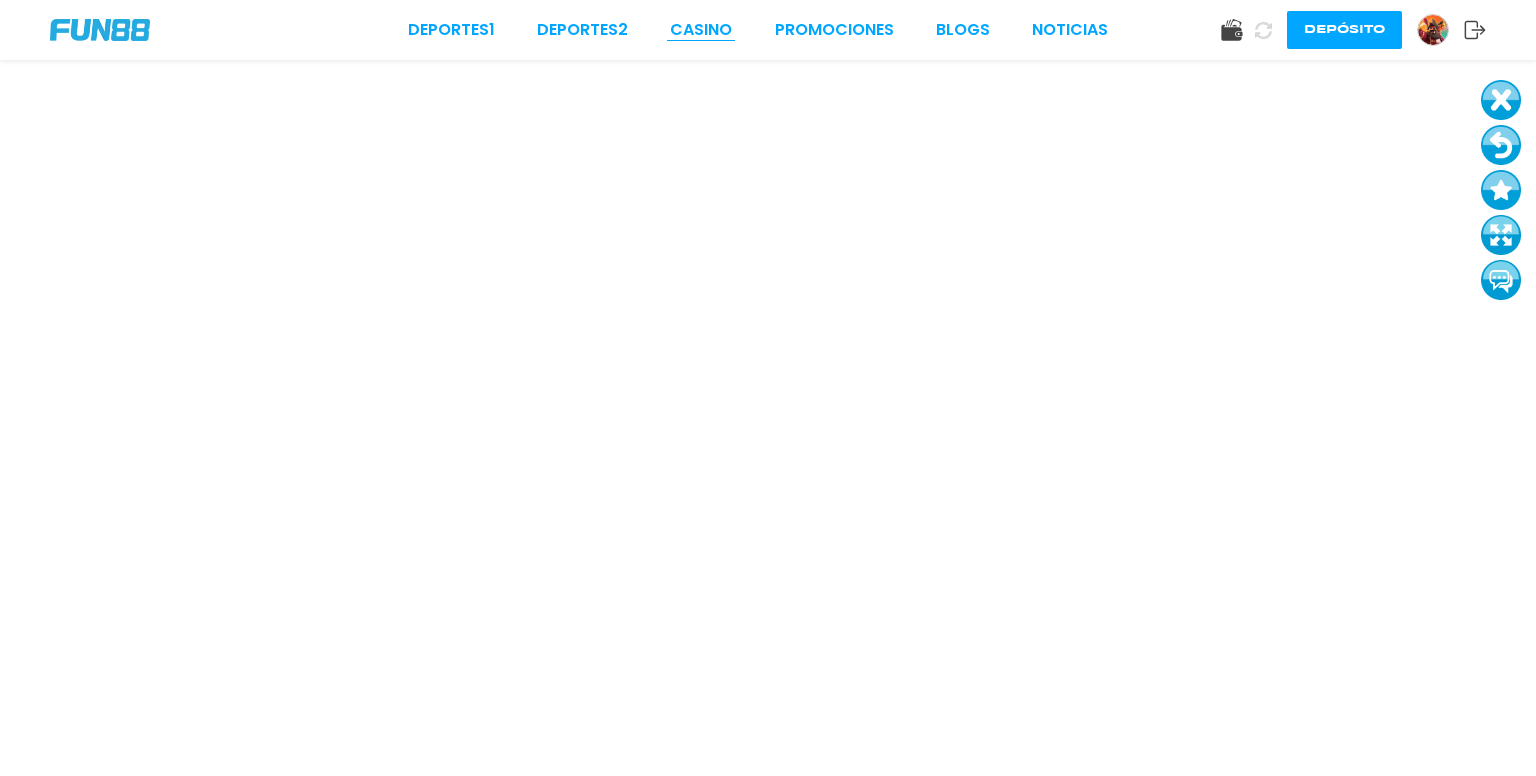 click on "CASINO" at bounding box center [701, 30] 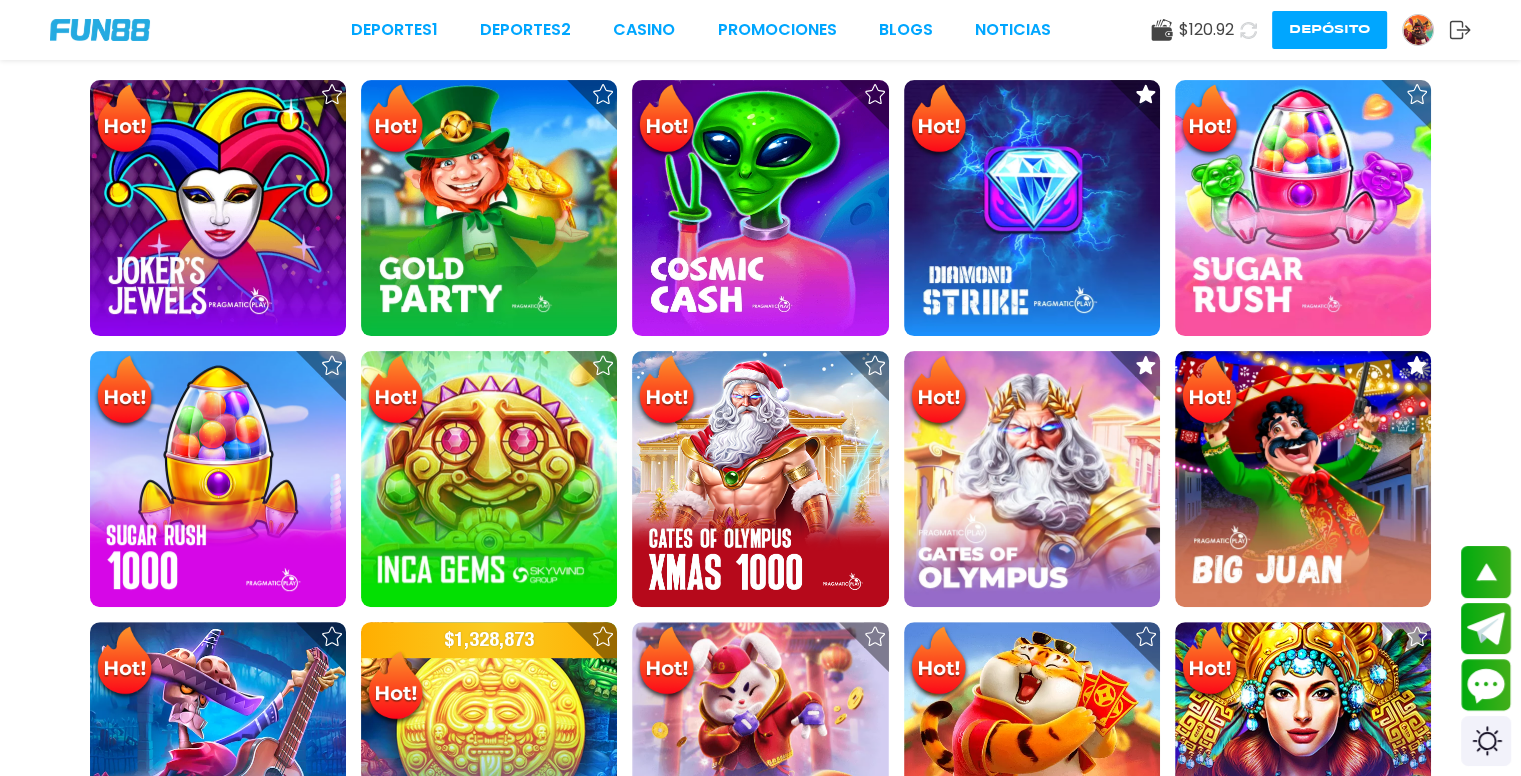 scroll, scrollTop: 592, scrollLeft: 0, axis: vertical 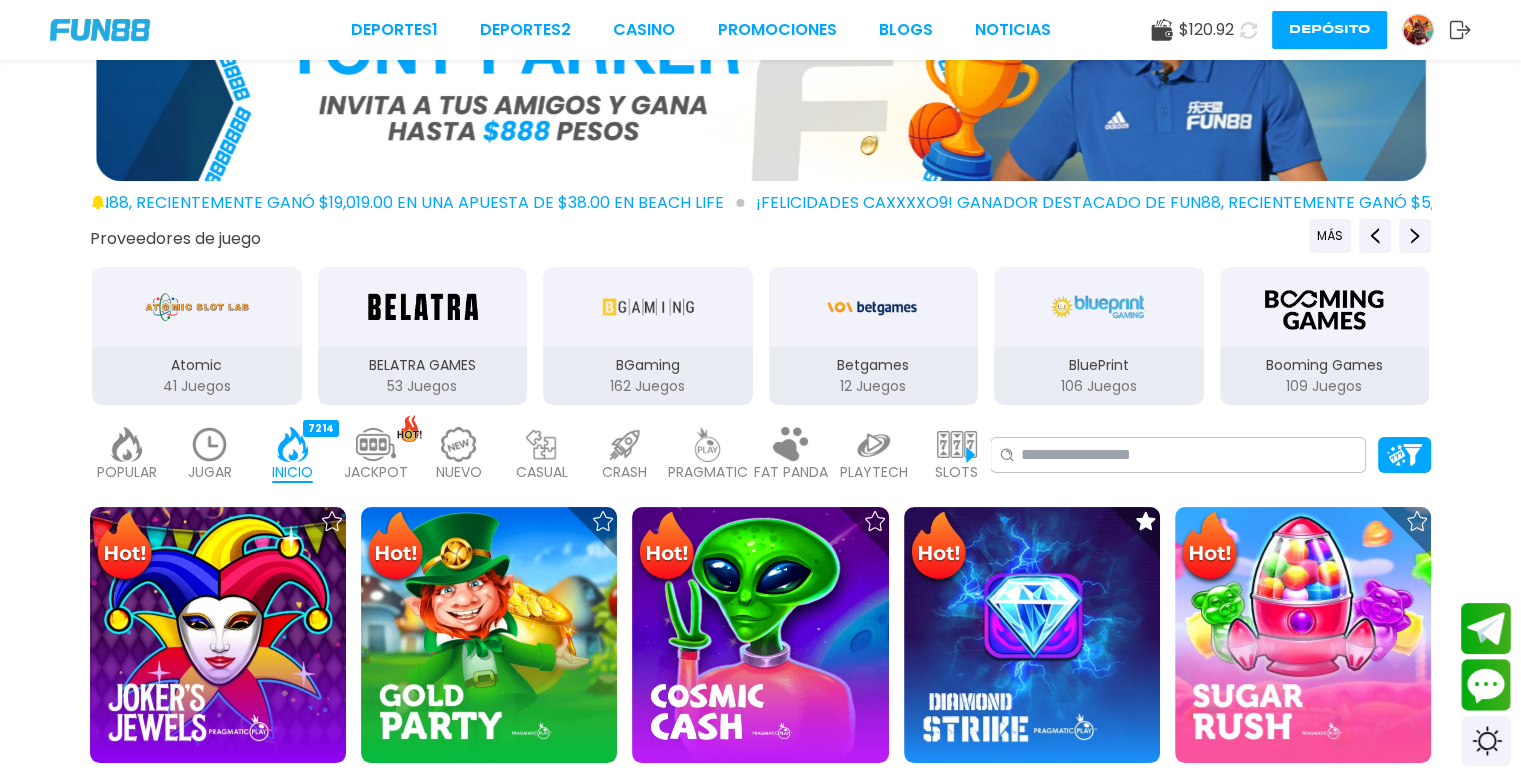 click at bounding box center (957, 444) 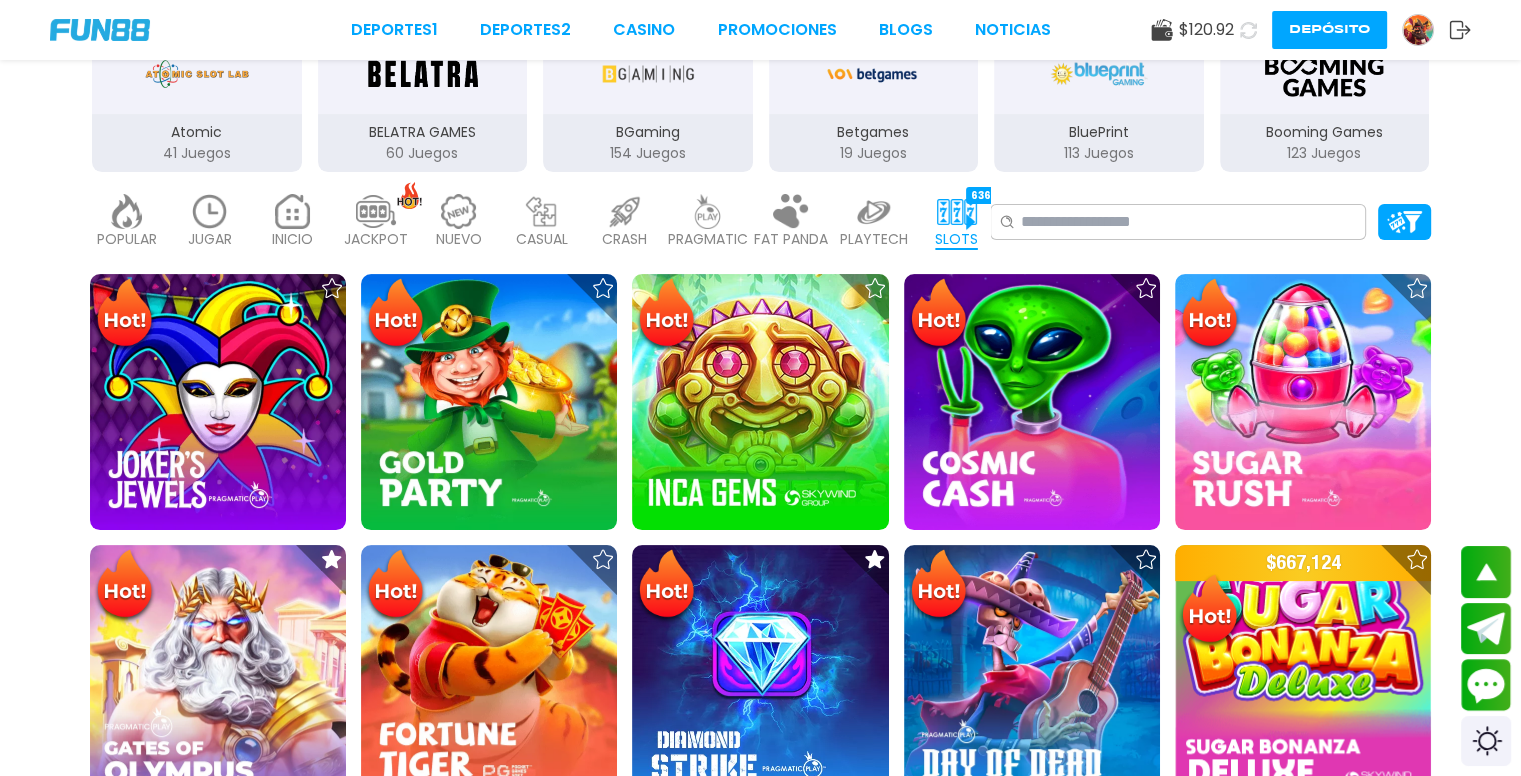 scroll, scrollTop: 481, scrollLeft: 0, axis: vertical 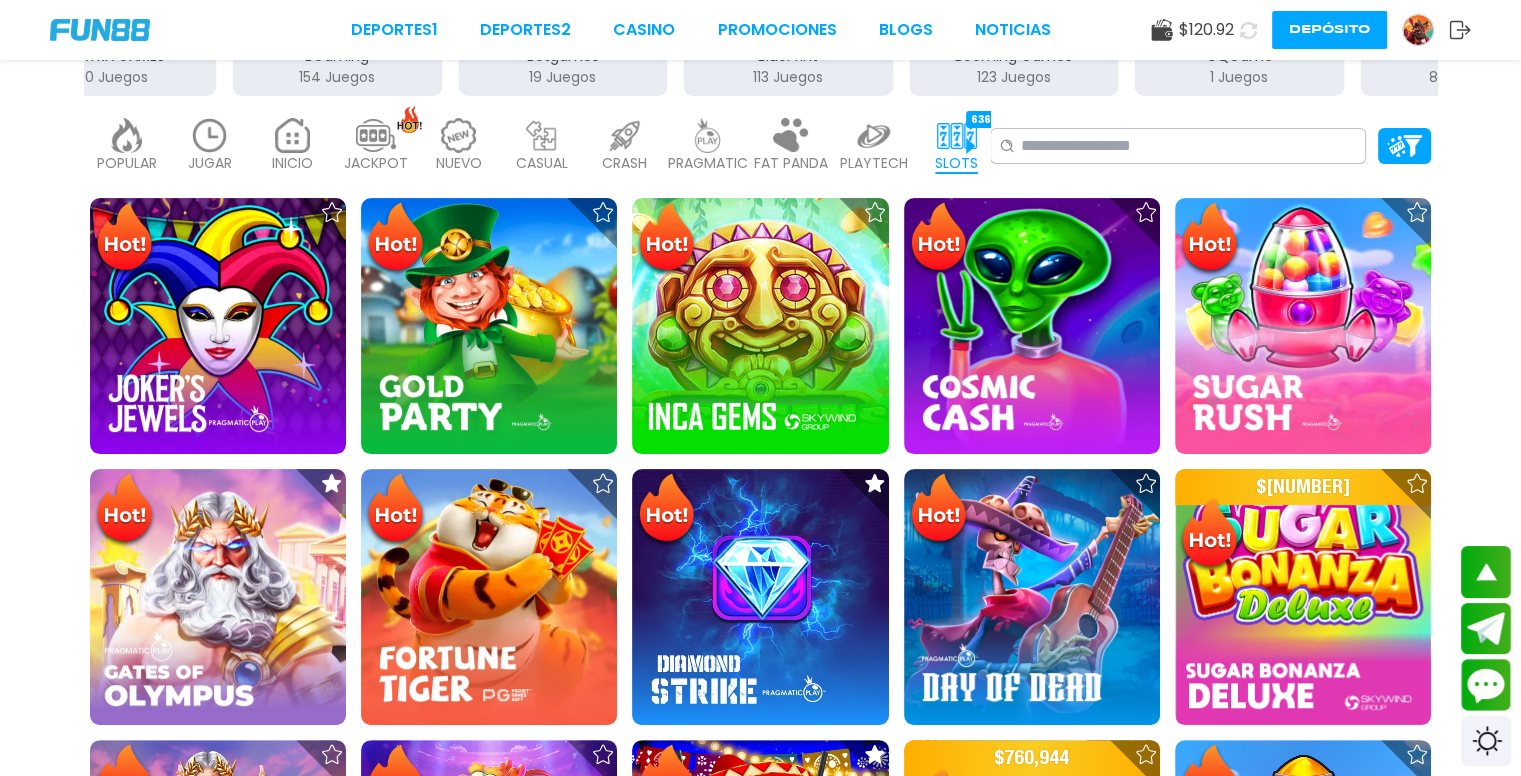 click at bounding box center (957, 135) 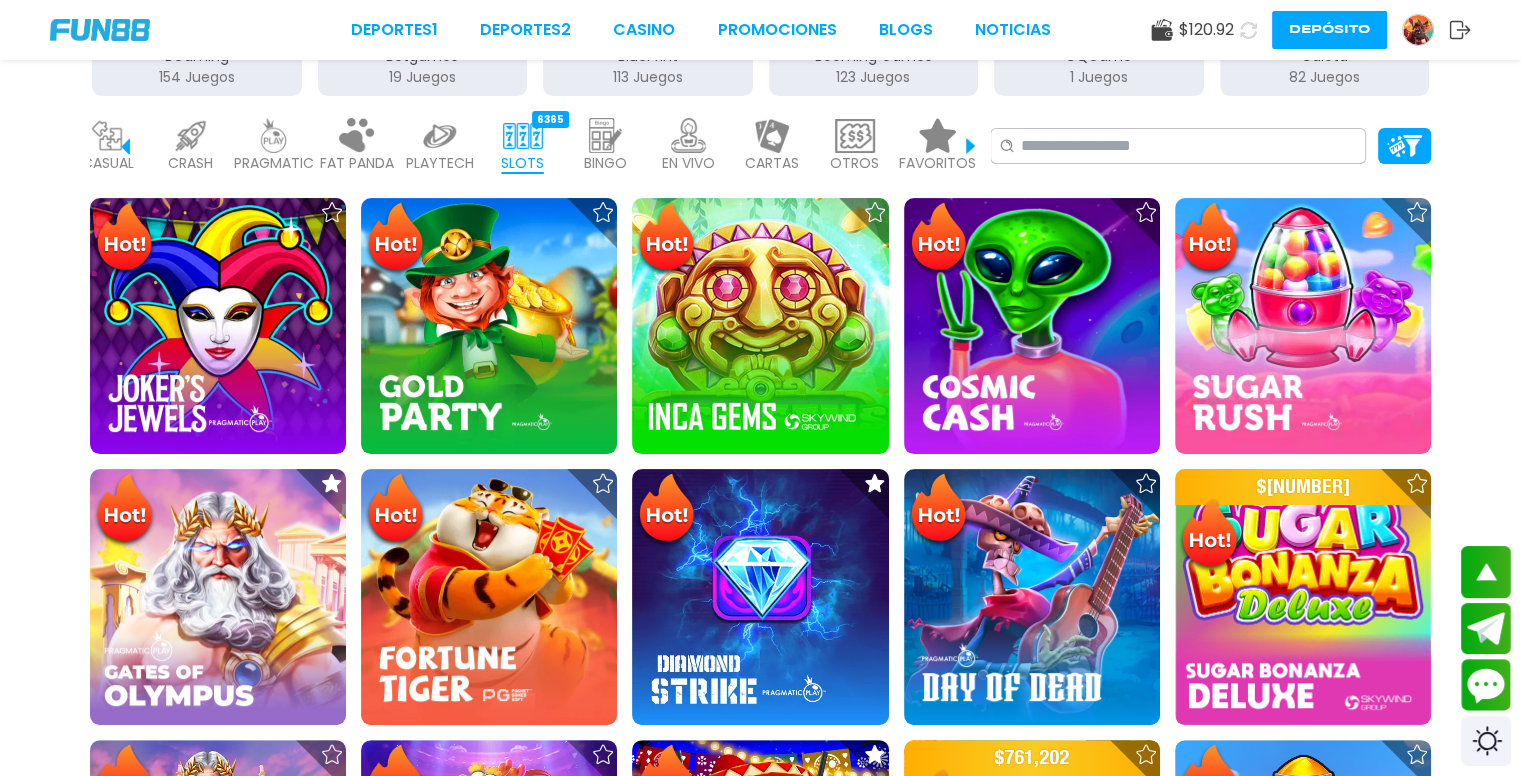 scroll, scrollTop: 0, scrollLeft: 441, axis: horizontal 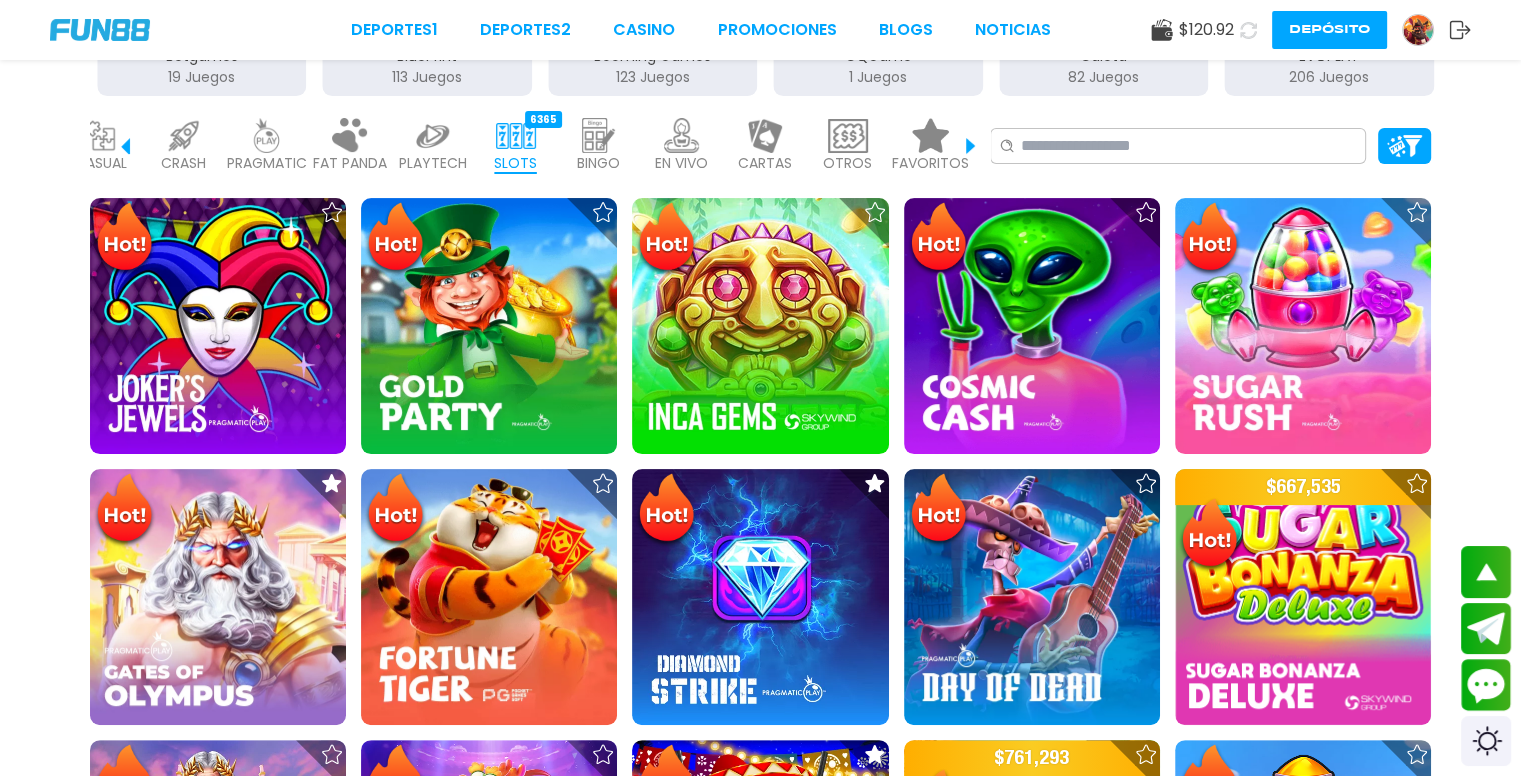click at bounding box center (931, 135) 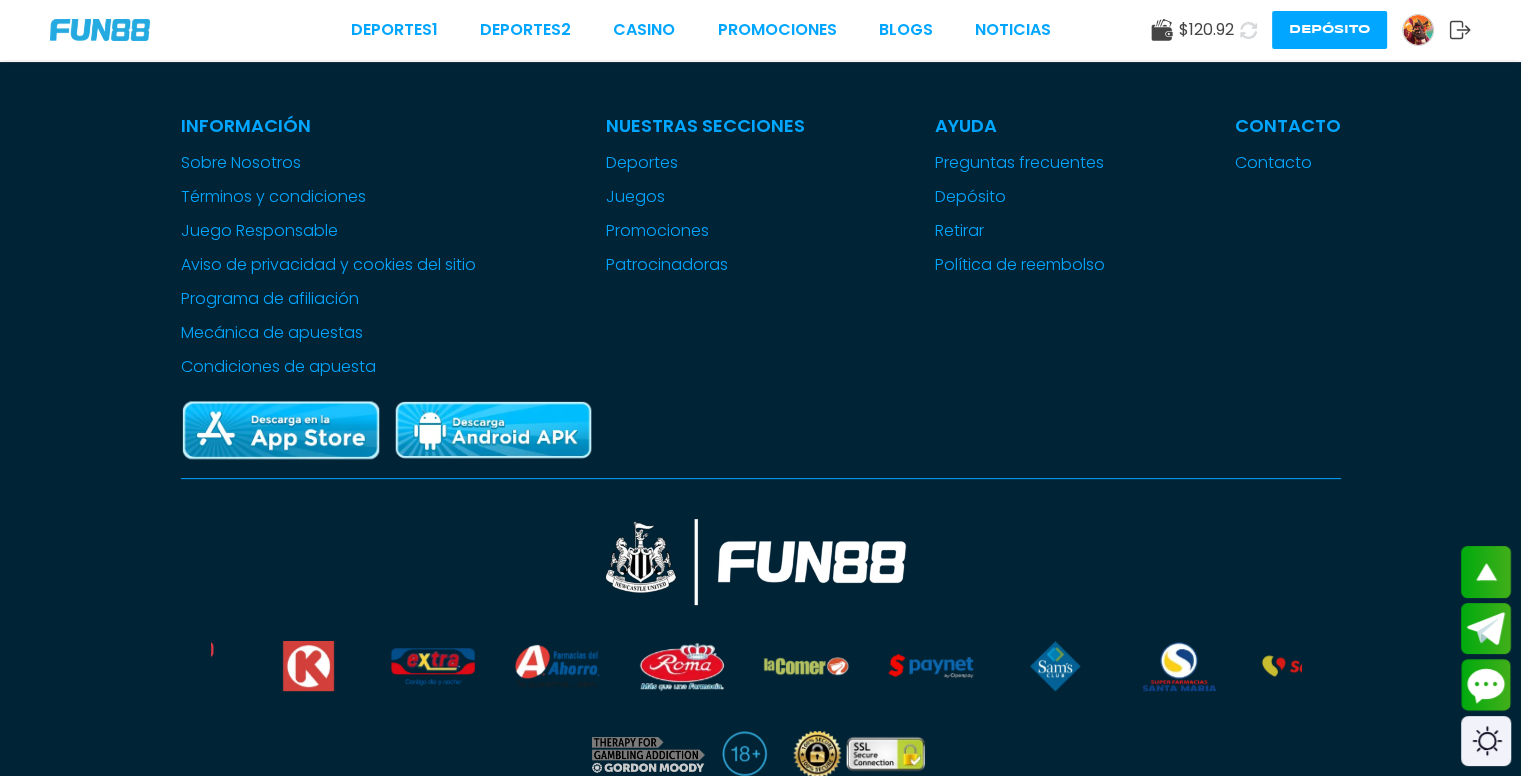 scroll, scrollTop: 0, scrollLeft: 0, axis: both 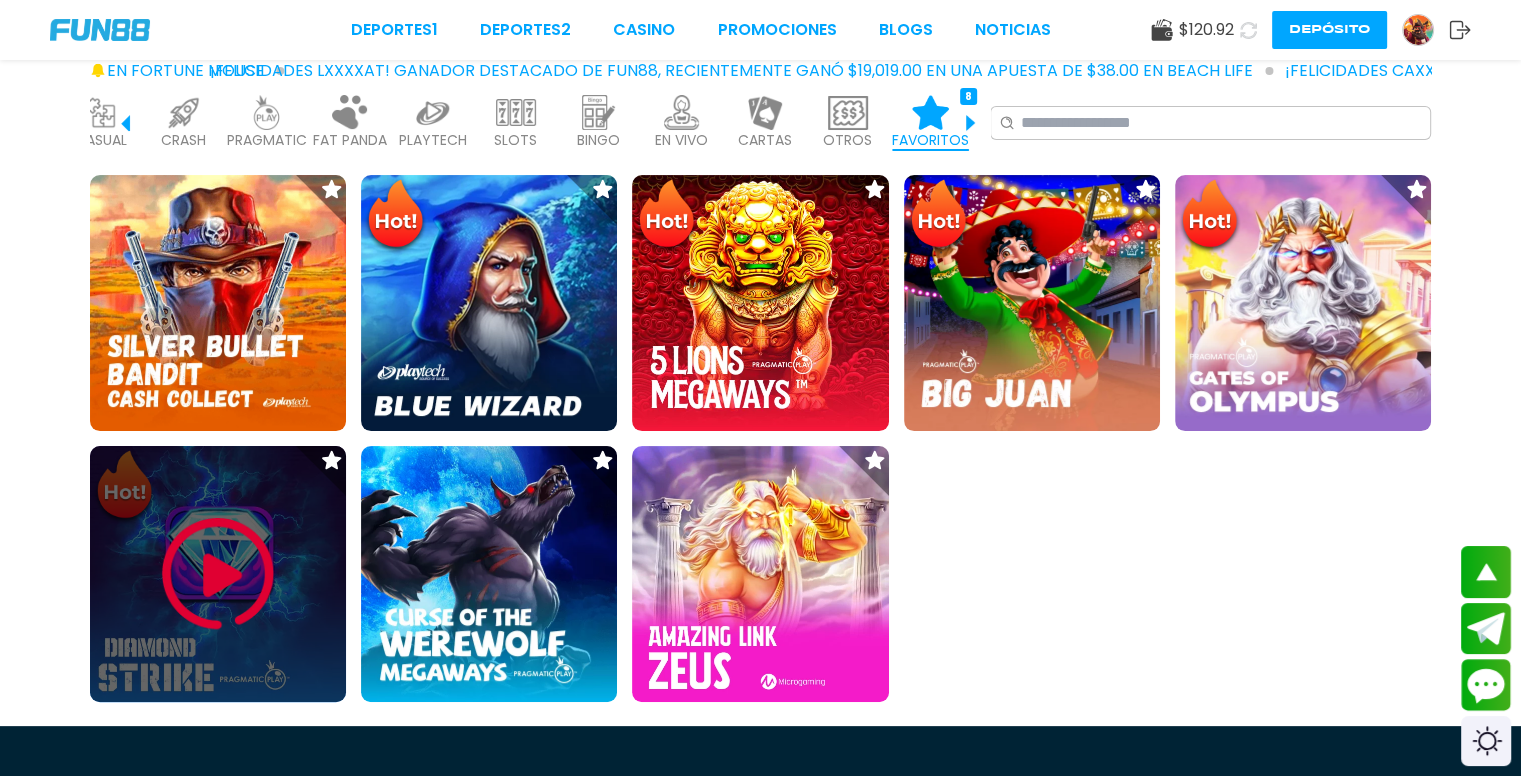 click at bounding box center (218, 574) 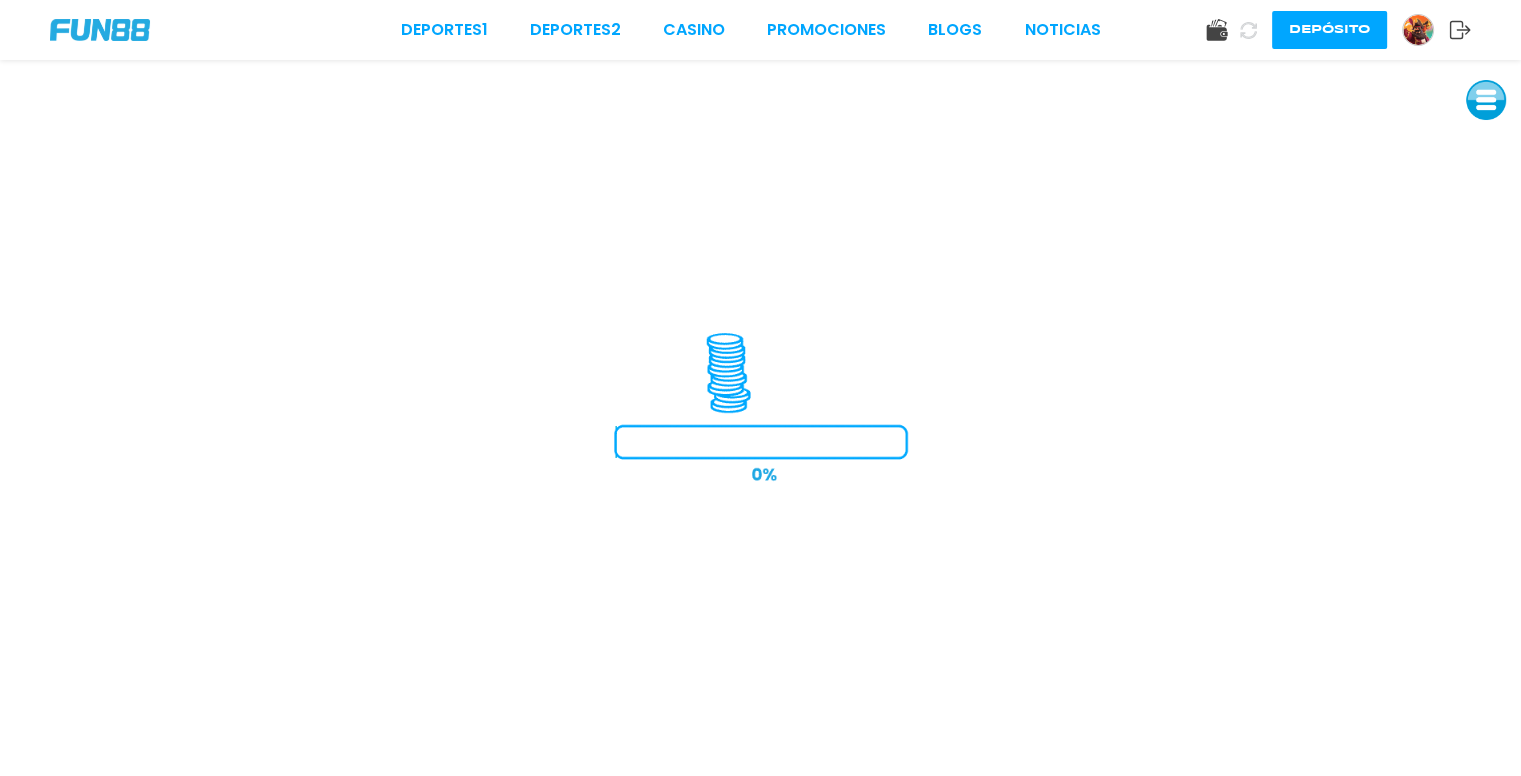 scroll, scrollTop: 0, scrollLeft: 0, axis: both 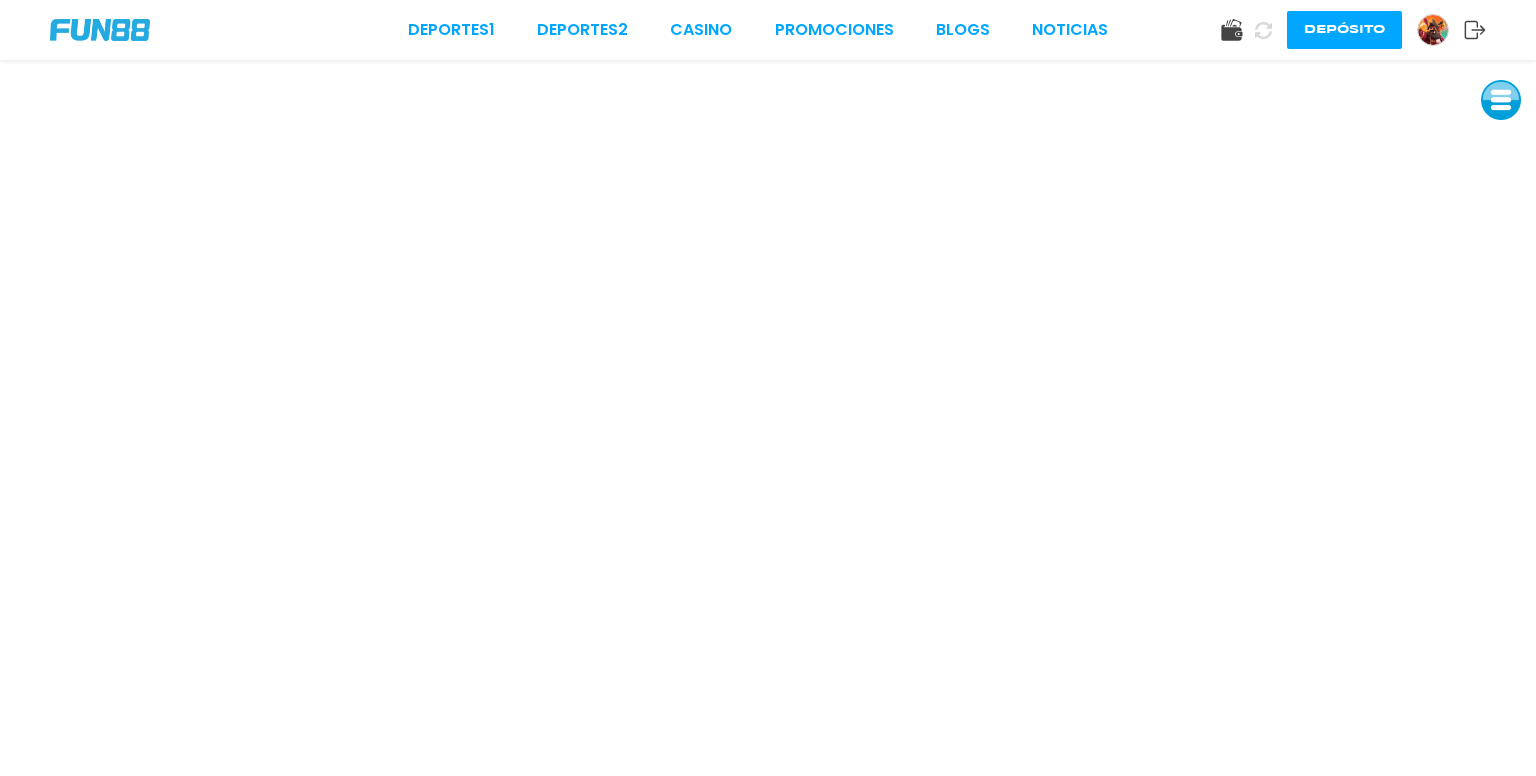 click at bounding box center (1501, 100) 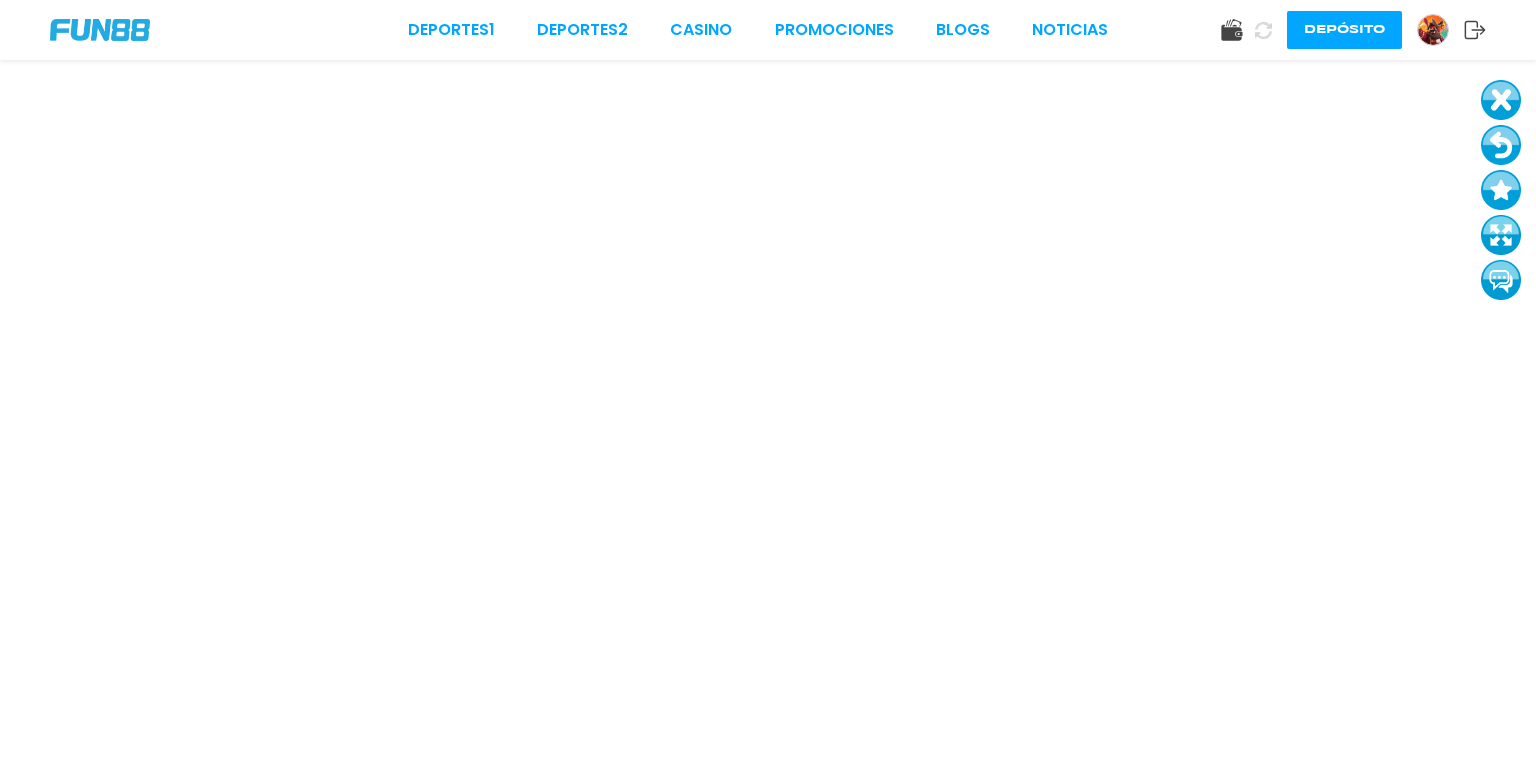 click at bounding box center [1501, 100] 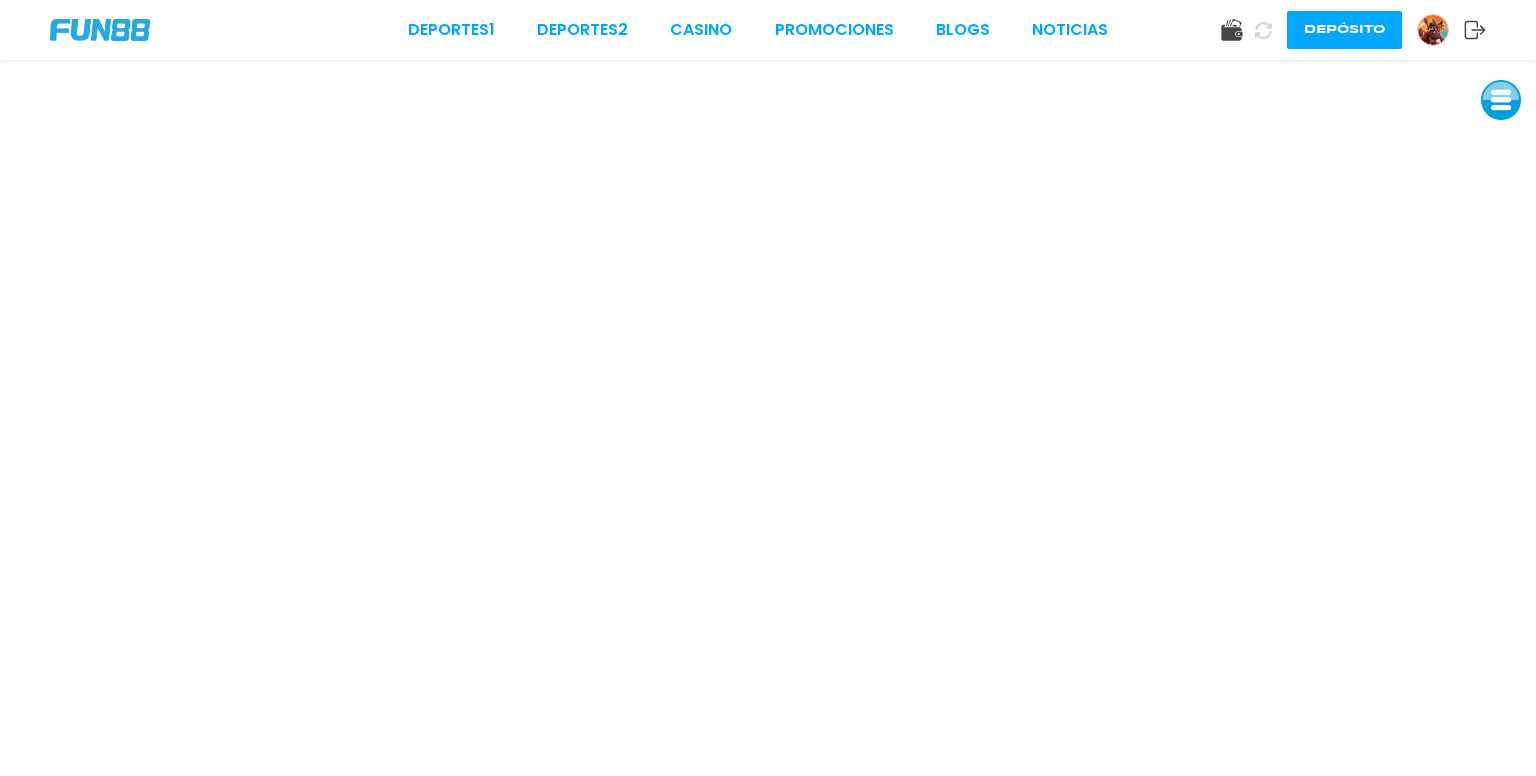 click at bounding box center (1501, 100) 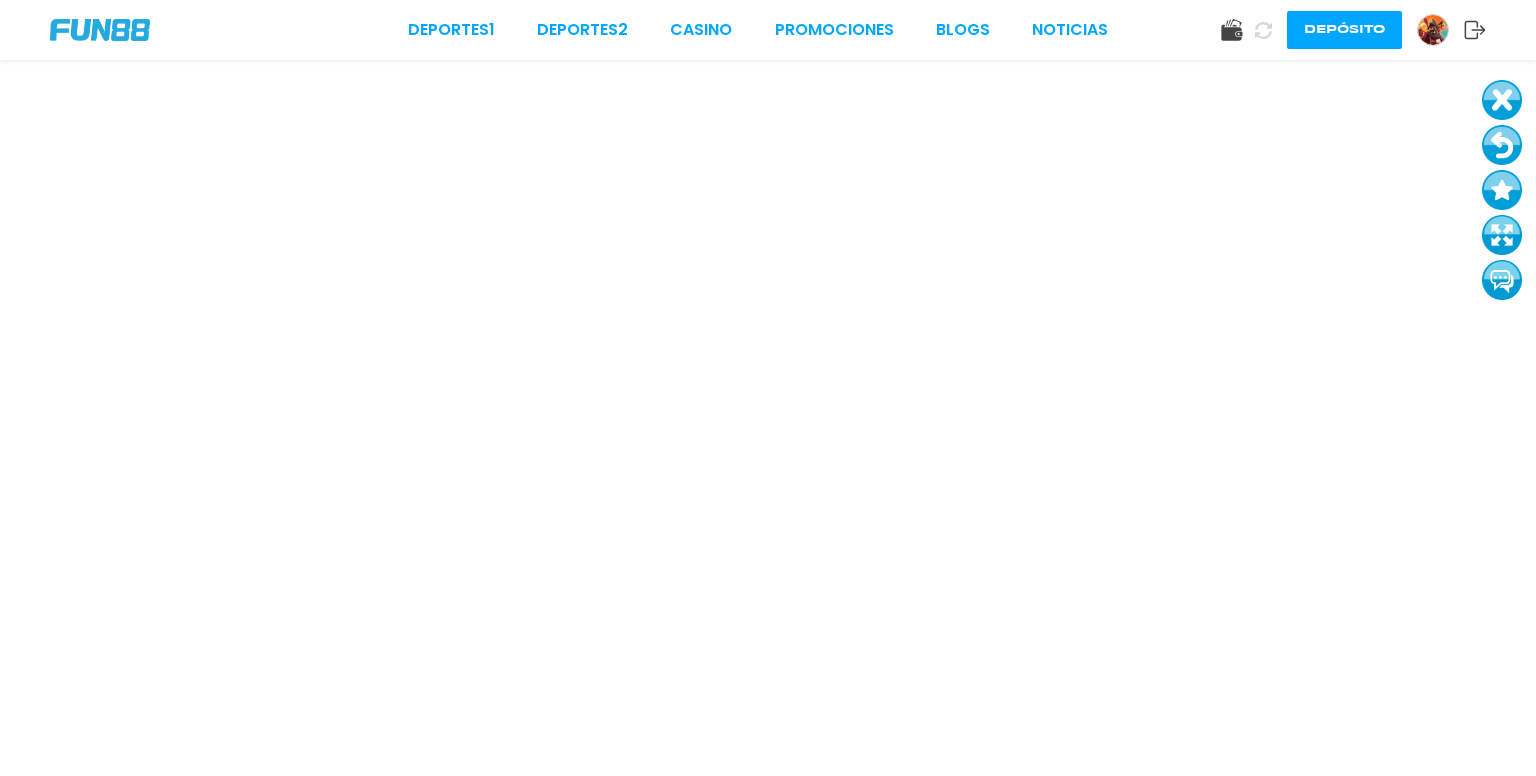 click at bounding box center (1502, 100) 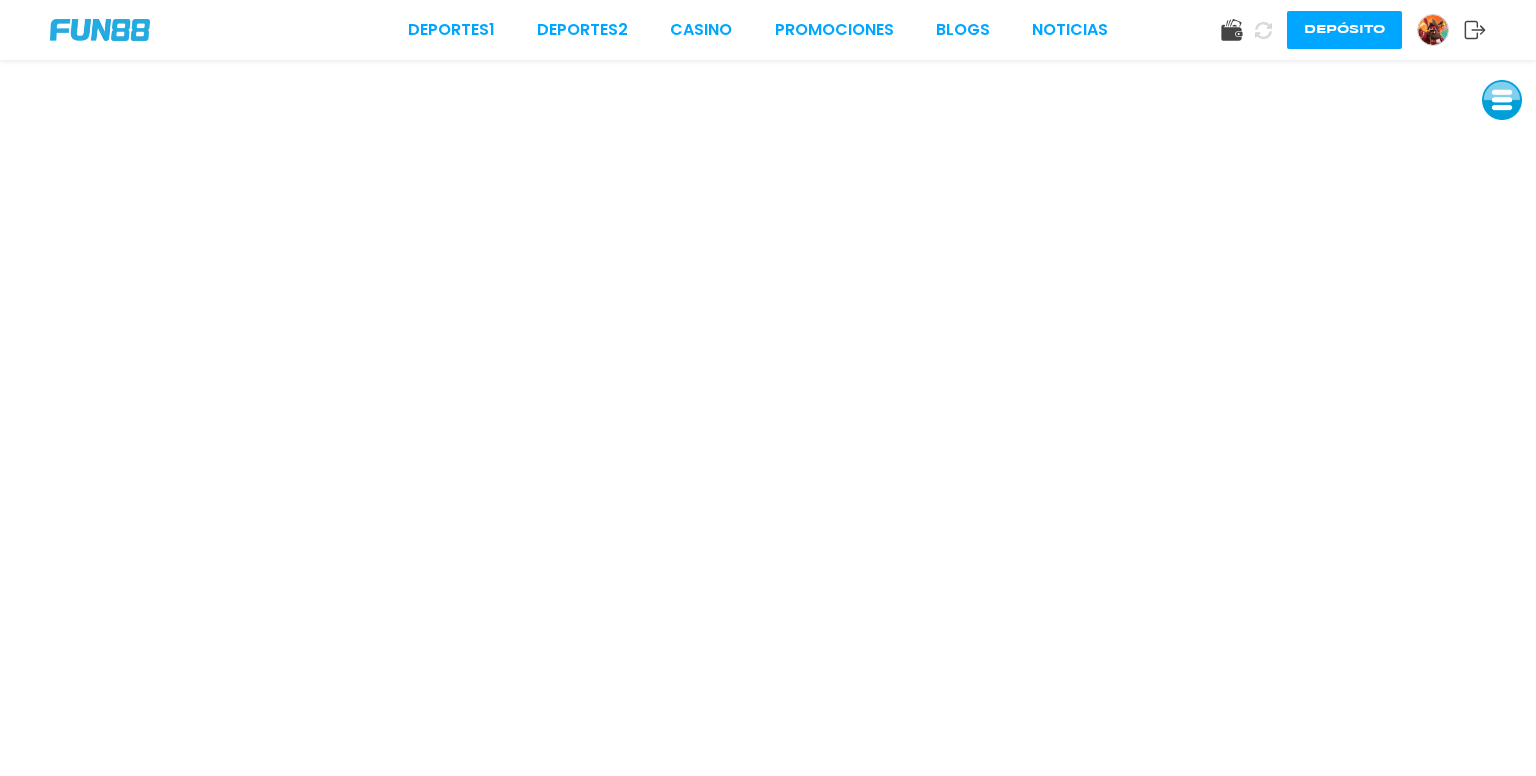 click at bounding box center [1502, 100] 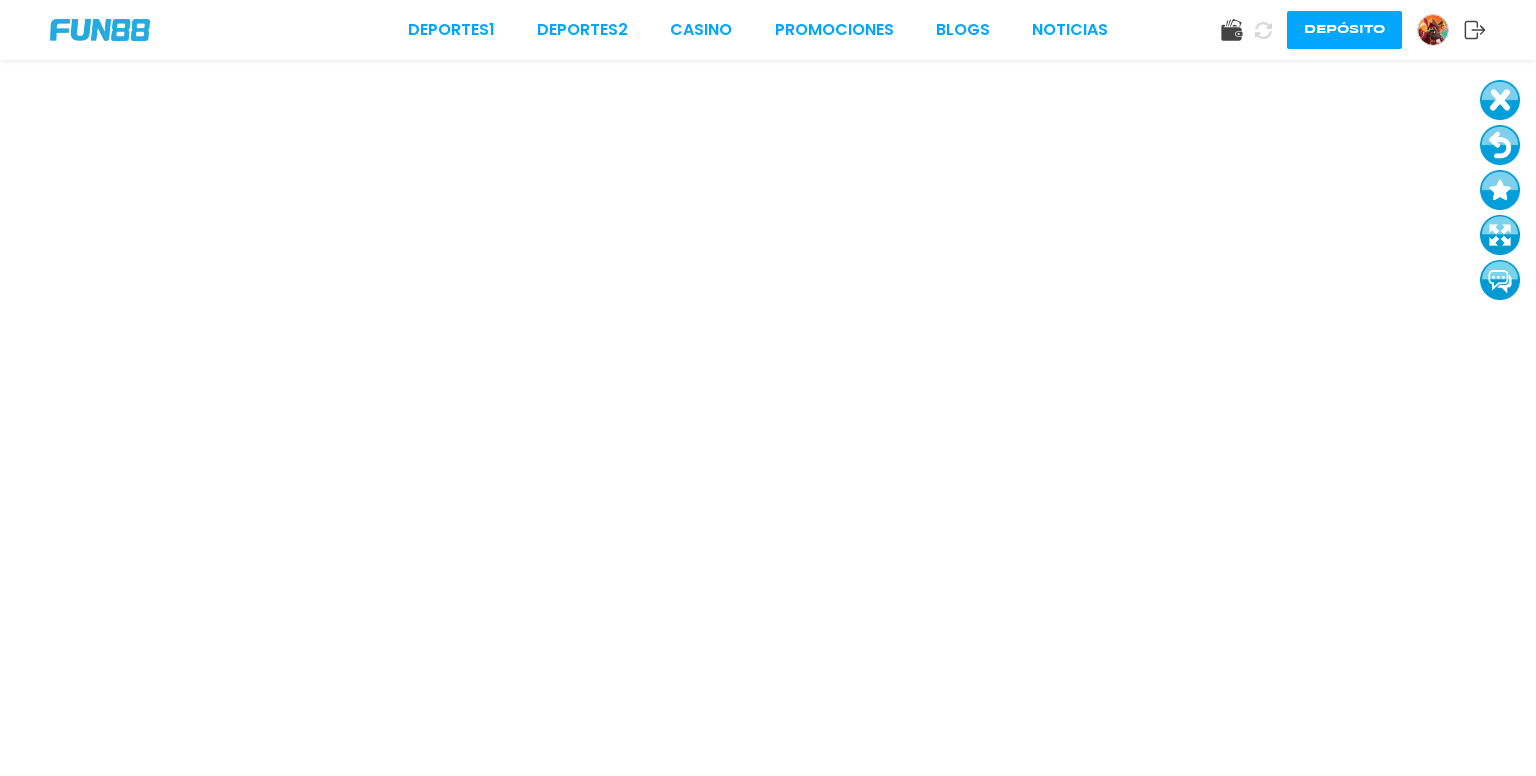 click at bounding box center (1500, 235) 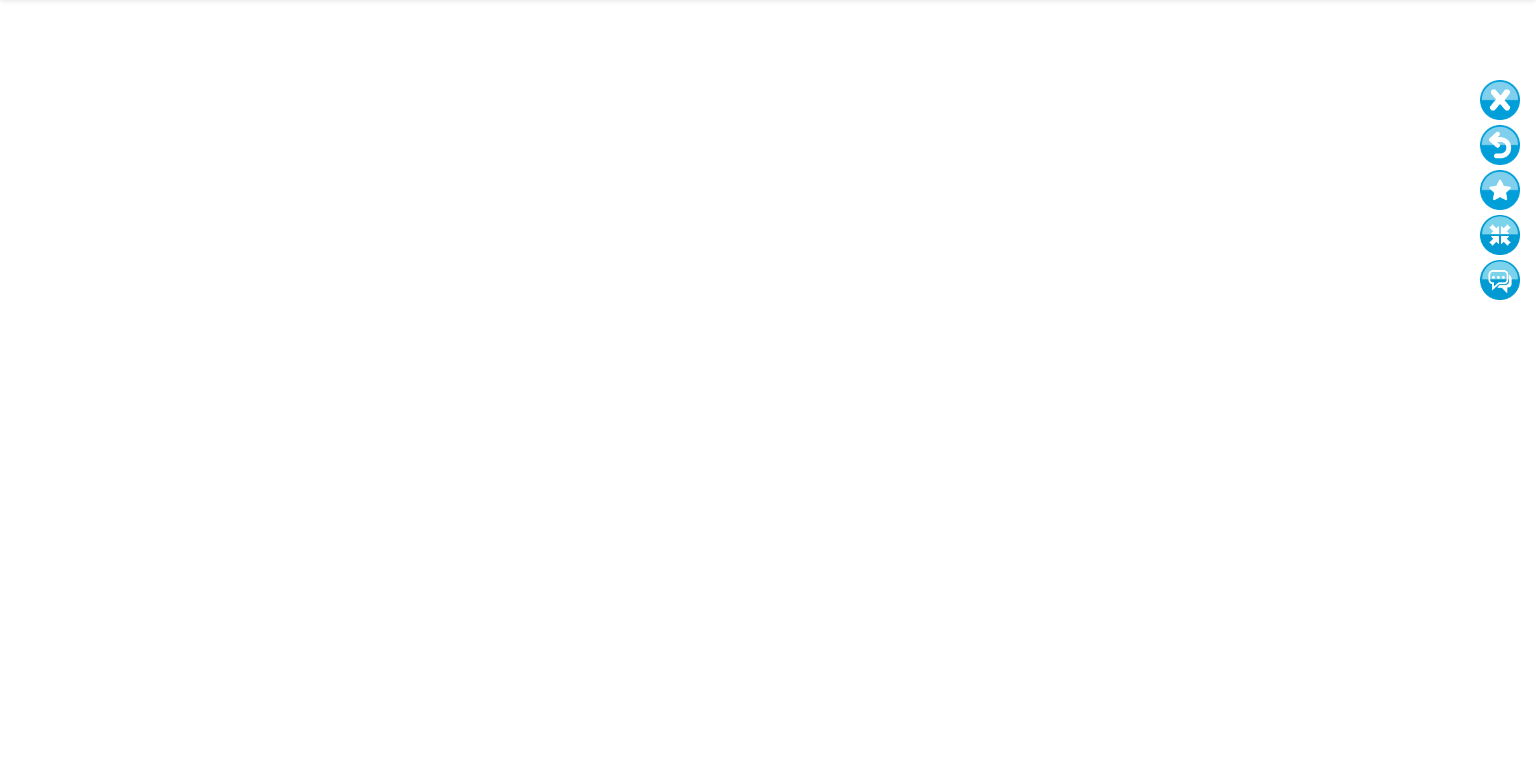 click at bounding box center [1500, 100] 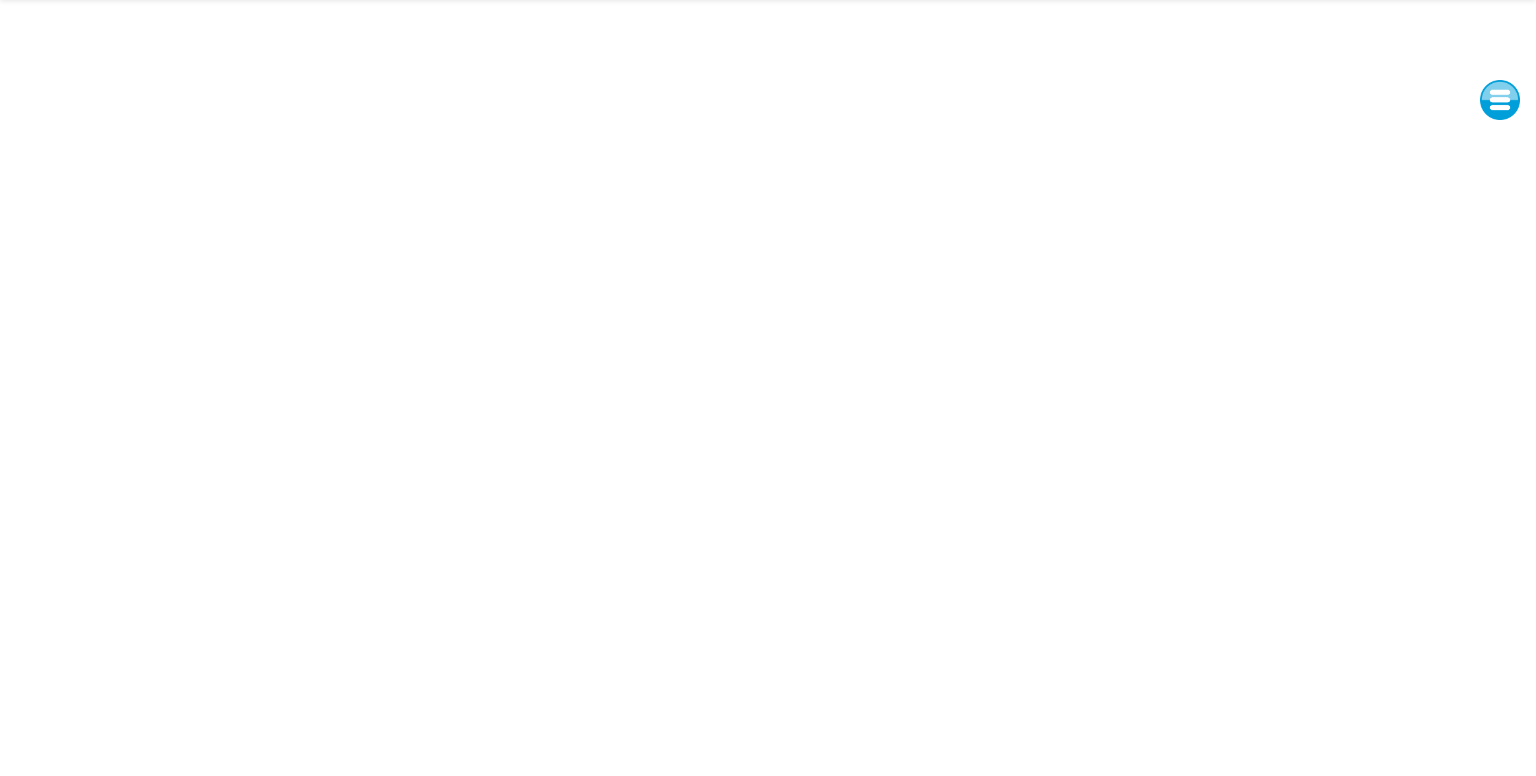 click at bounding box center [1500, 100] 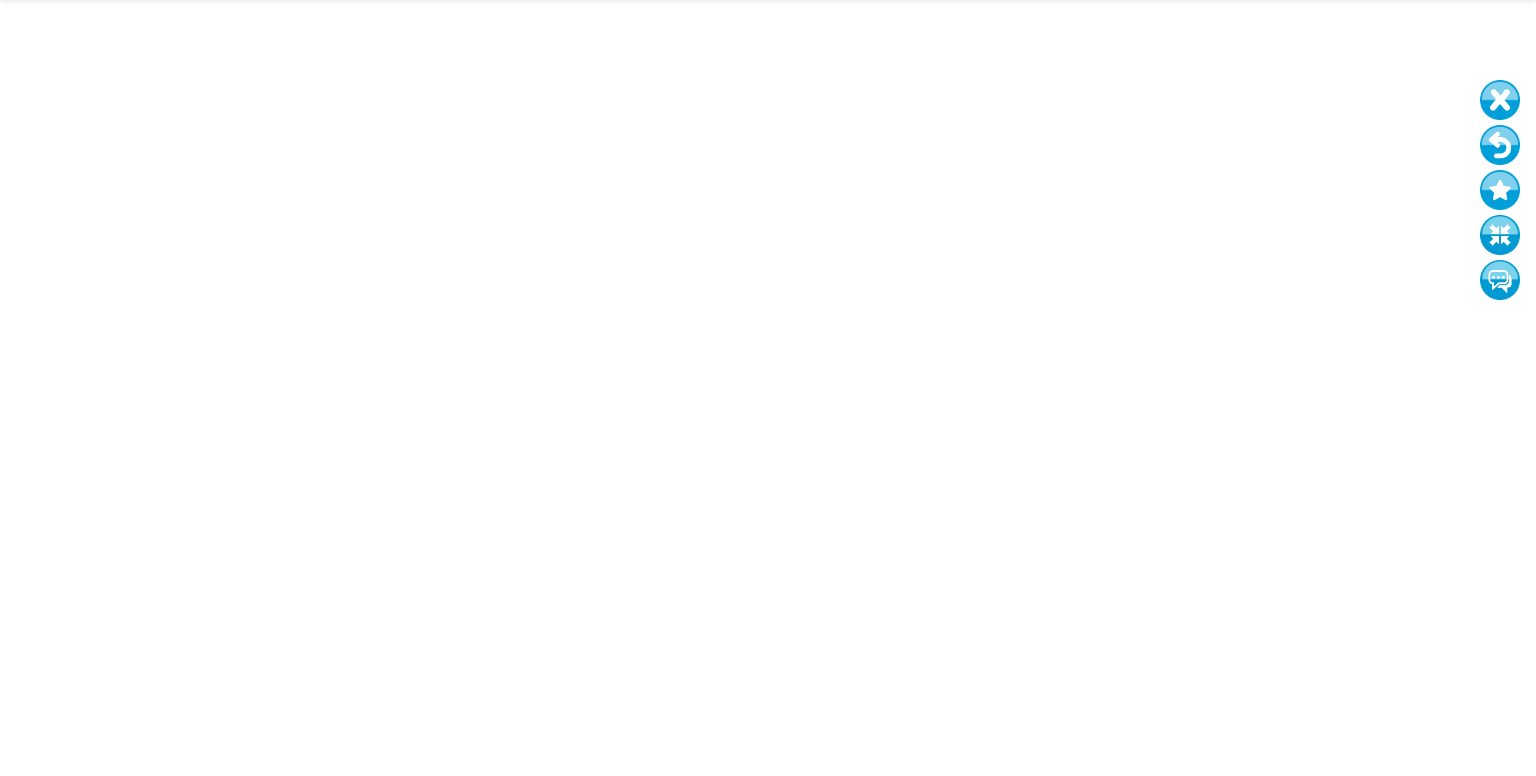 click at bounding box center (1500, 145) 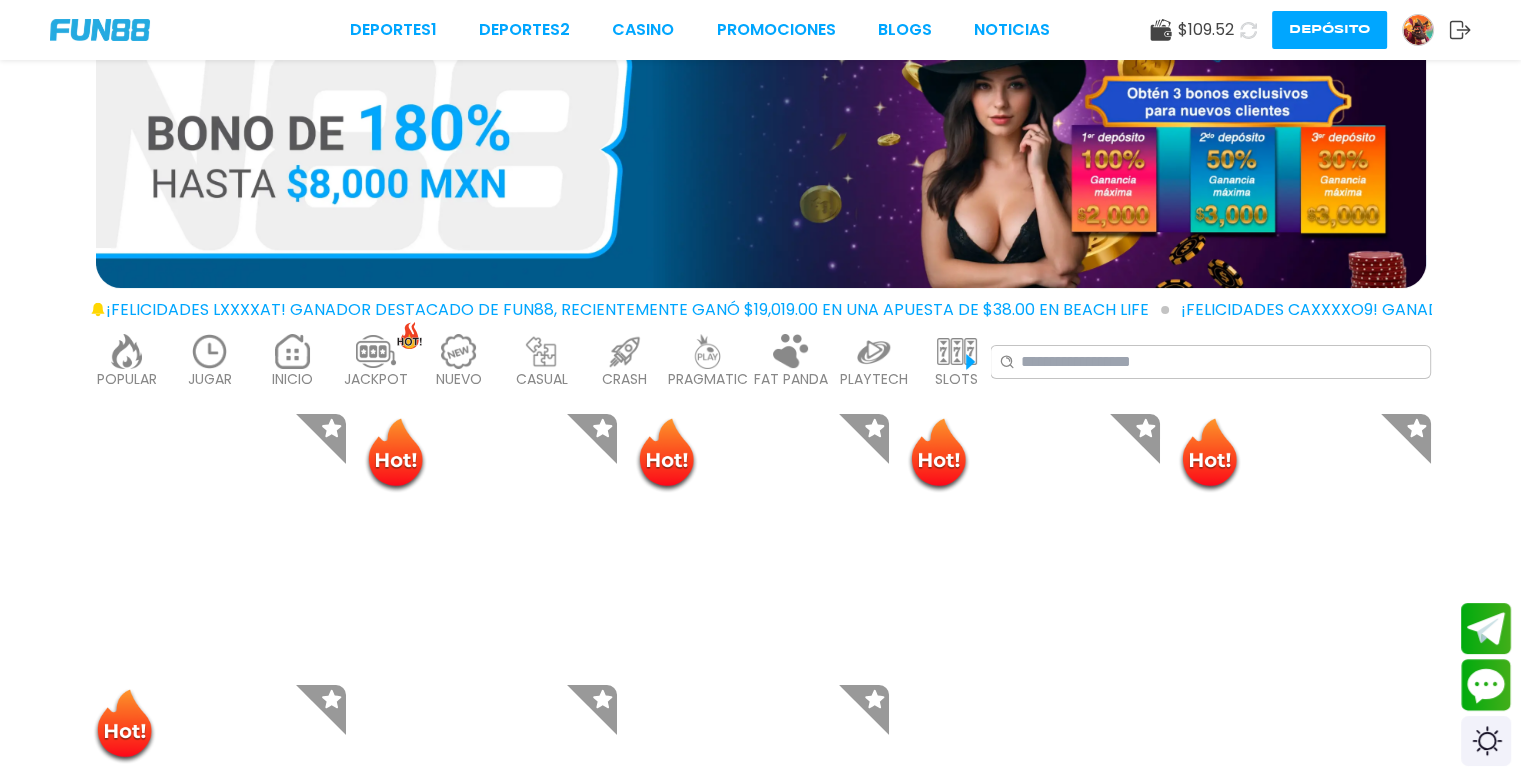 scroll, scrollTop: 78, scrollLeft: 0, axis: vertical 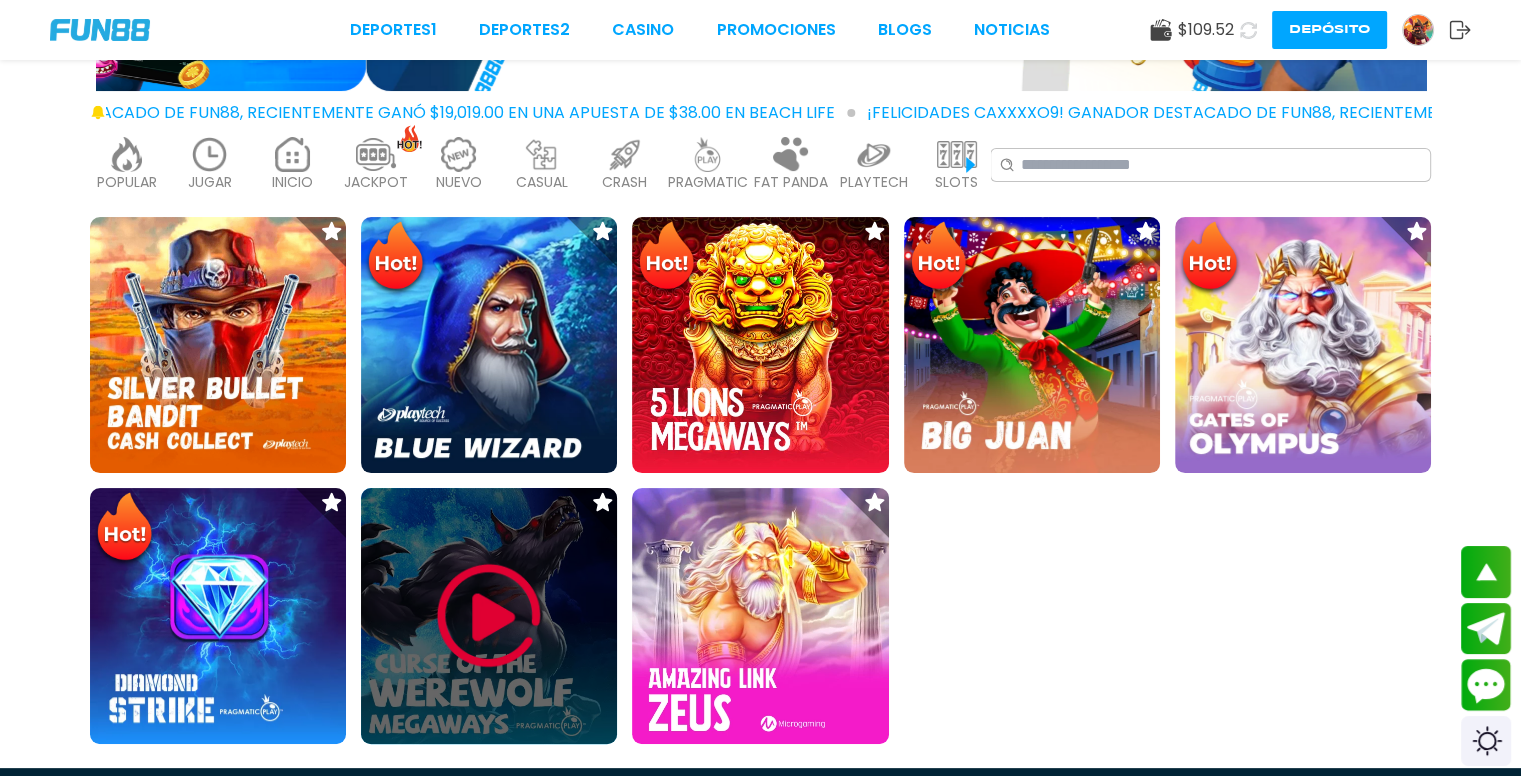 click at bounding box center [489, 616] 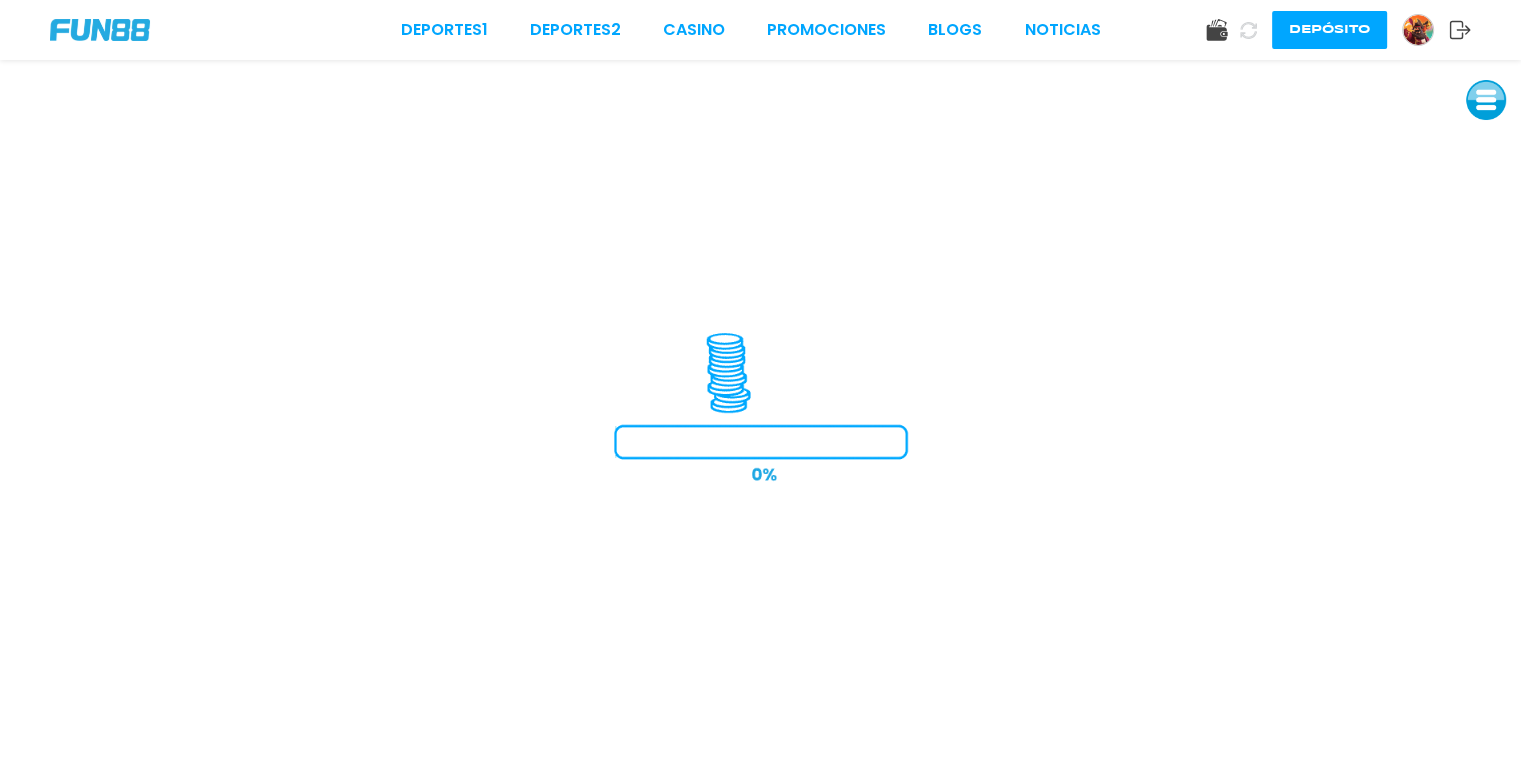 scroll, scrollTop: 0, scrollLeft: 0, axis: both 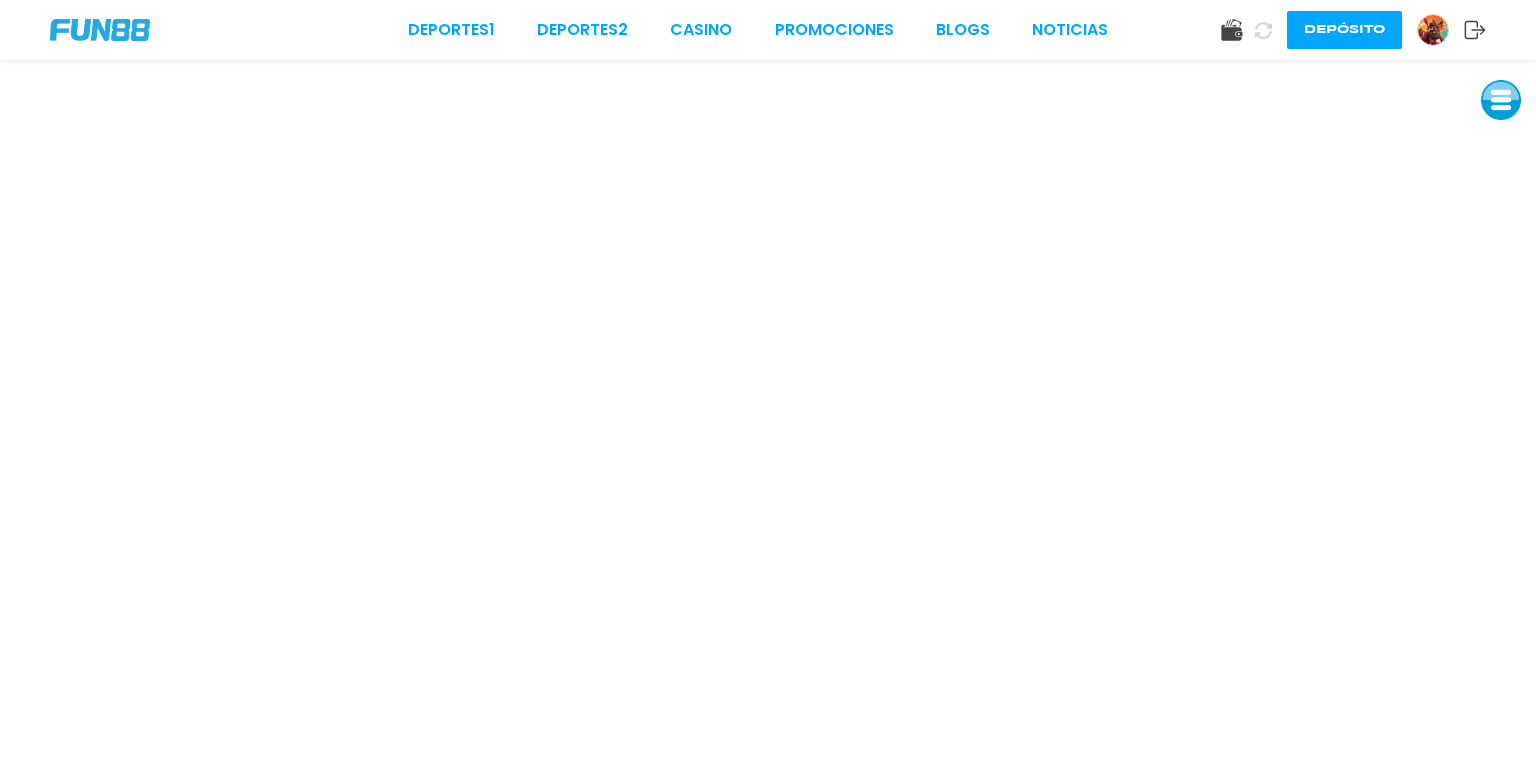 click at bounding box center [1501, 100] 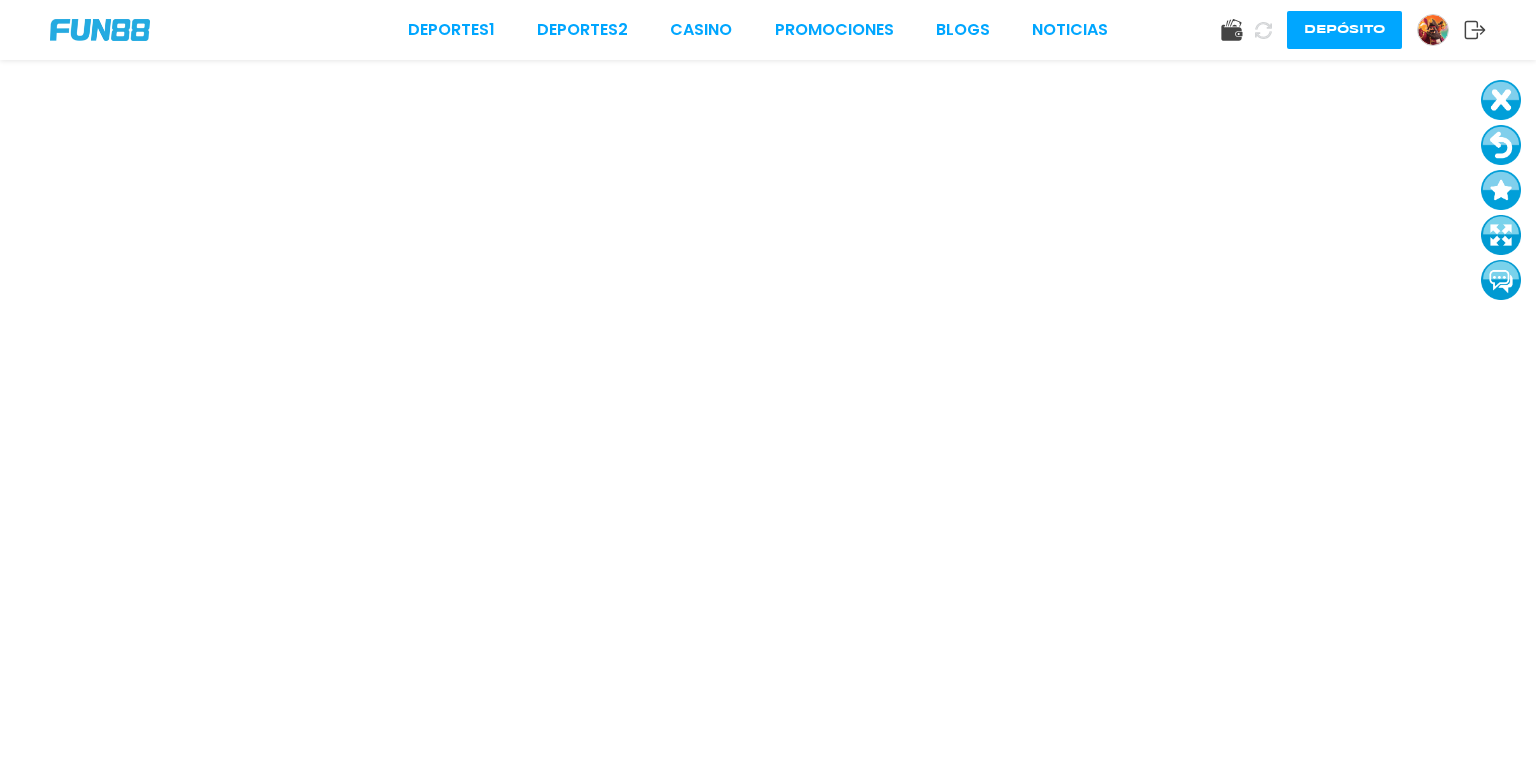 click at bounding box center [1501, 145] 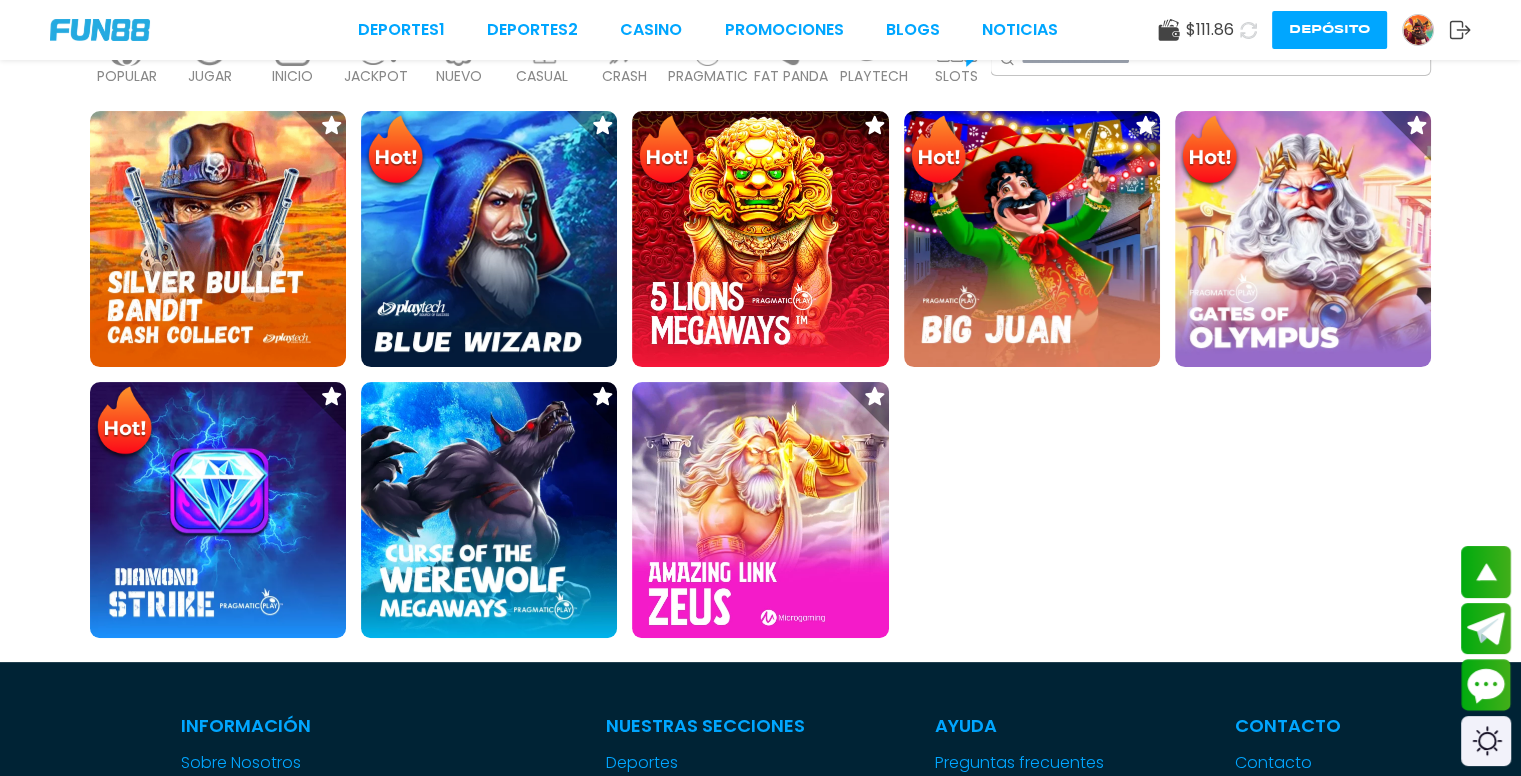 scroll, scrollTop: 370, scrollLeft: 0, axis: vertical 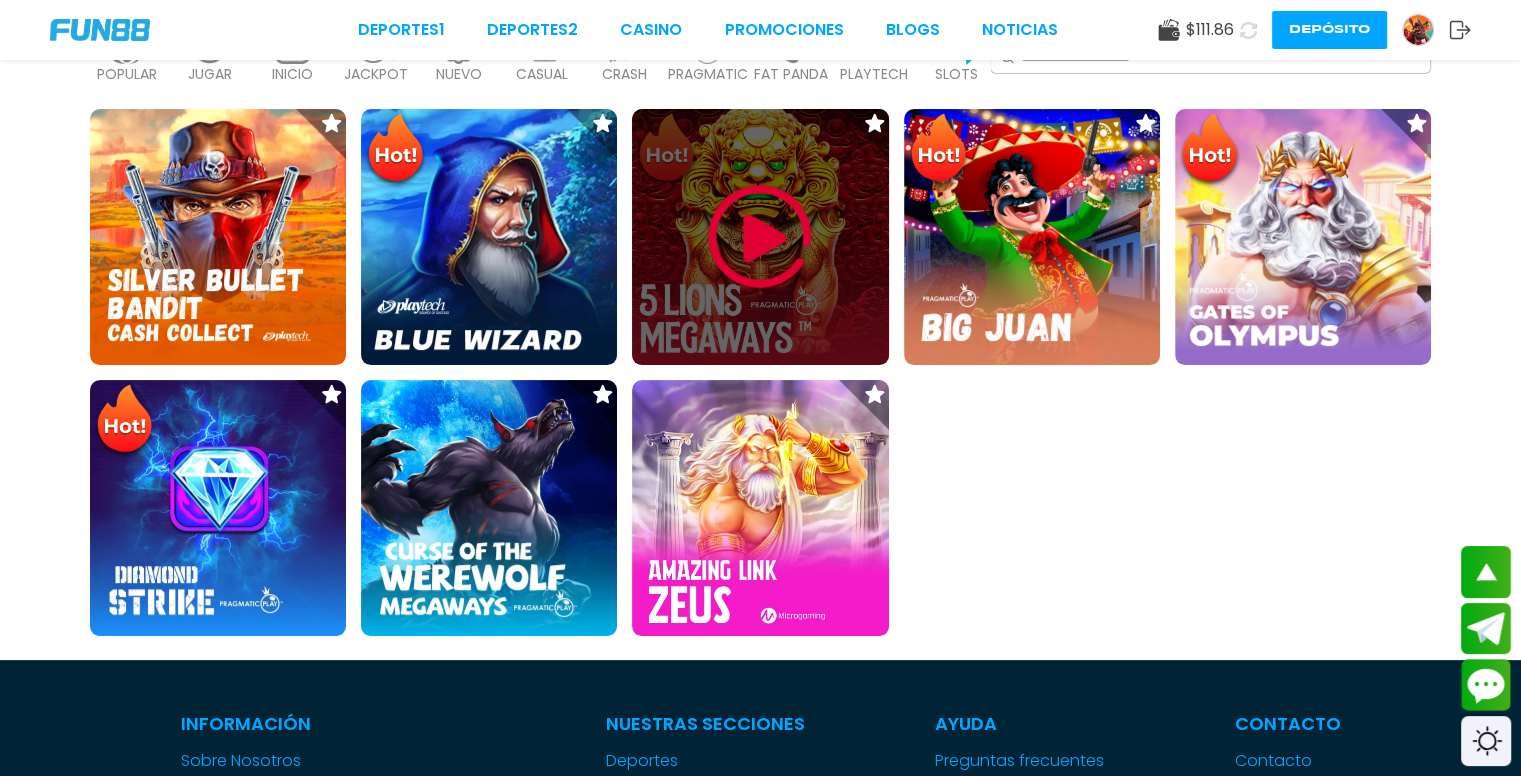 click at bounding box center (760, 237) 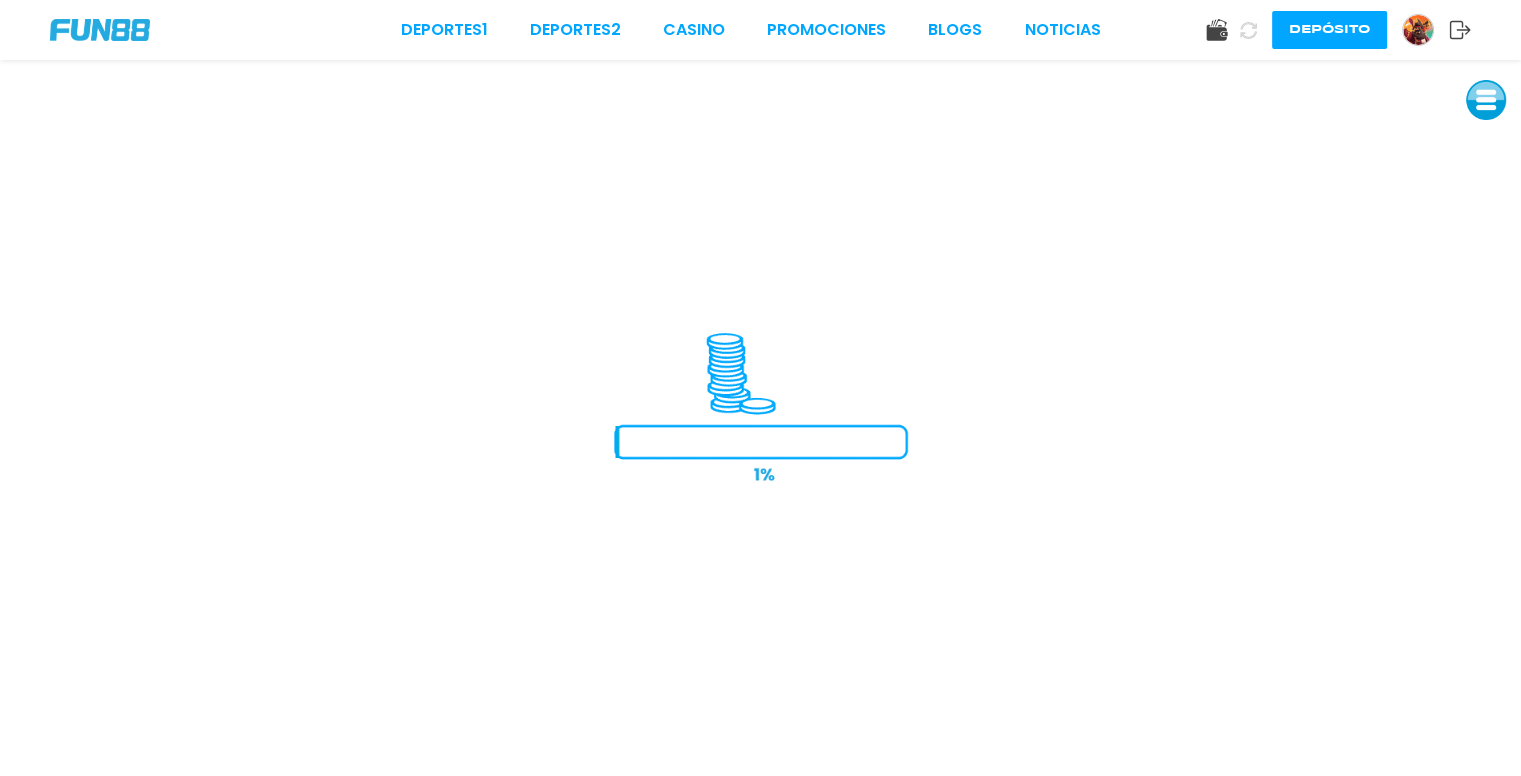 scroll, scrollTop: 0, scrollLeft: 0, axis: both 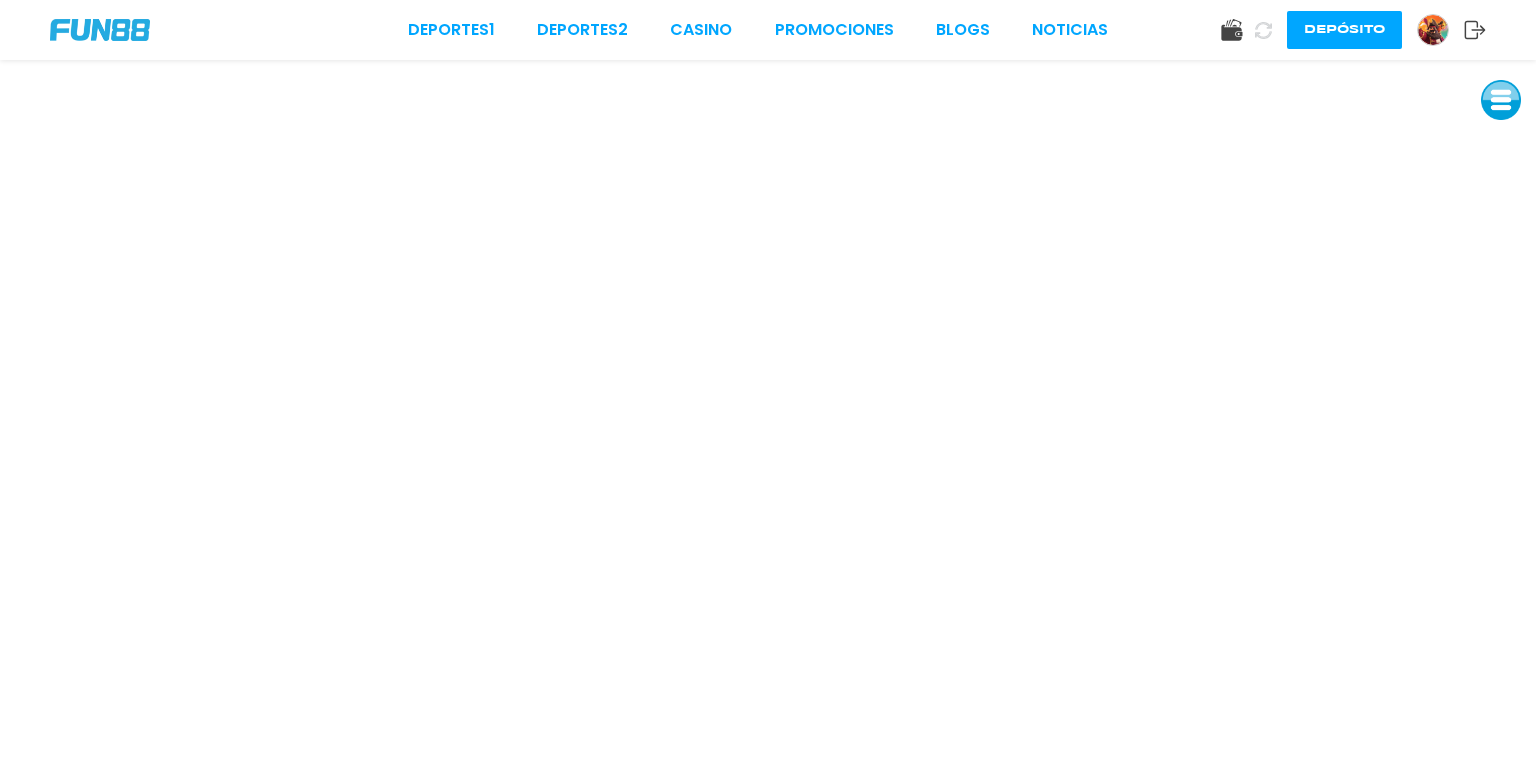 click at bounding box center [1501, 100] 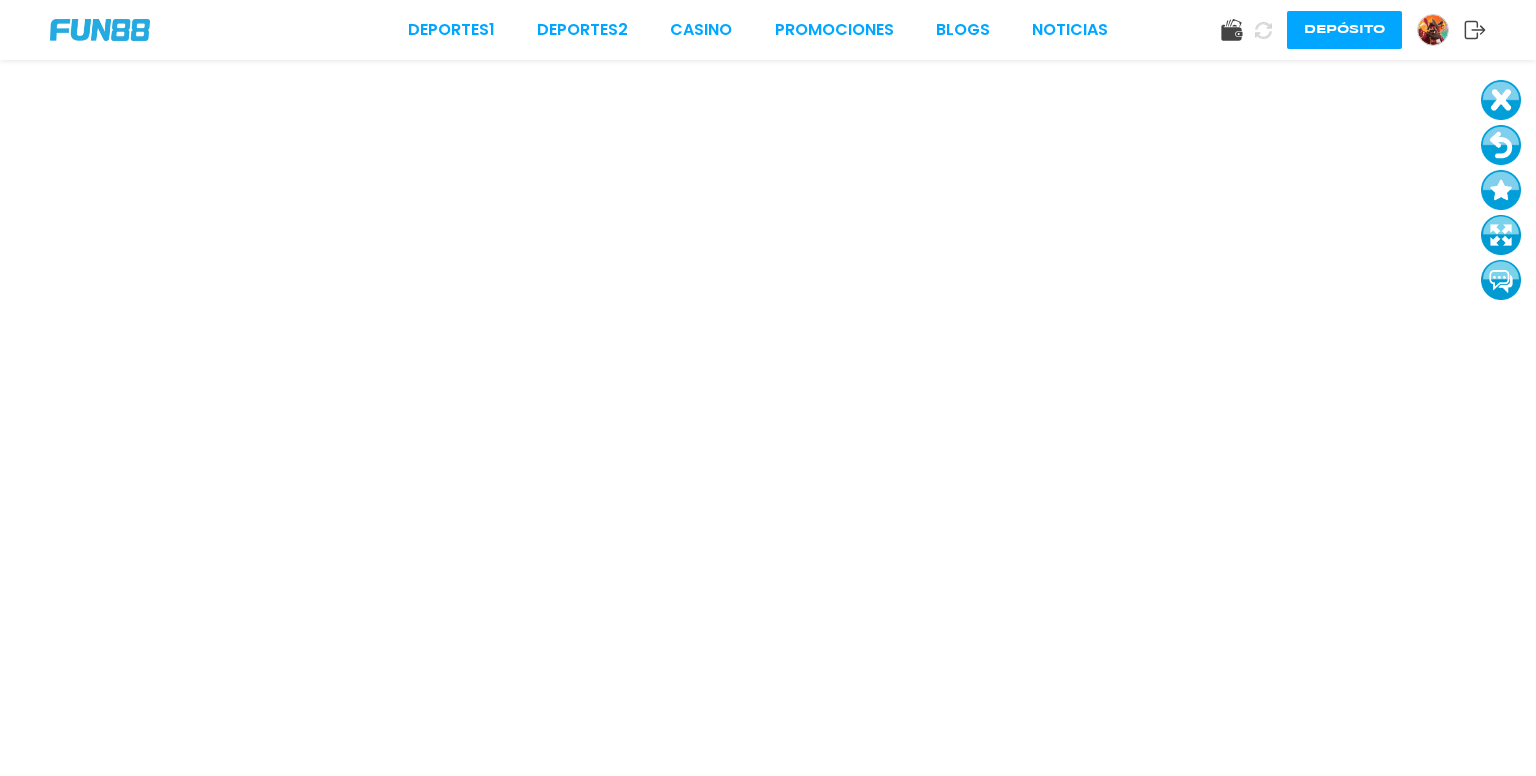 click at bounding box center [1501, 145] 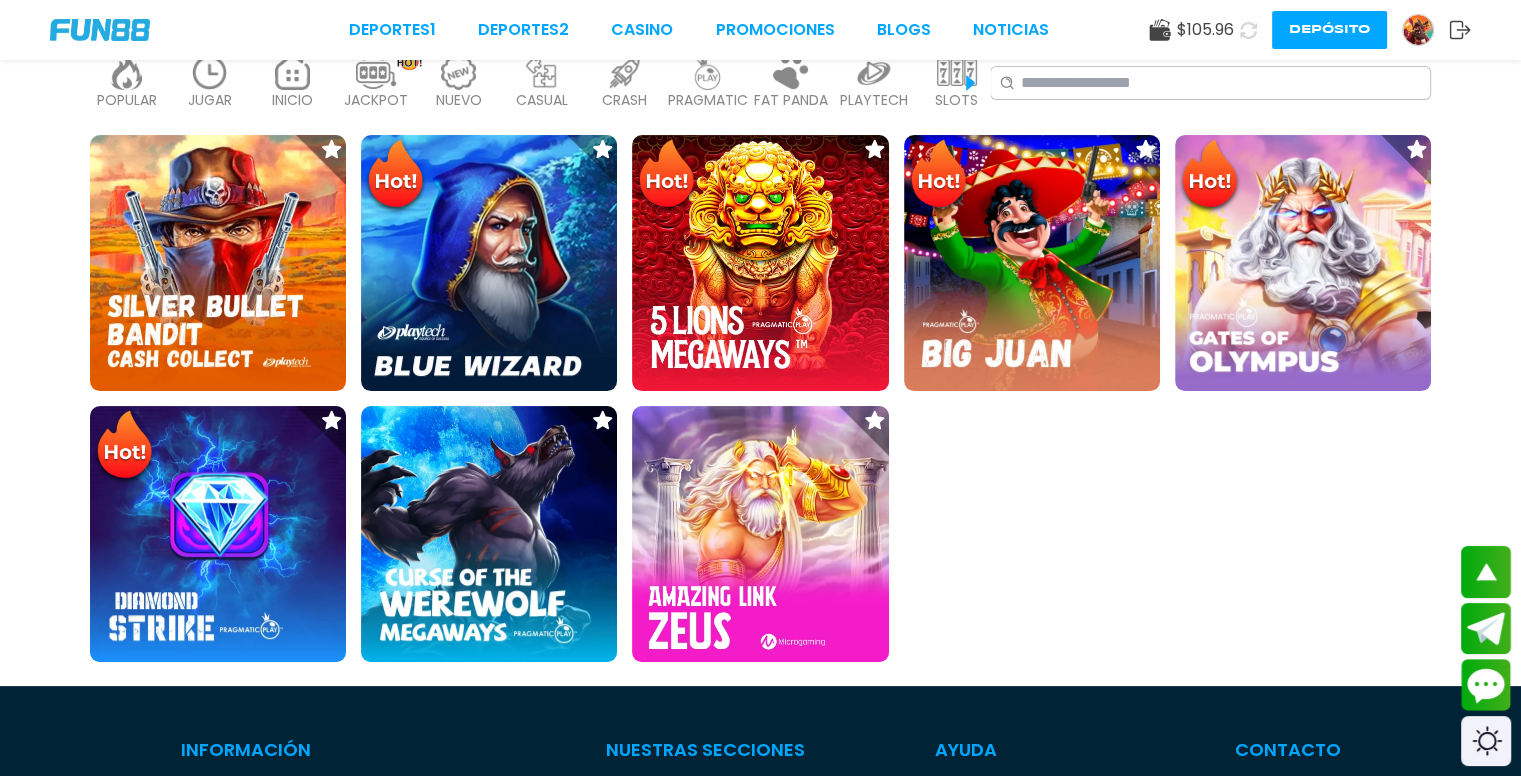 scroll, scrollTop: 345, scrollLeft: 0, axis: vertical 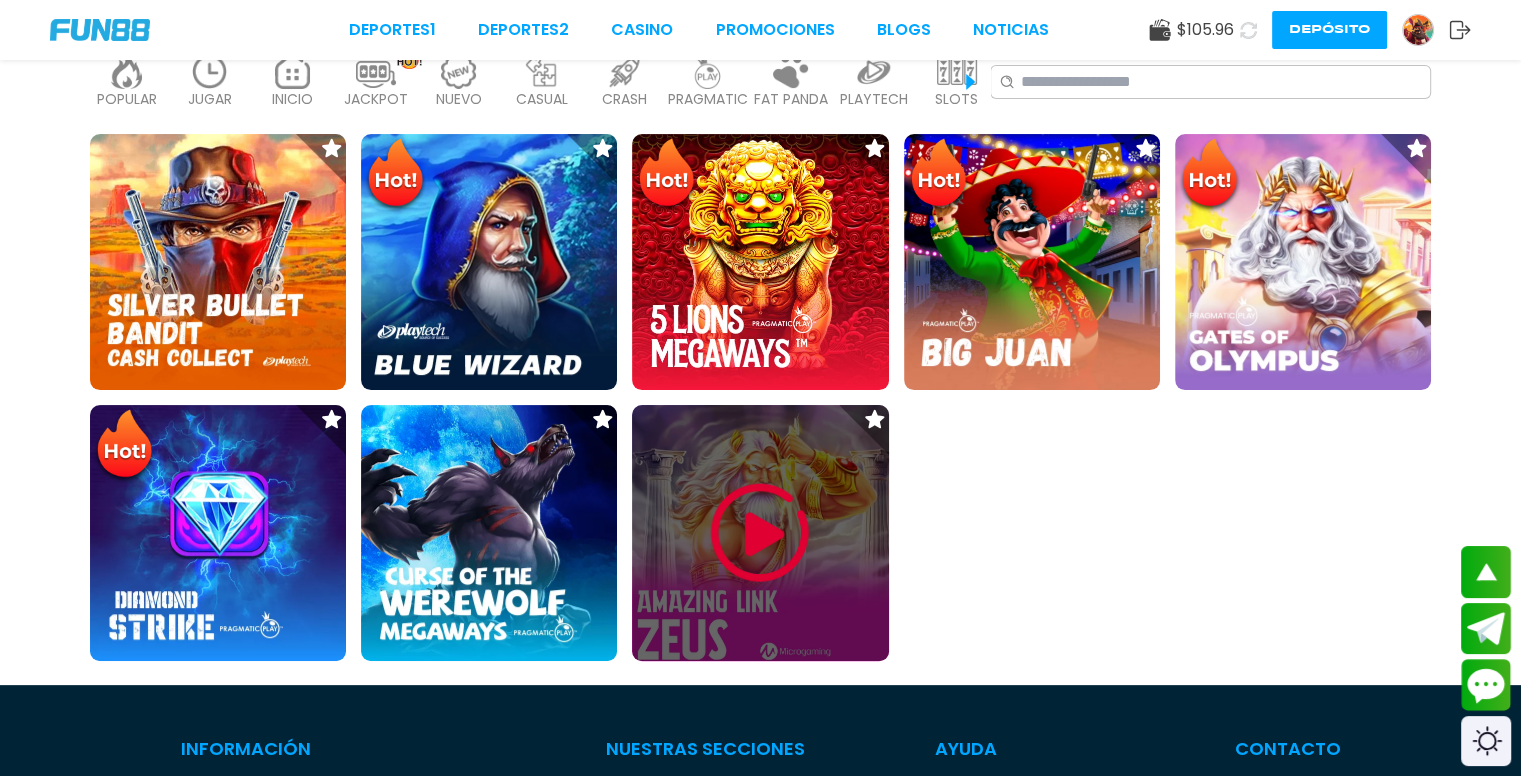 click at bounding box center [760, 533] 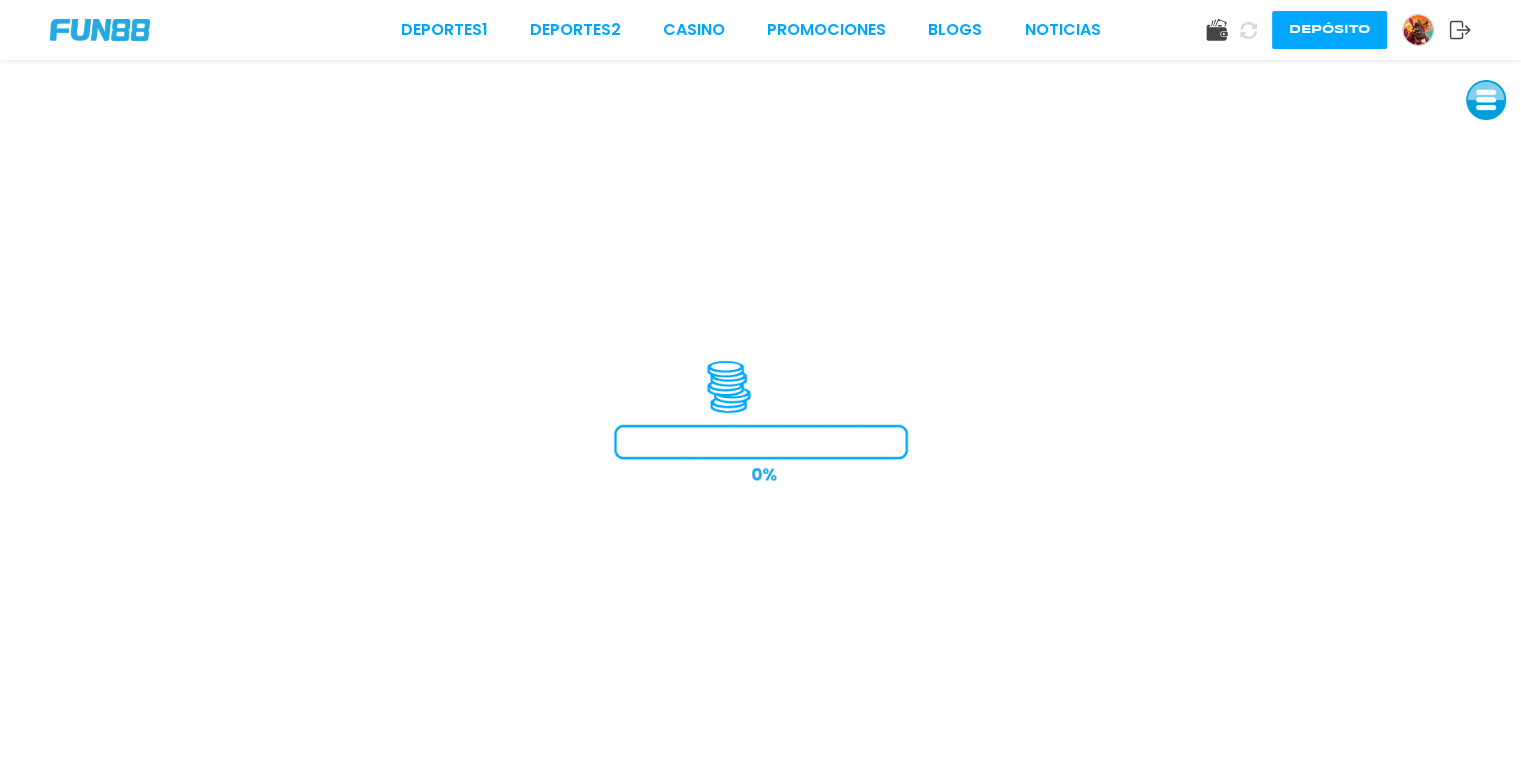 scroll, scrollTop: 0, scrollLeft: 0, axis: both 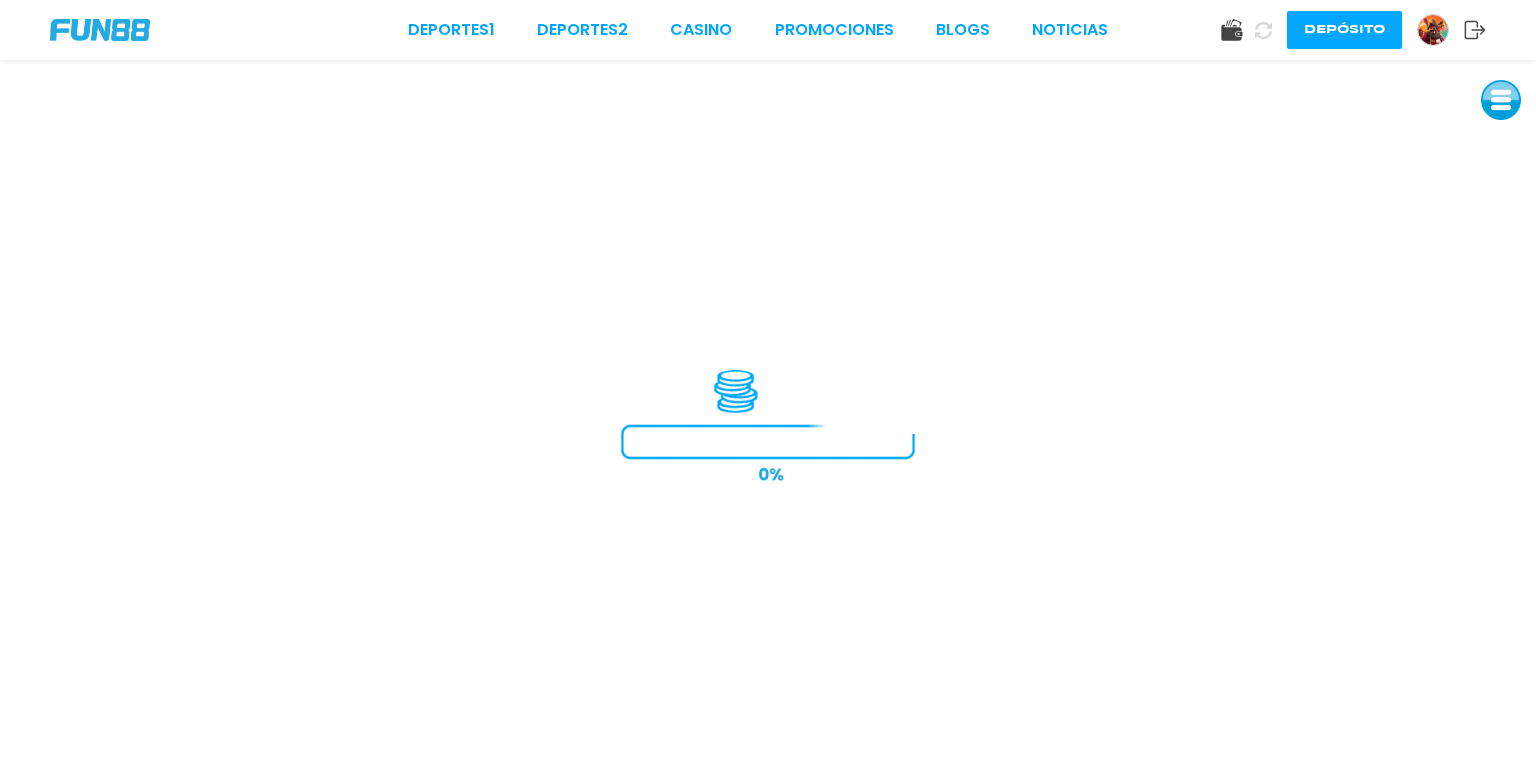 click at bounding box center [1501, 100] 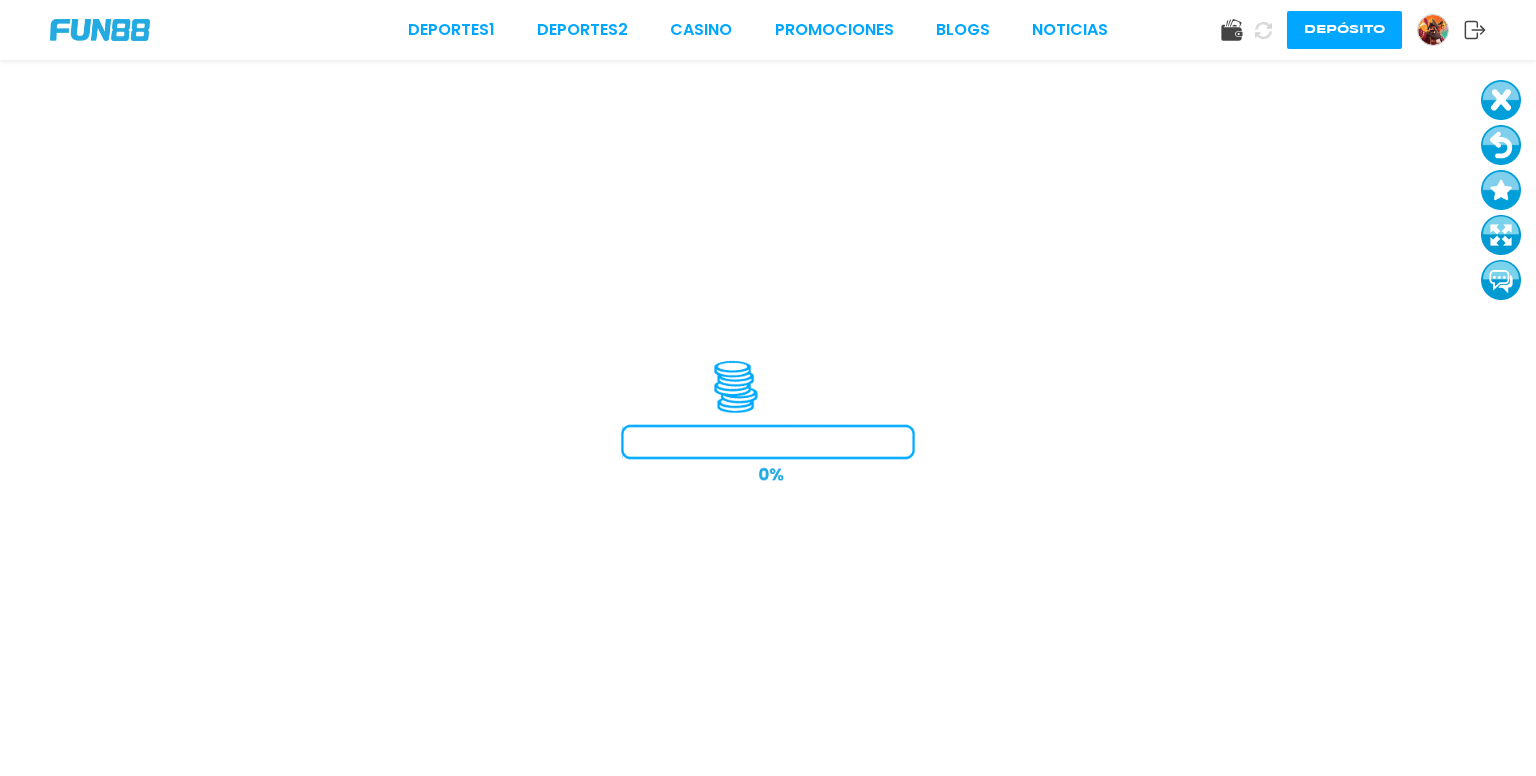 click at bounding box center (1501, 145) 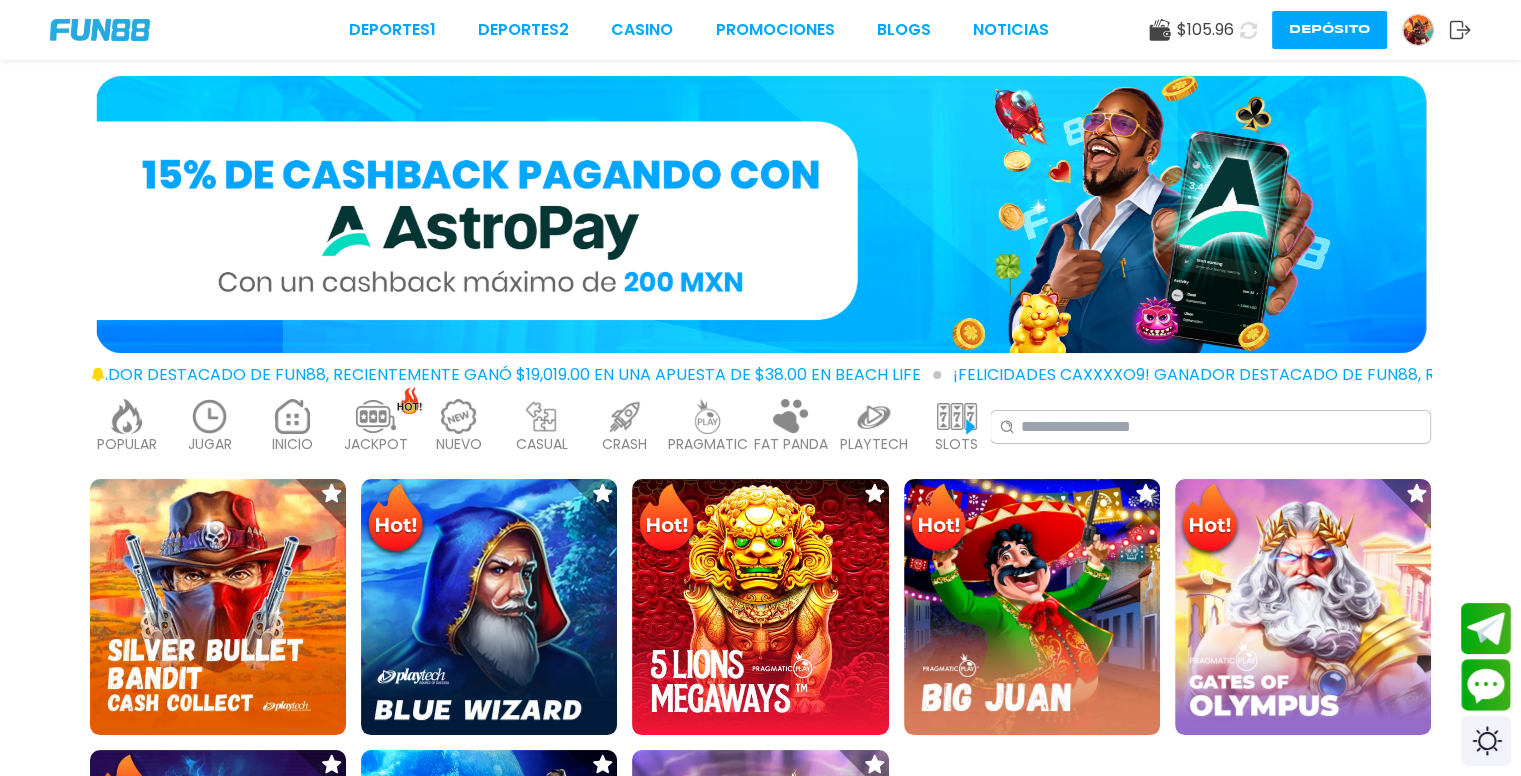 click at bounding box center [127, 416] 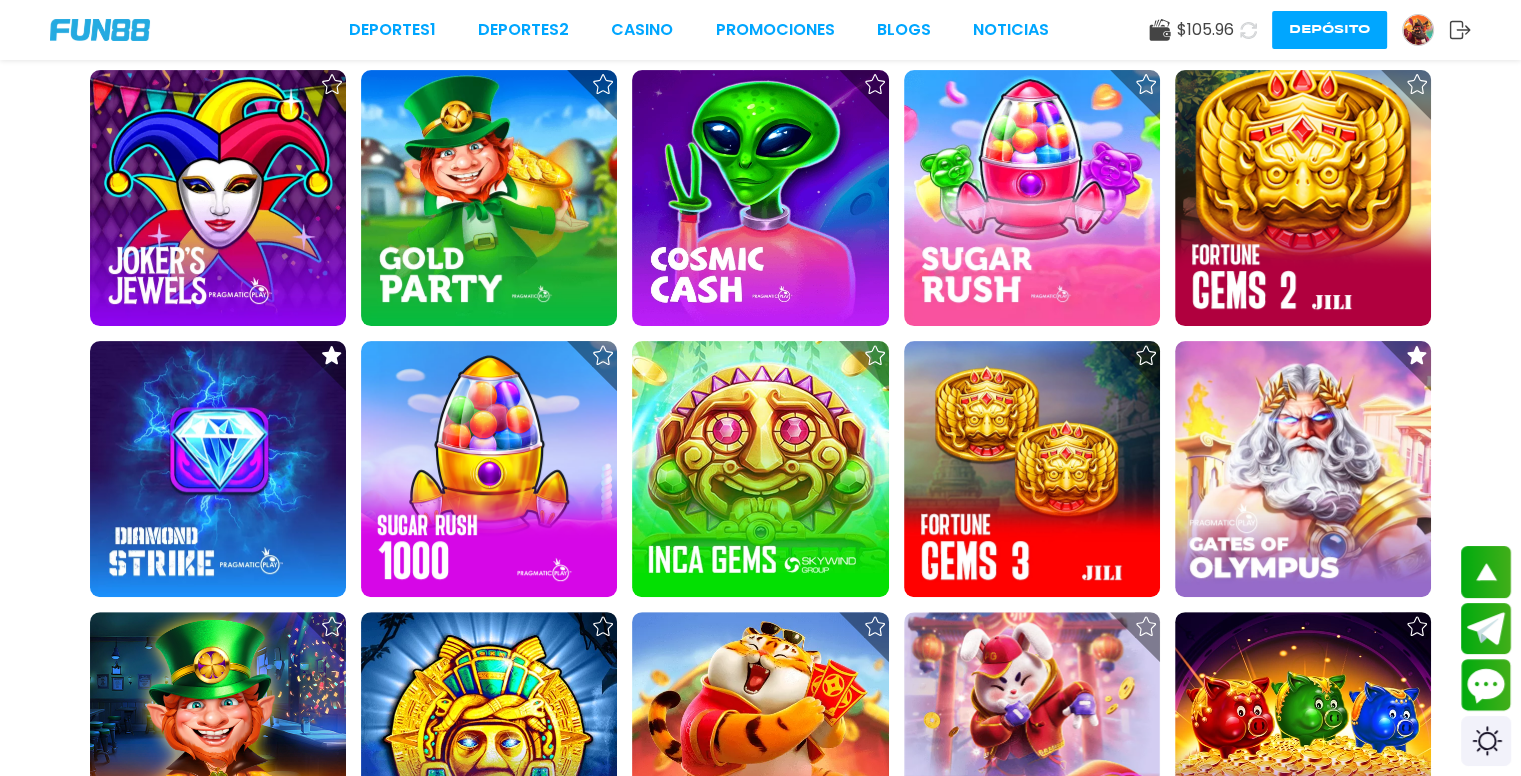 scroll, scrollTop: 616, scrollLeft: 0, axis: vertical 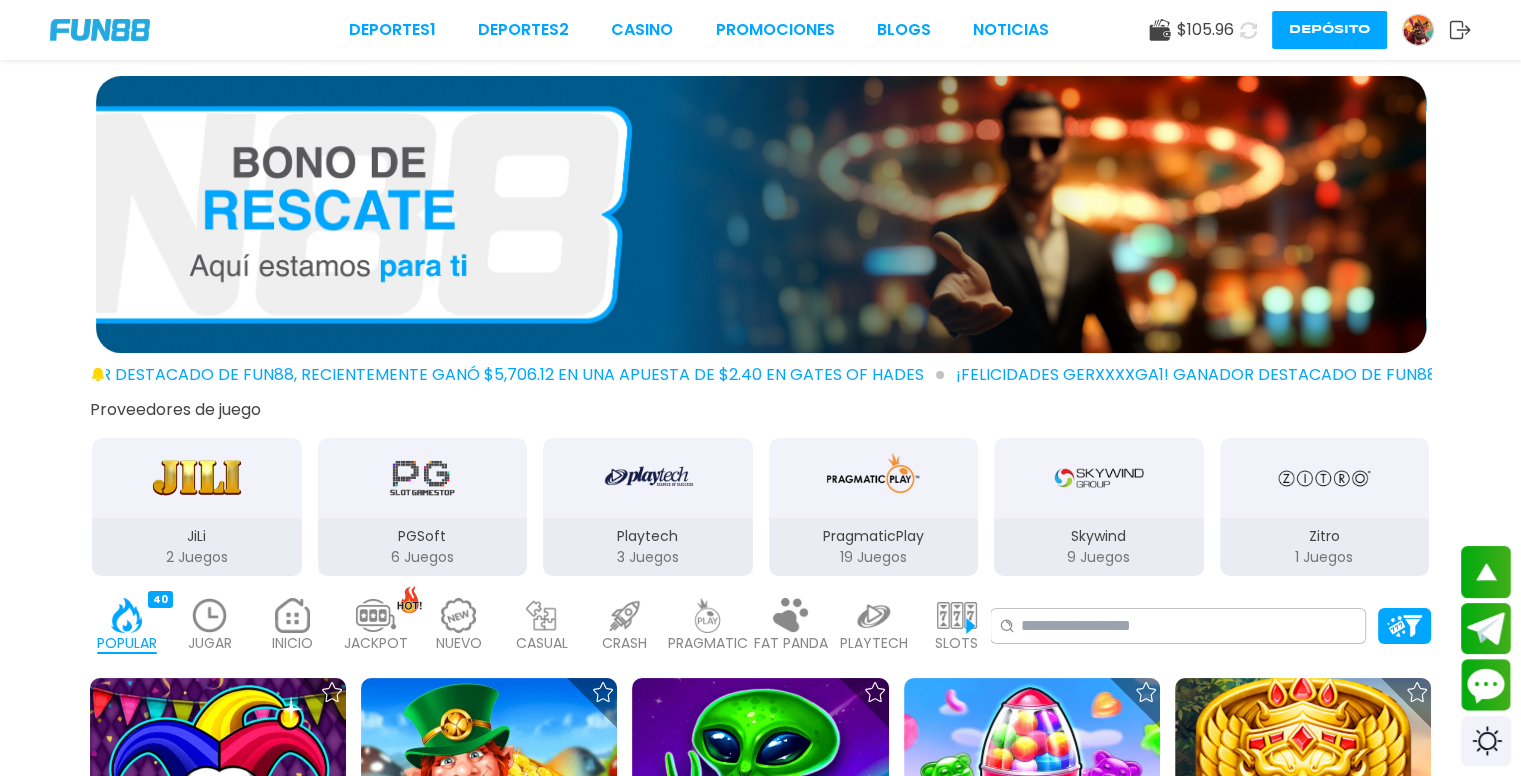click at bounding box center [293, 615] 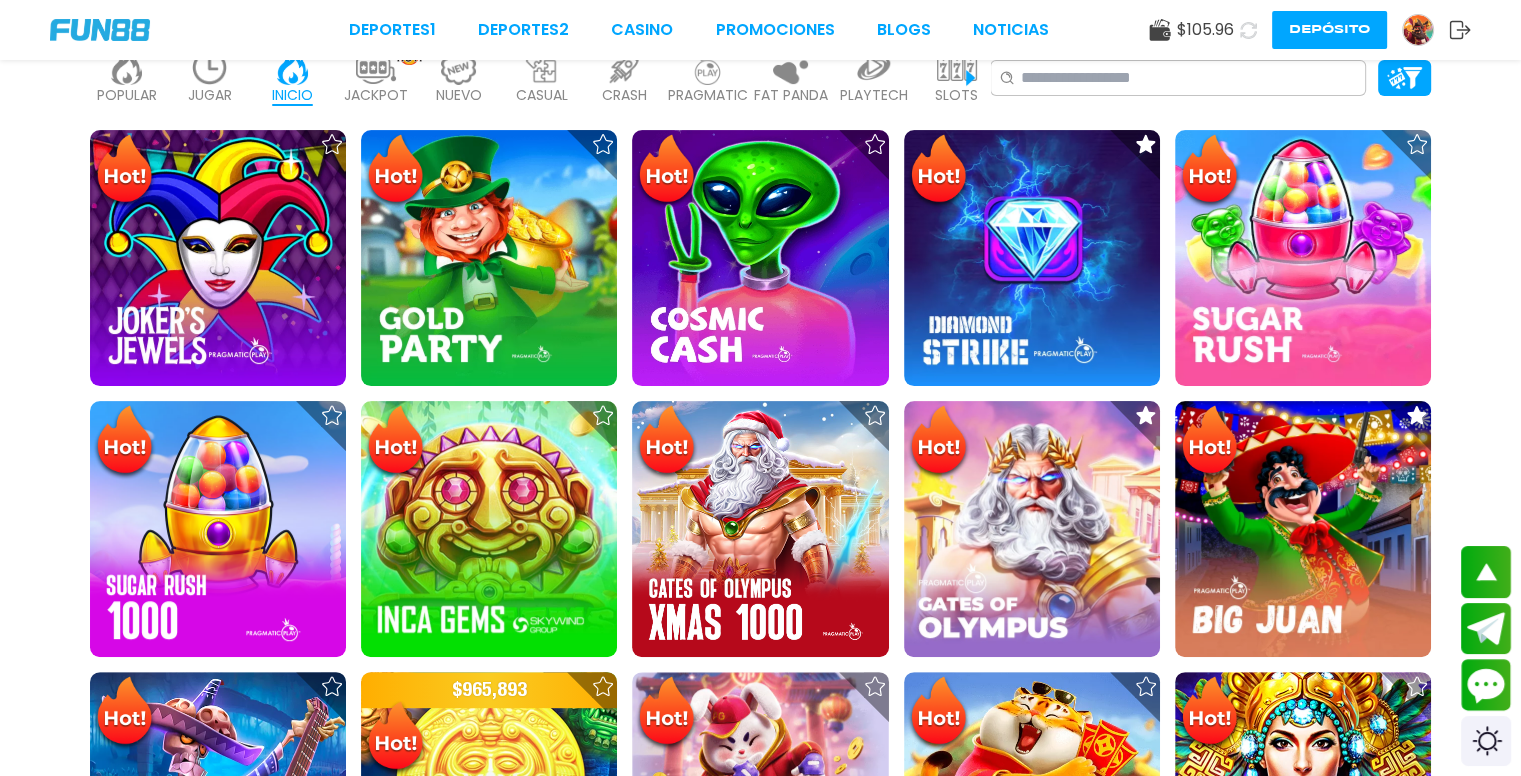 scroll, scrollTop: 625, scrollLeft: 0, axis: vertical 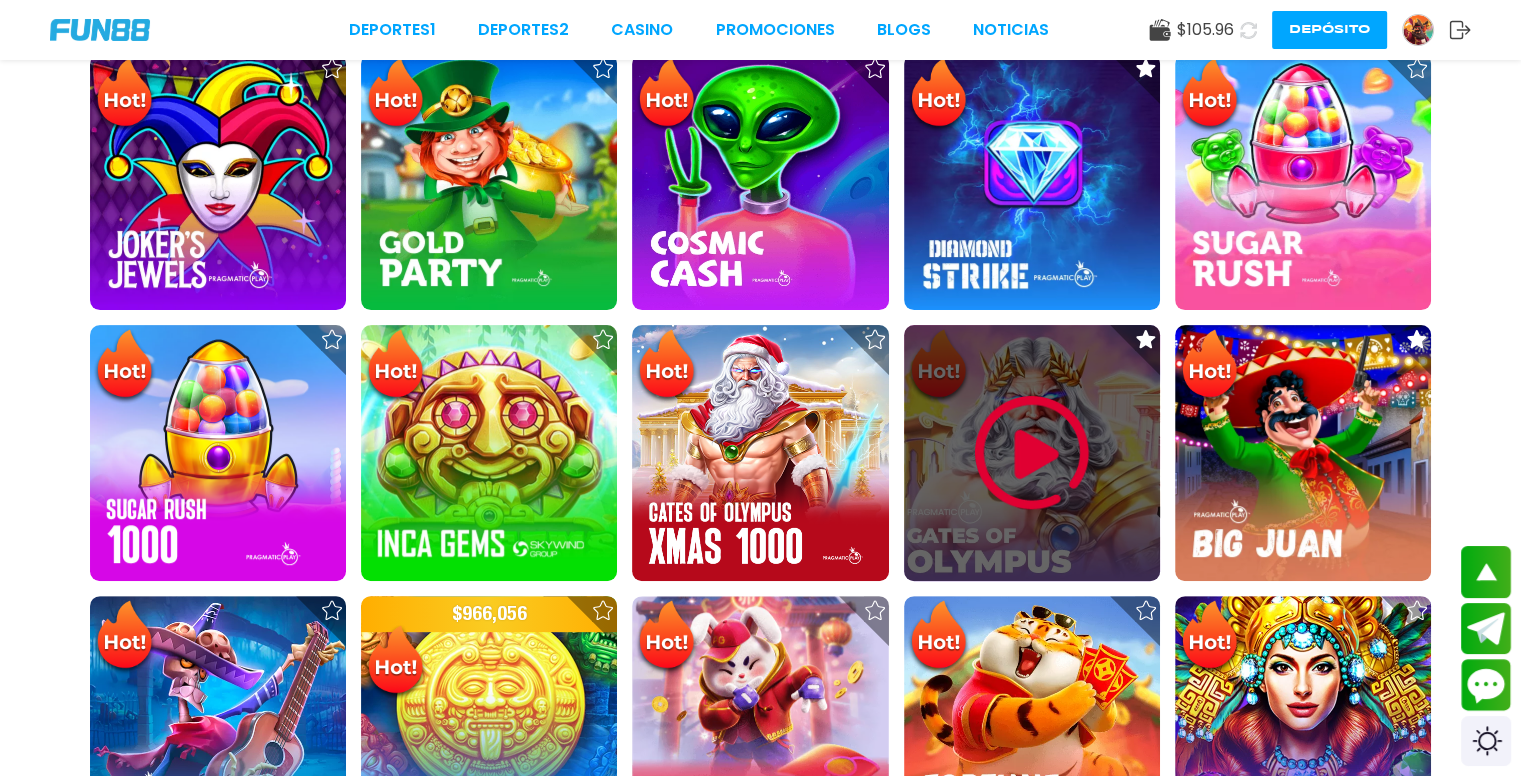 click at bounding box center [1032, 453] 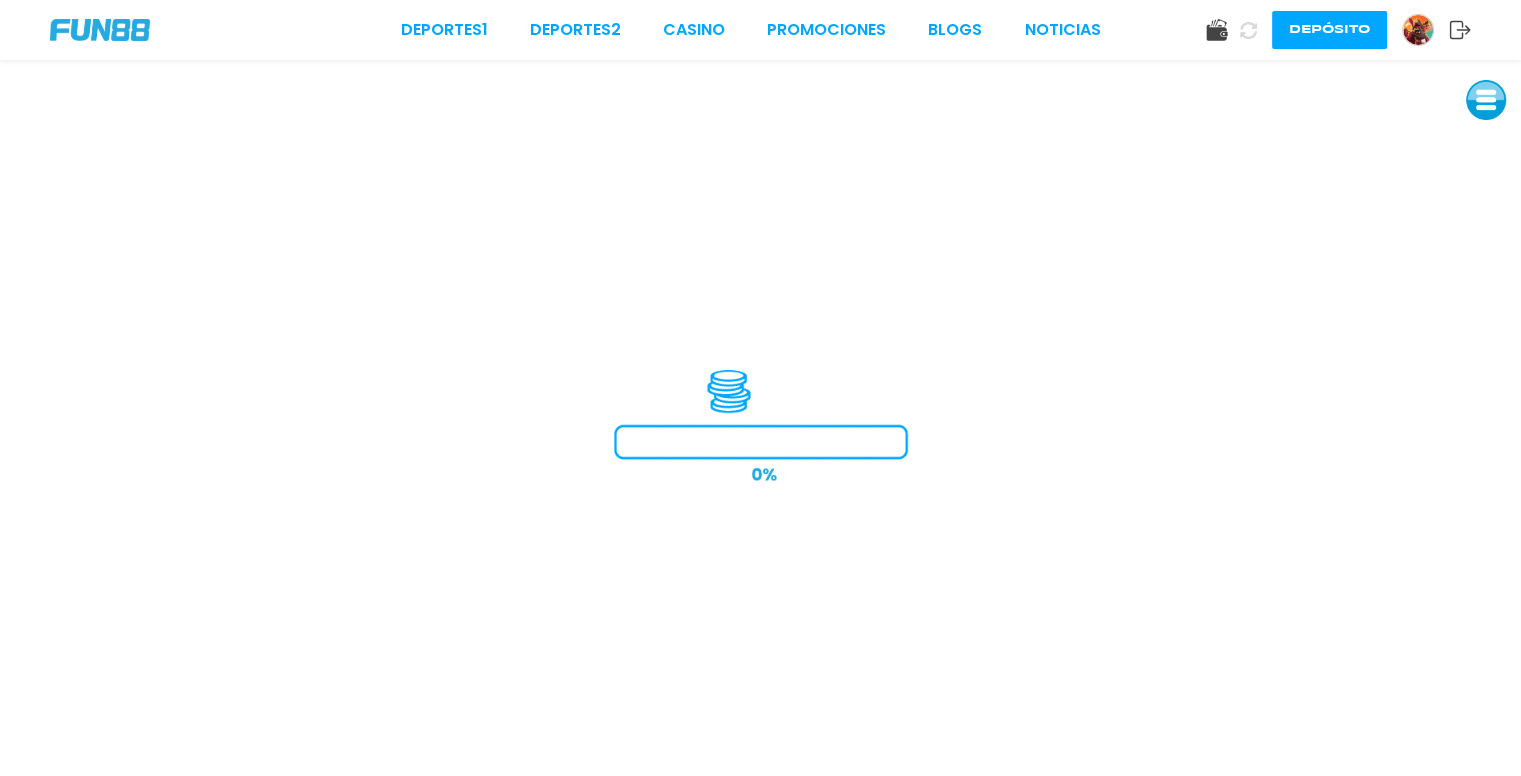 scroll, scrollTop: 0, scrollLeft: 0, axis: both 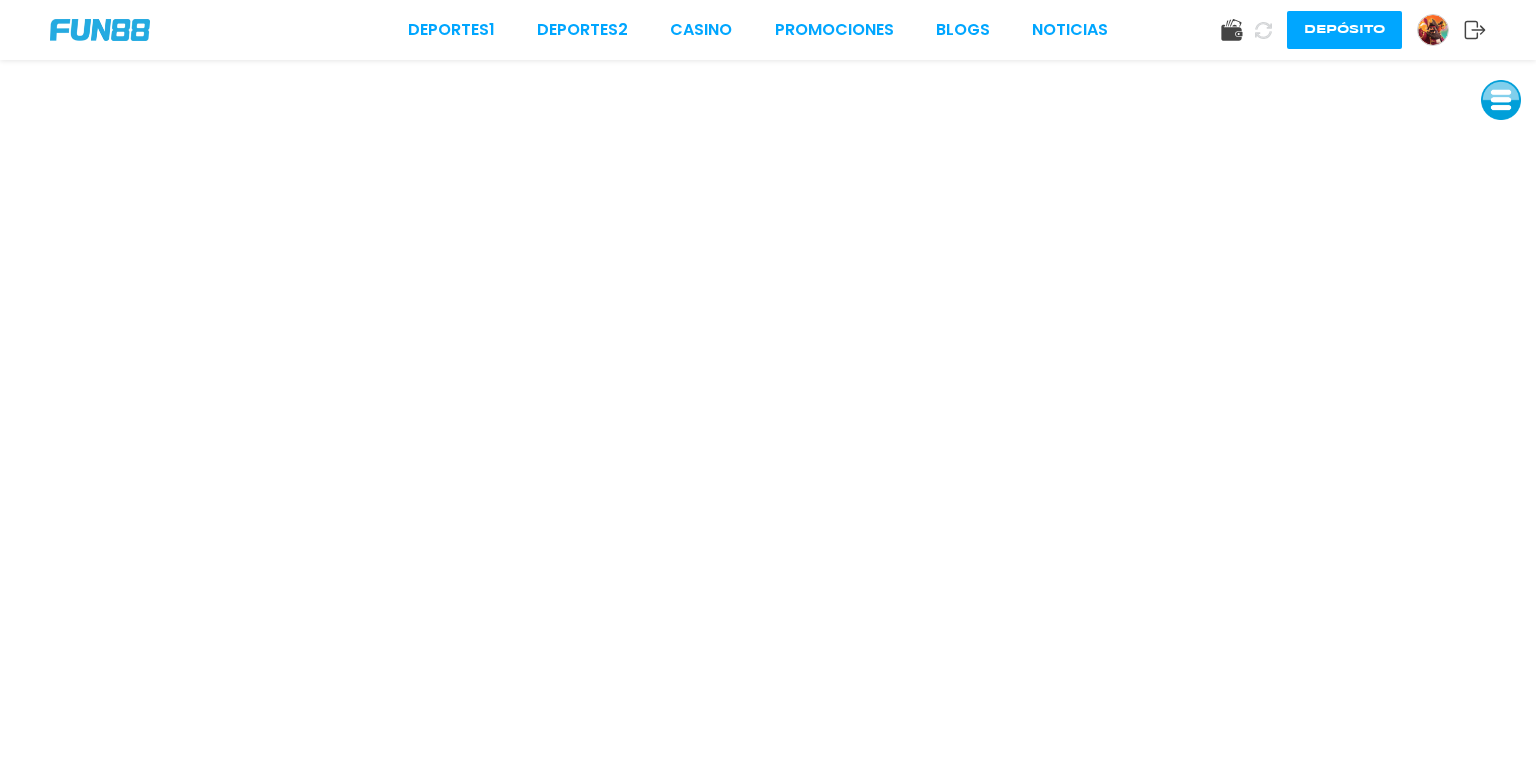 click at bounding box center (1501, 100) 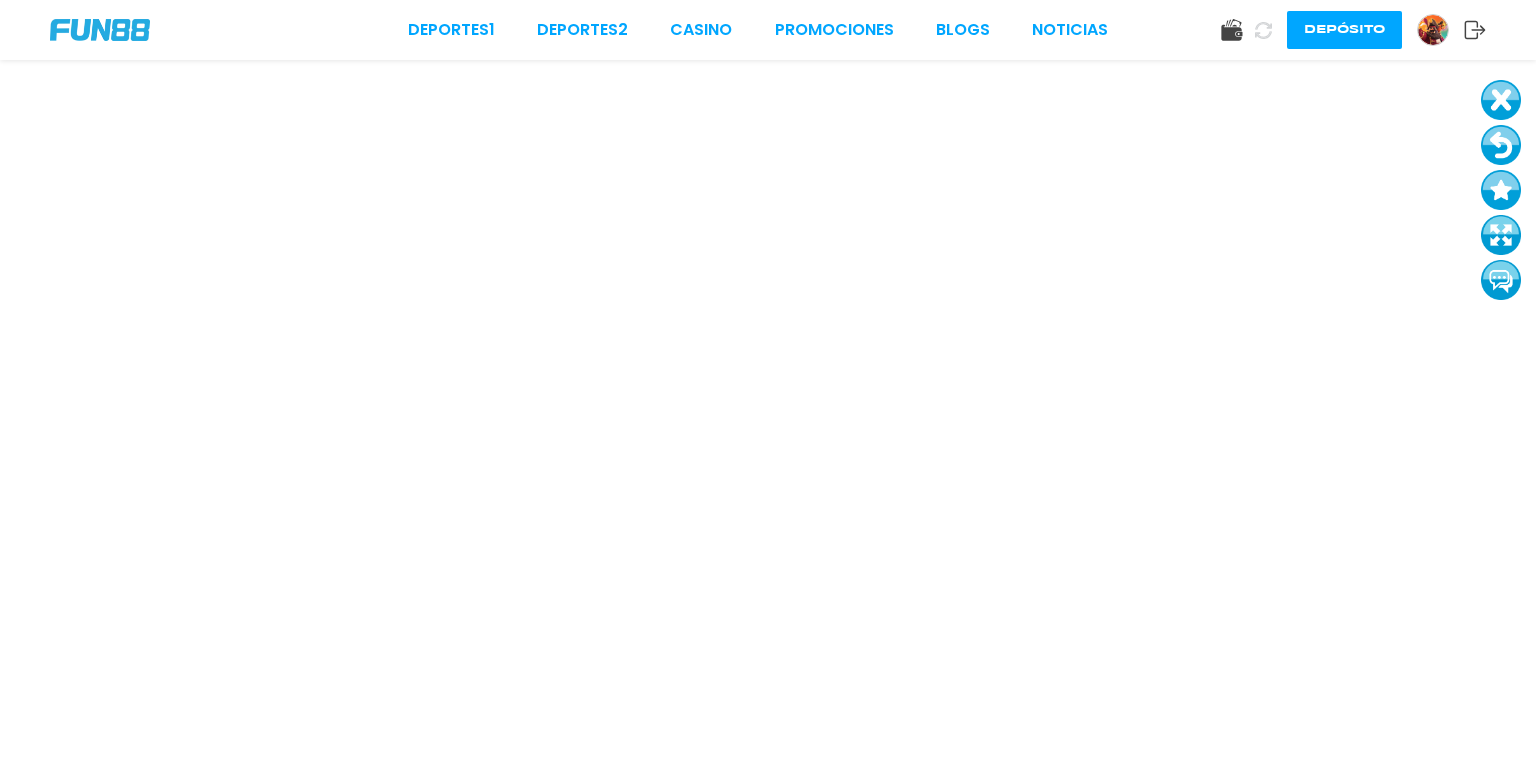 click at bounding box center [1501, 235] 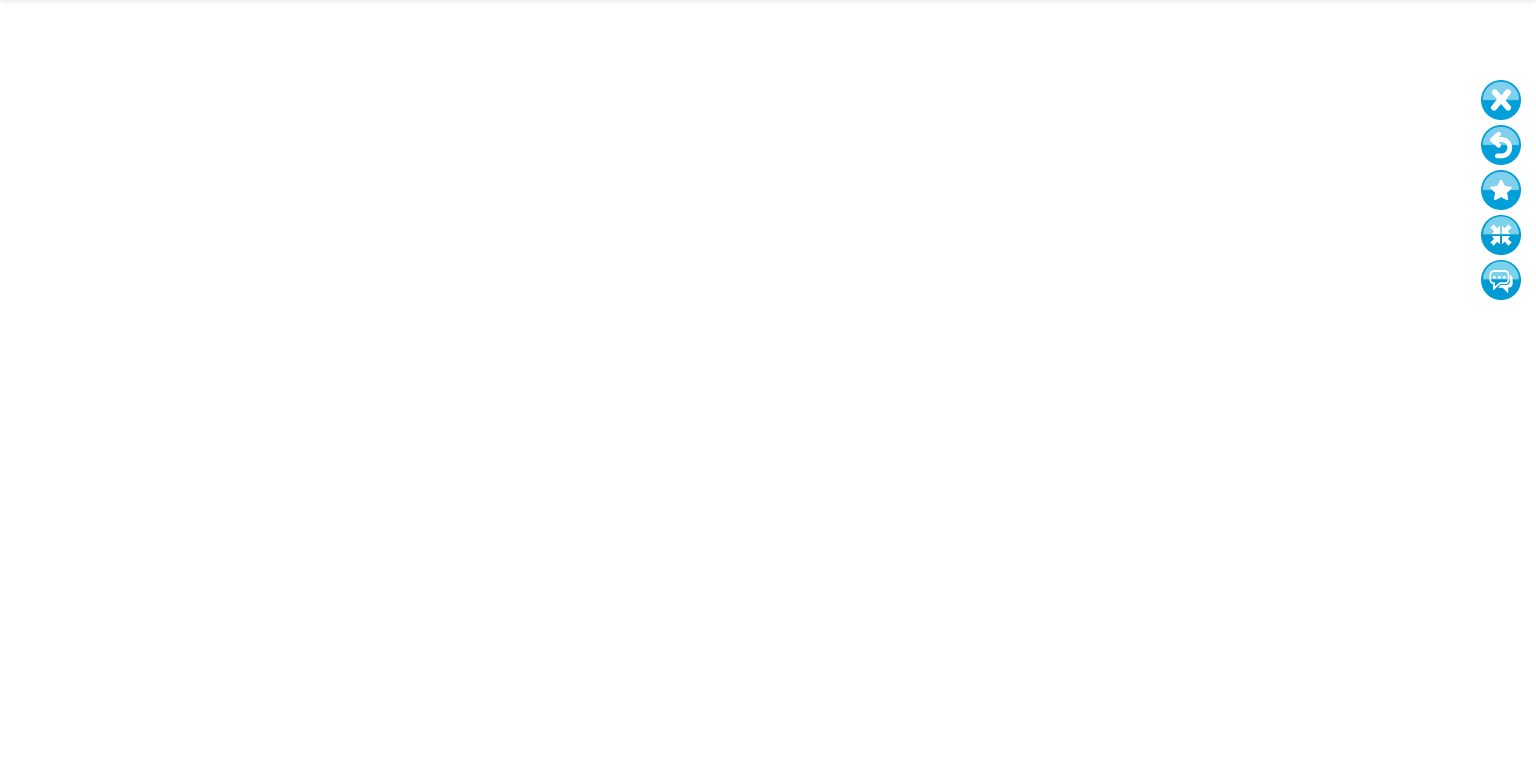 click at bounding box center (1501, 145) 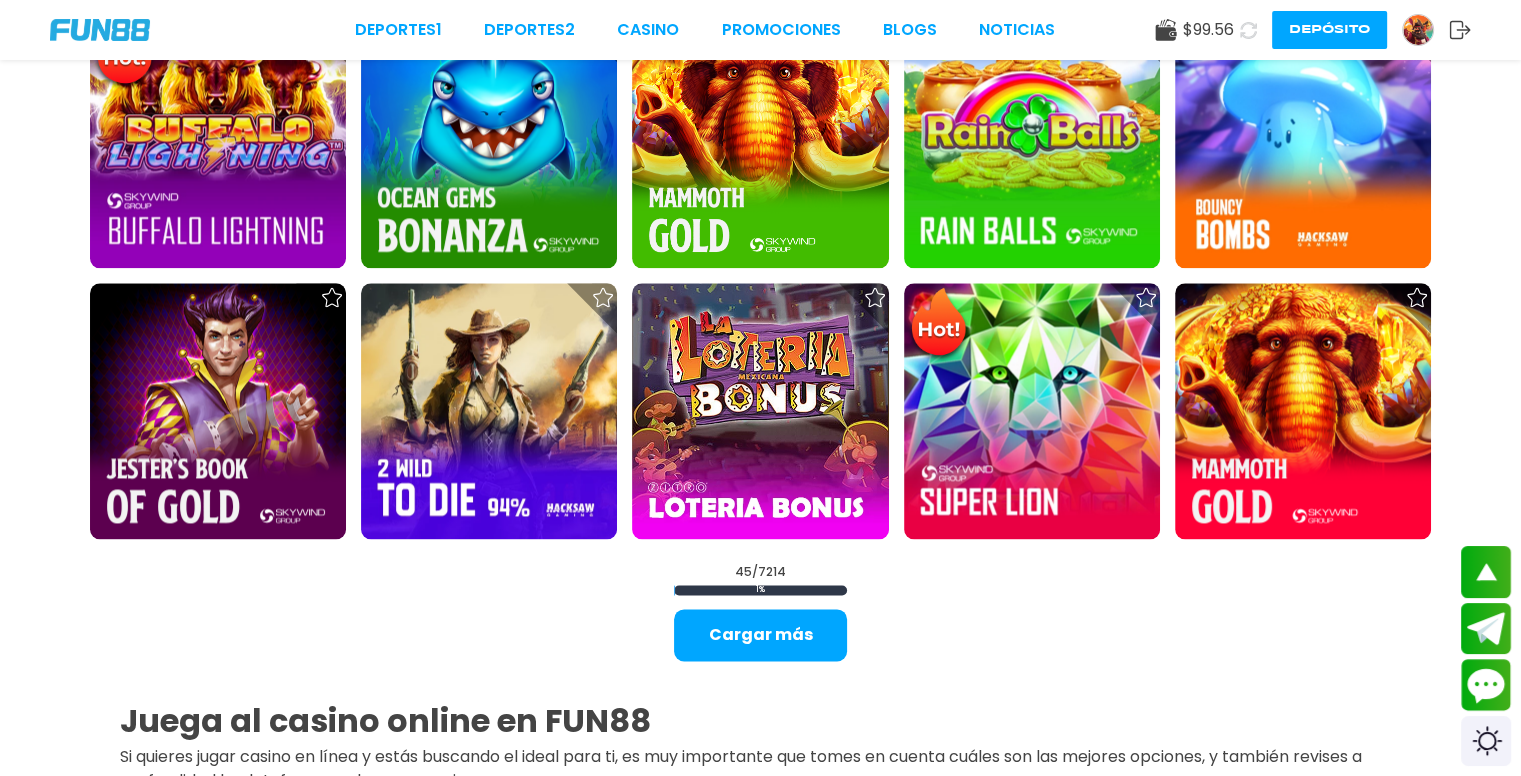 scroll, scrollTop: 2756, scrollLeft: 0, axis: vertical 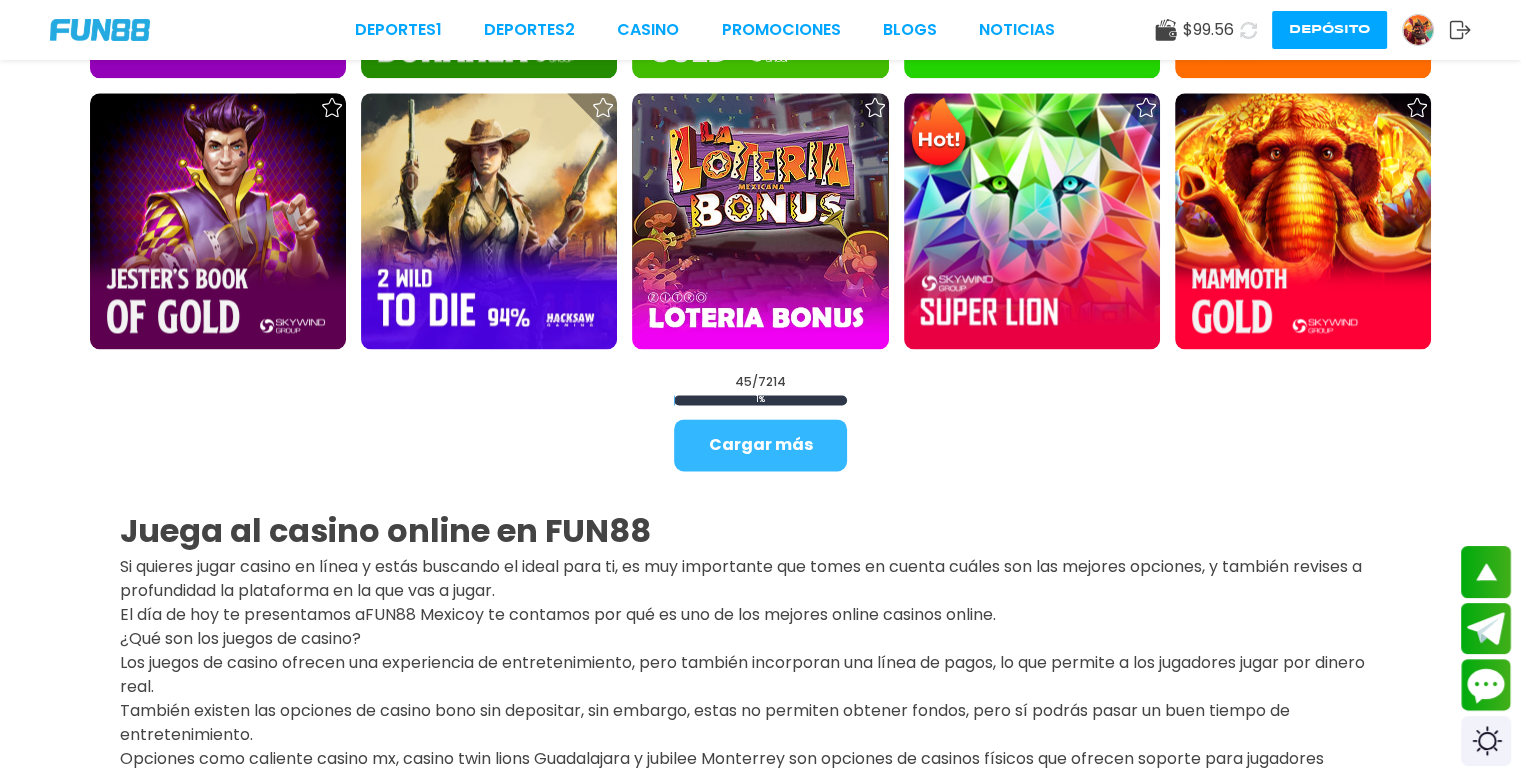 click on "Cargar más" at bounding box center [760, 445] 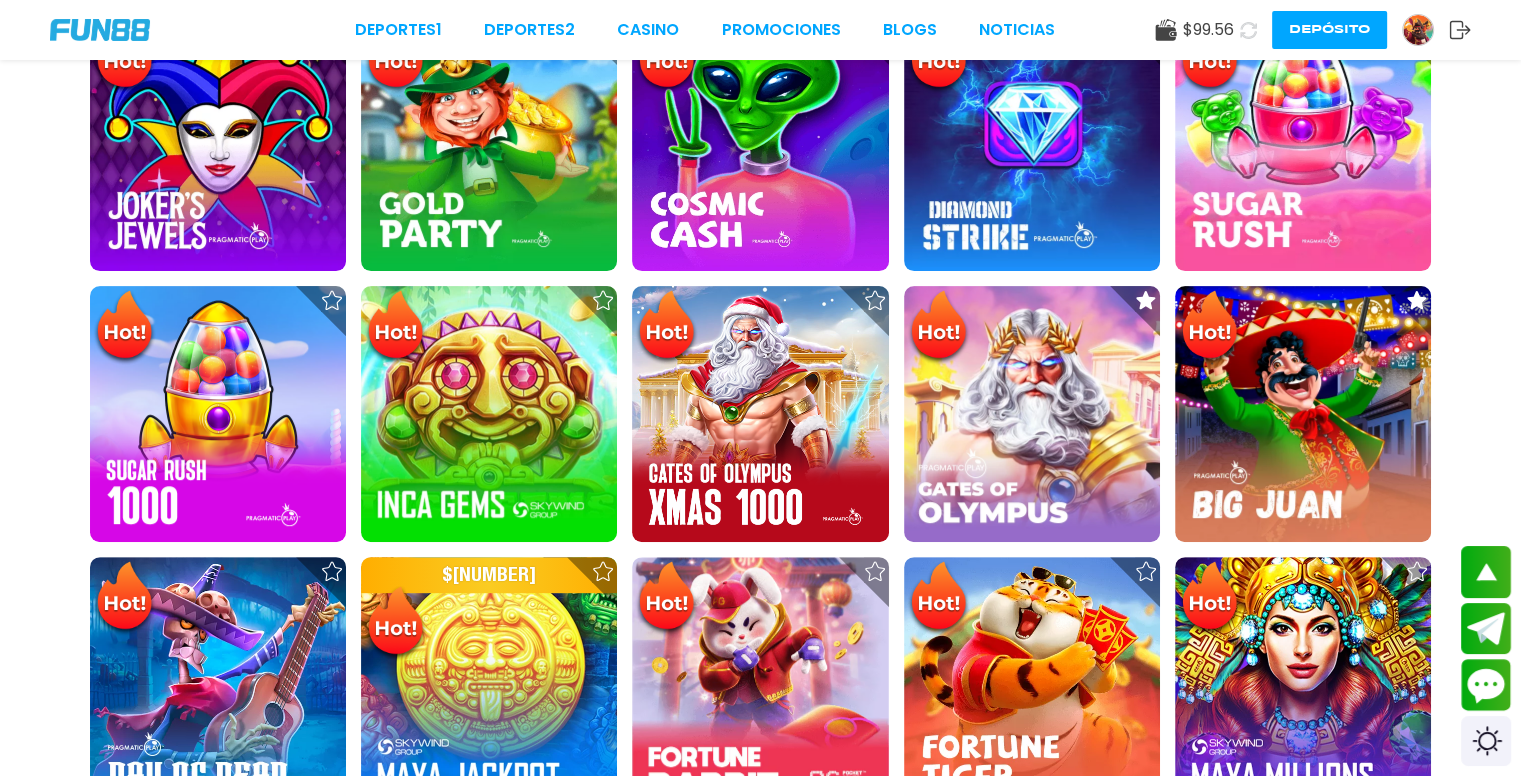 scroll, scrollTop: 628, scrollLeft: 0, axis: vertical 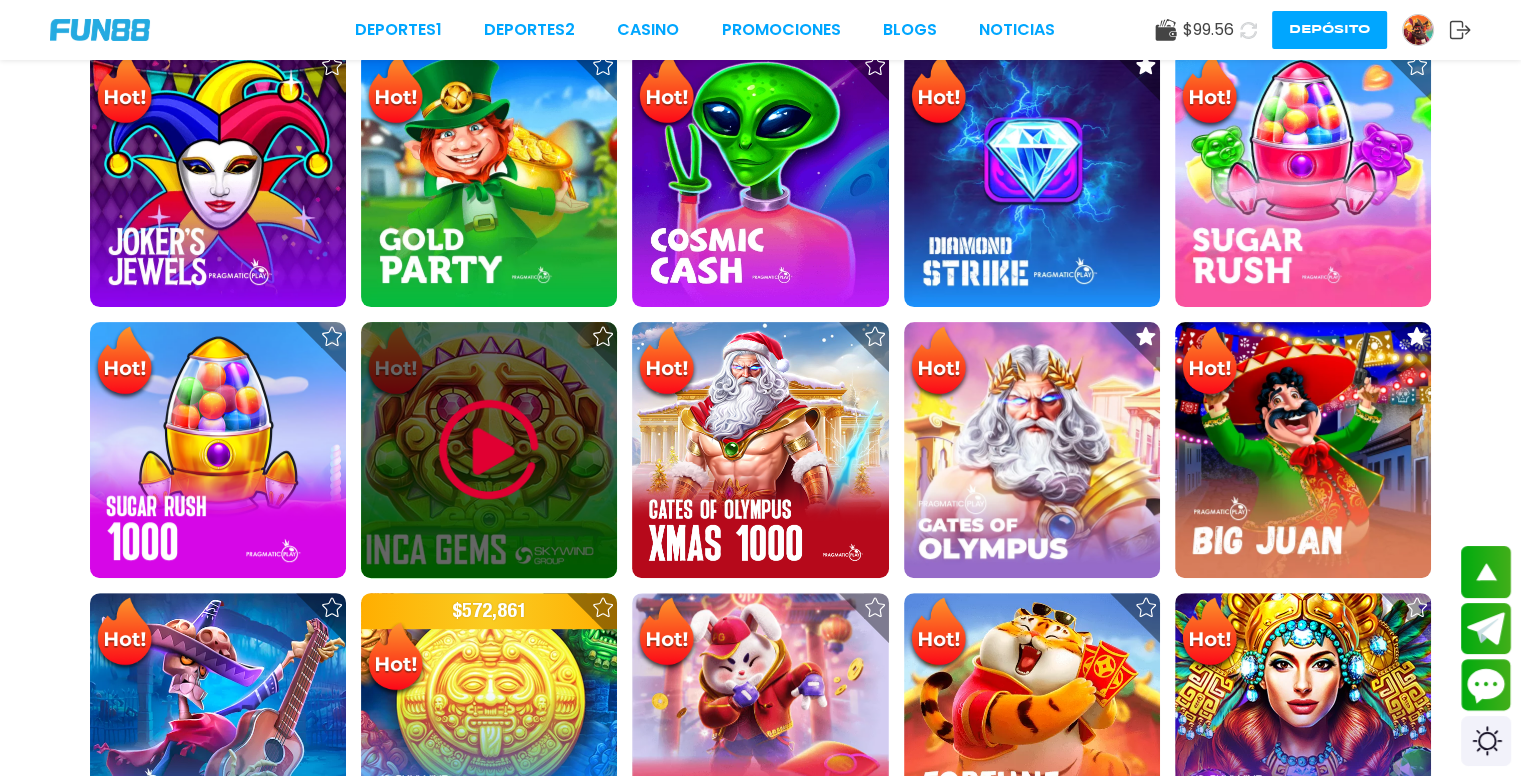 click at bounding box center (489, 450) 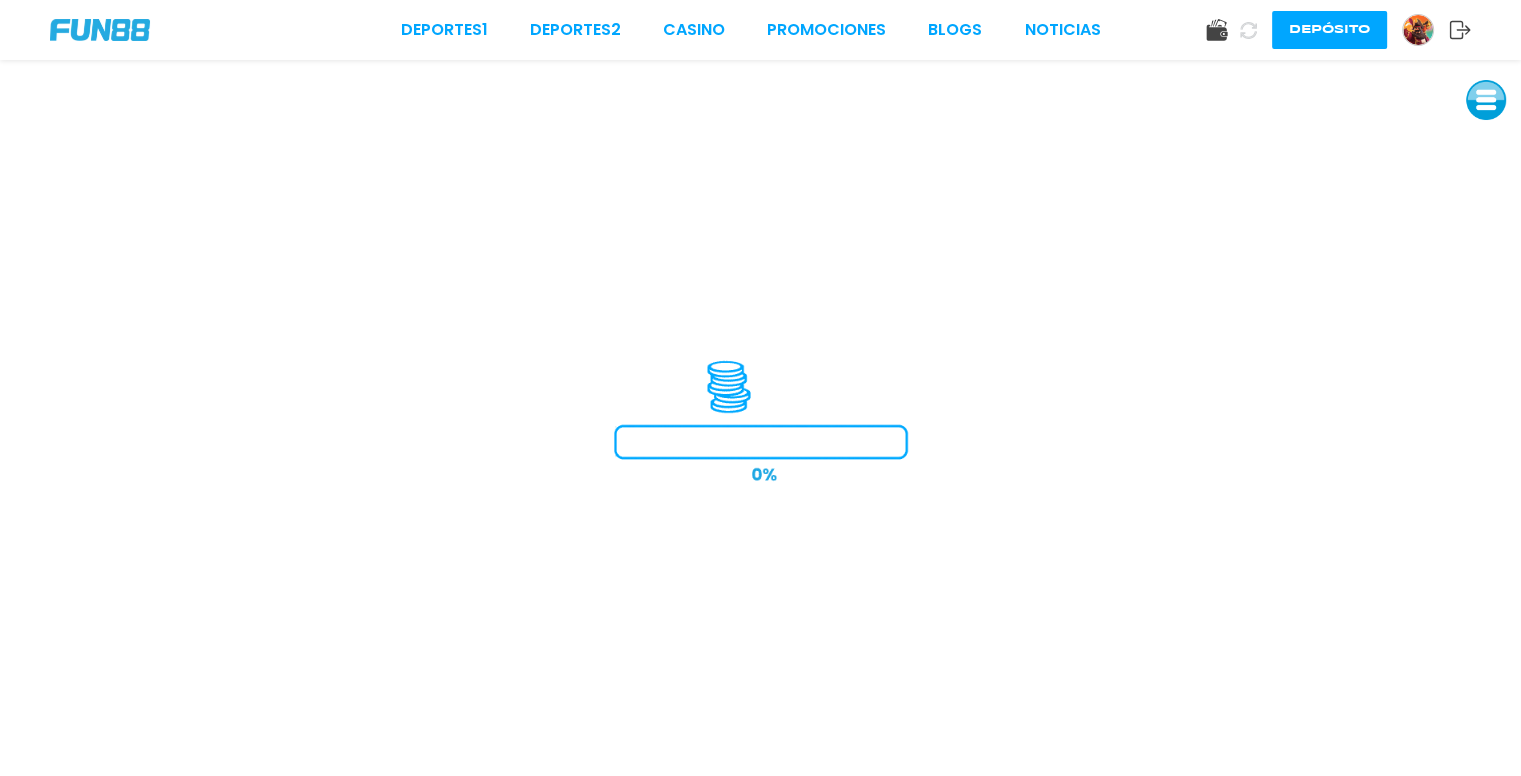 scroll, scrollTop: 0, scrollLeft: 0, axis: both 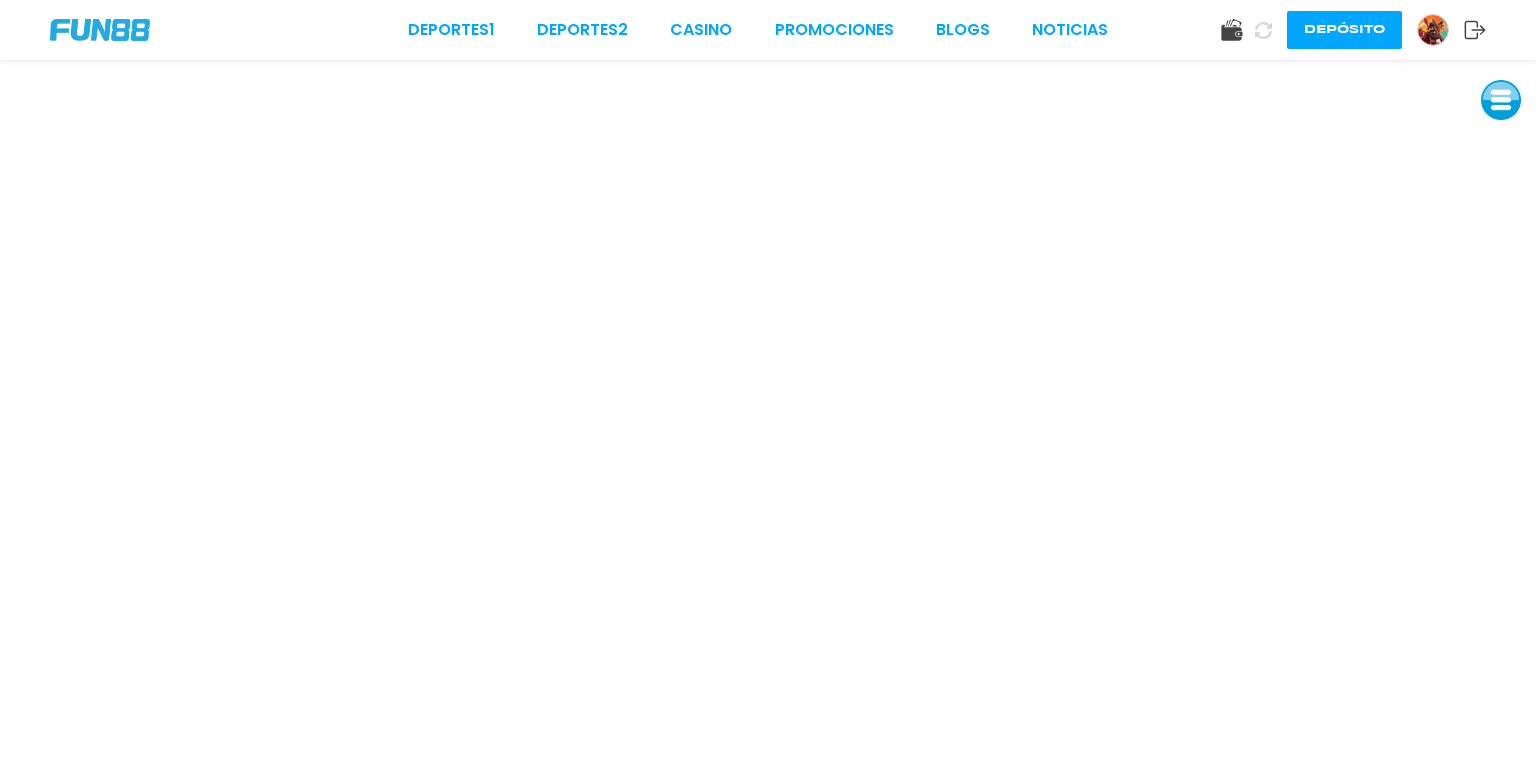 click at bounding box center (1501, 100) 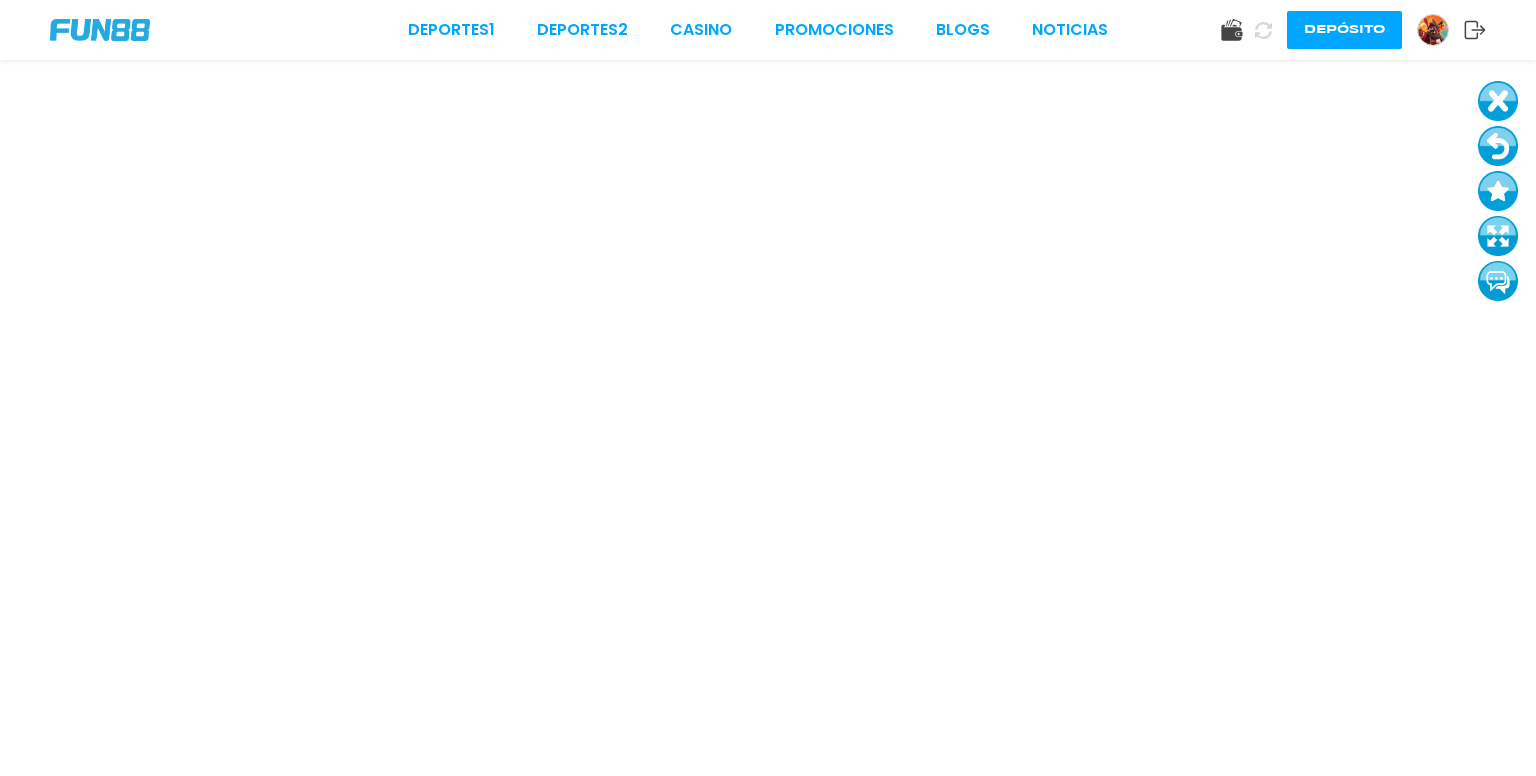 click at bounding box center [1498, 146] 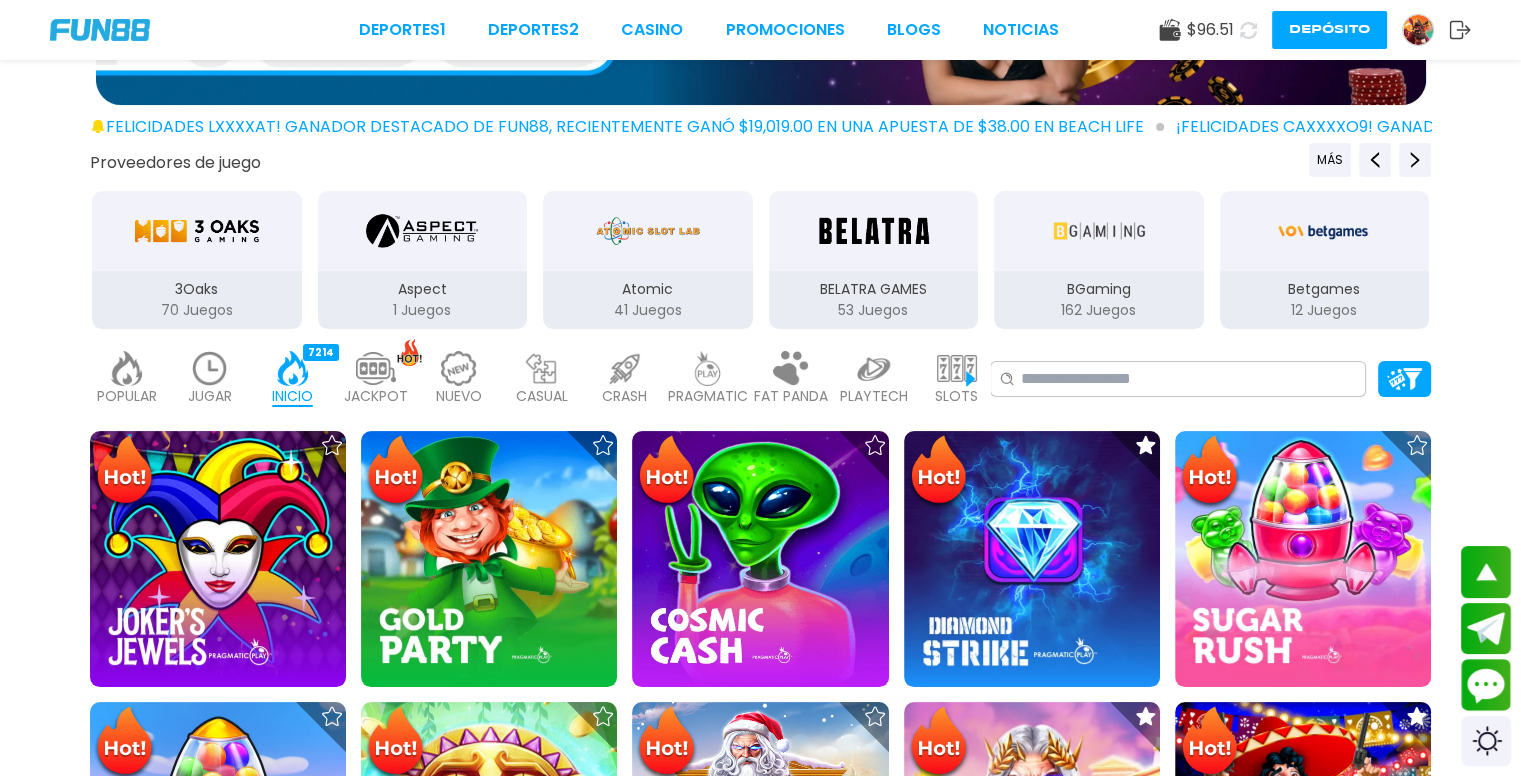 scroll, scrollTop: 257, scrollLeft: 0, axis: vertical 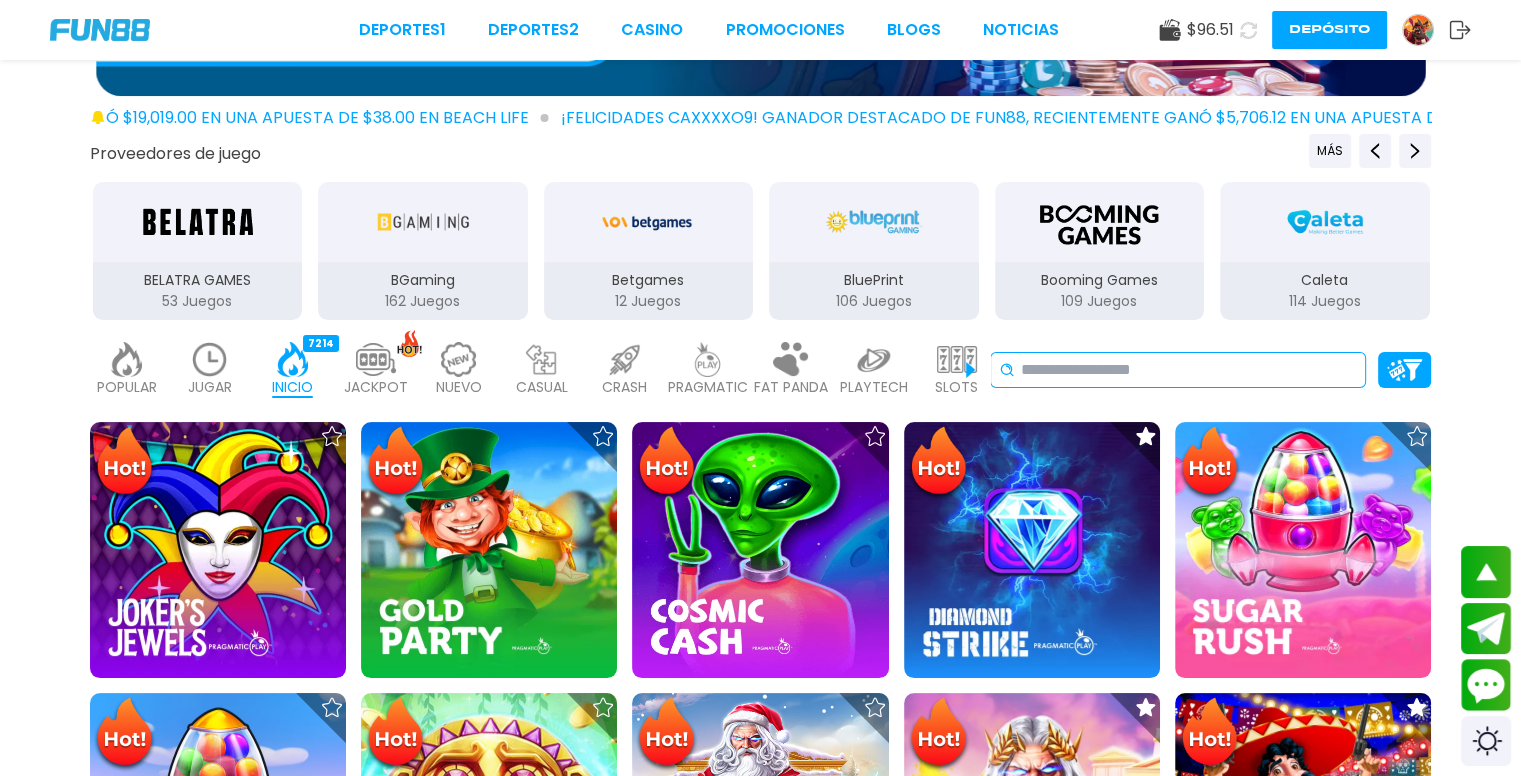 click at bounding box center (1189, 370) 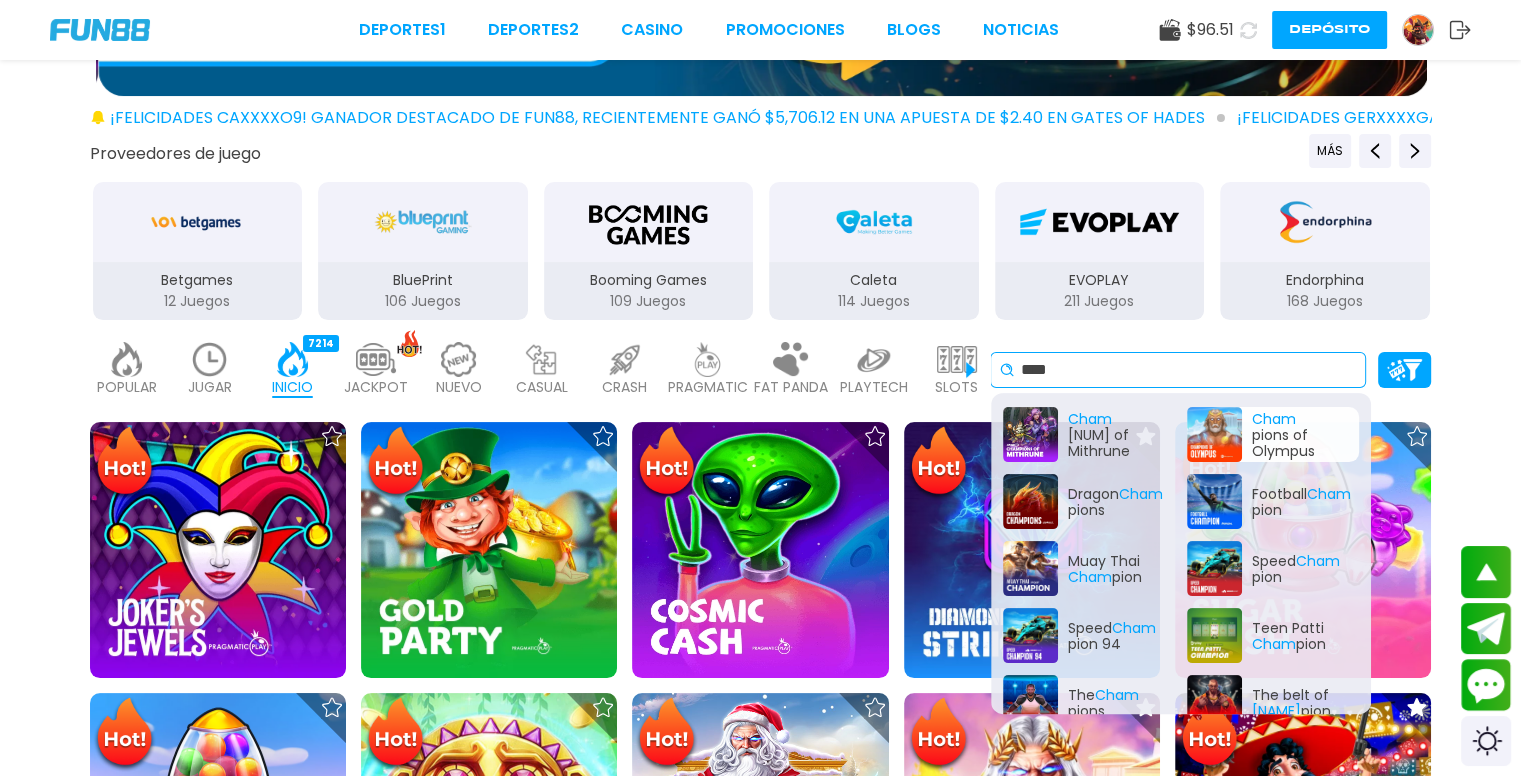 type on "****" 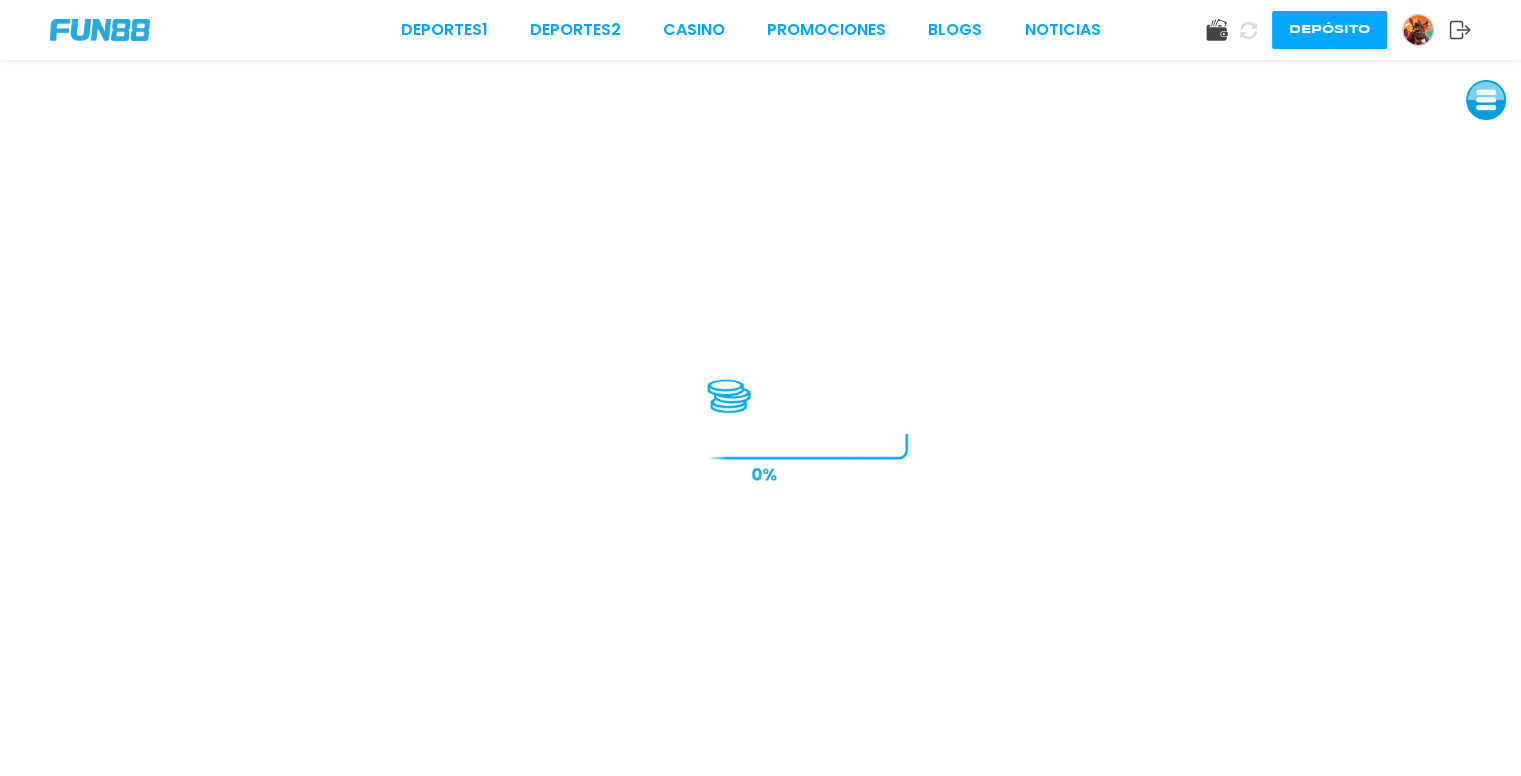 scroll, scrollTop: 0, scrollLeft: 0, axis: both 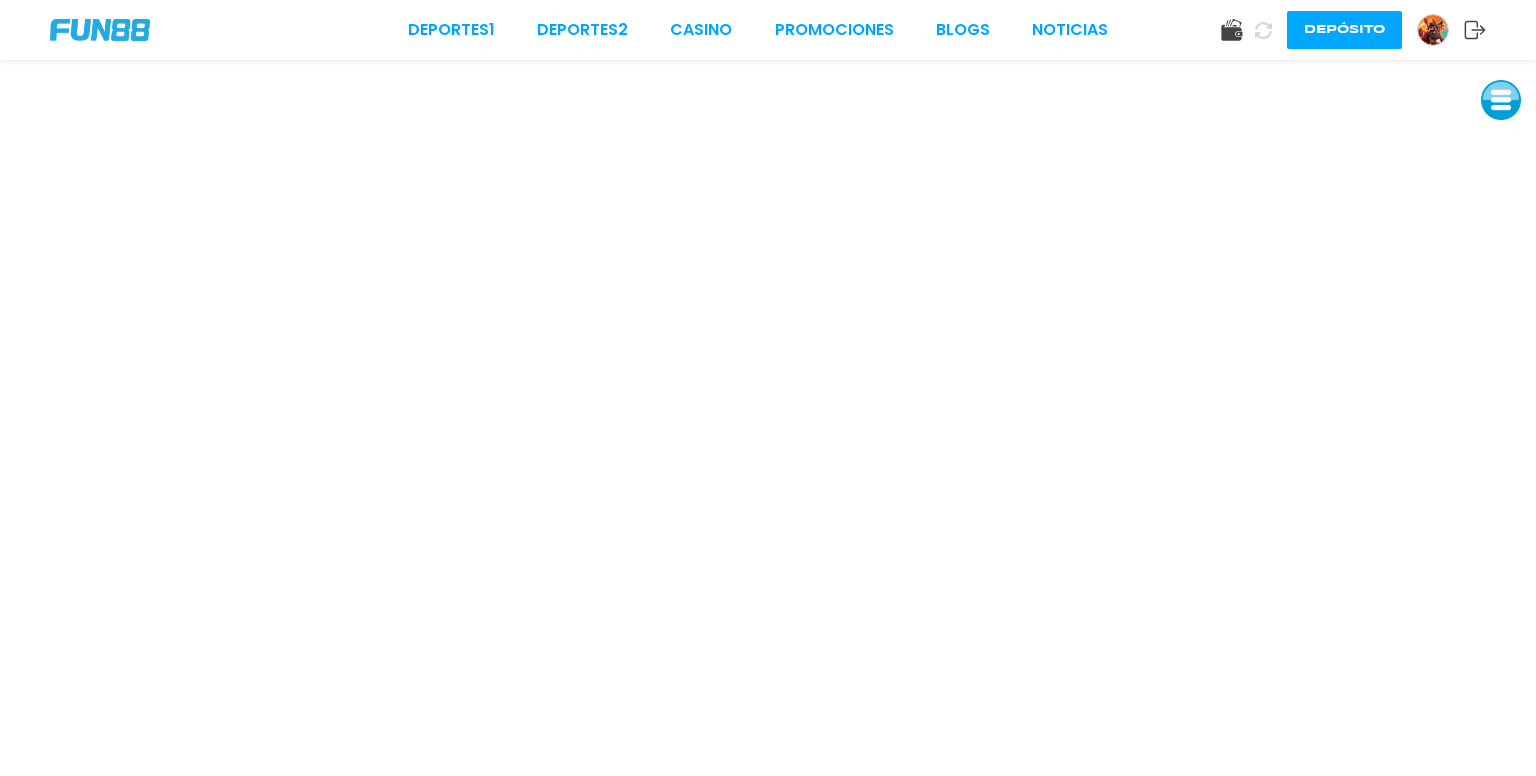 click at bounding box center [1501, 100] 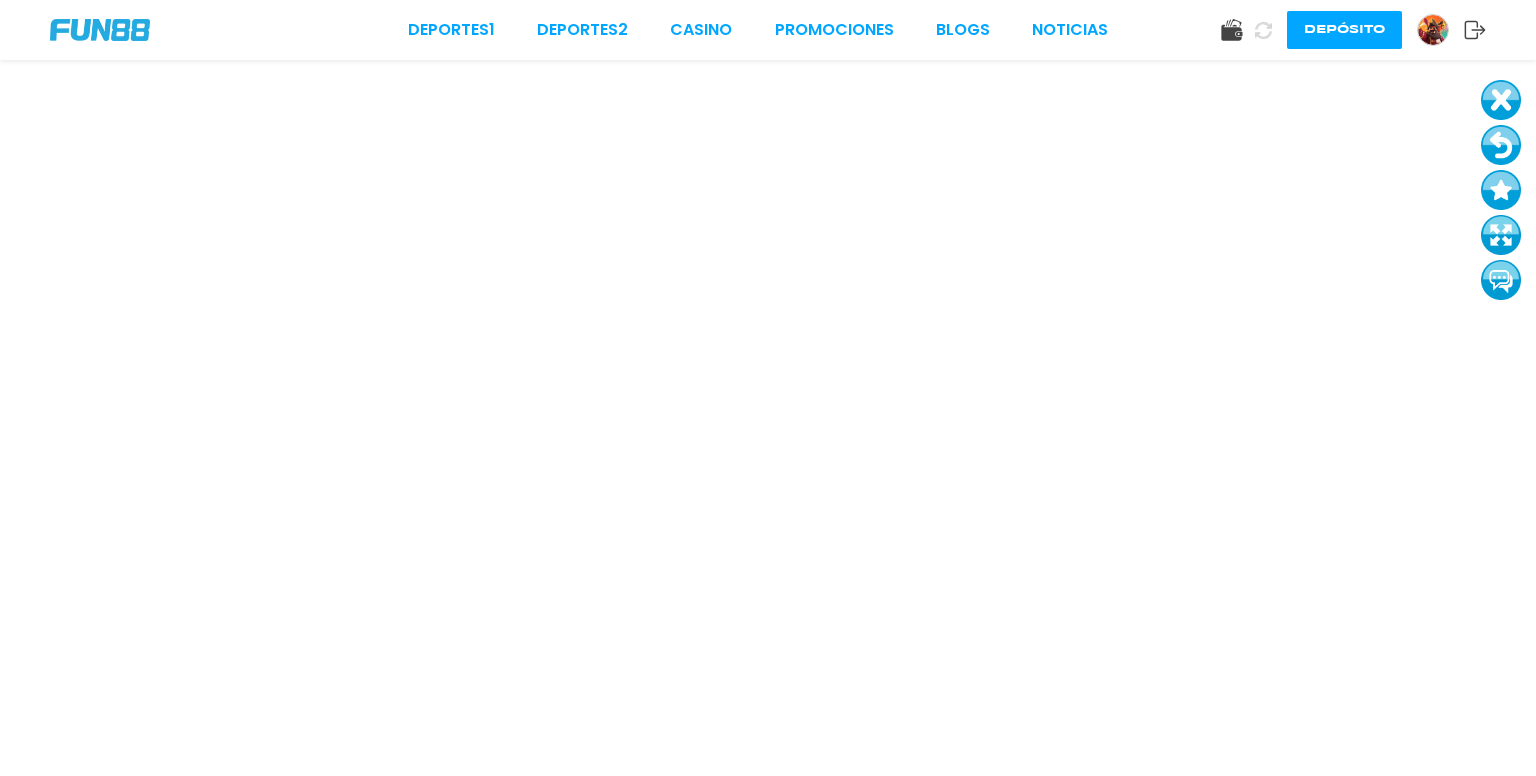click at bounding box center [1501, 100] 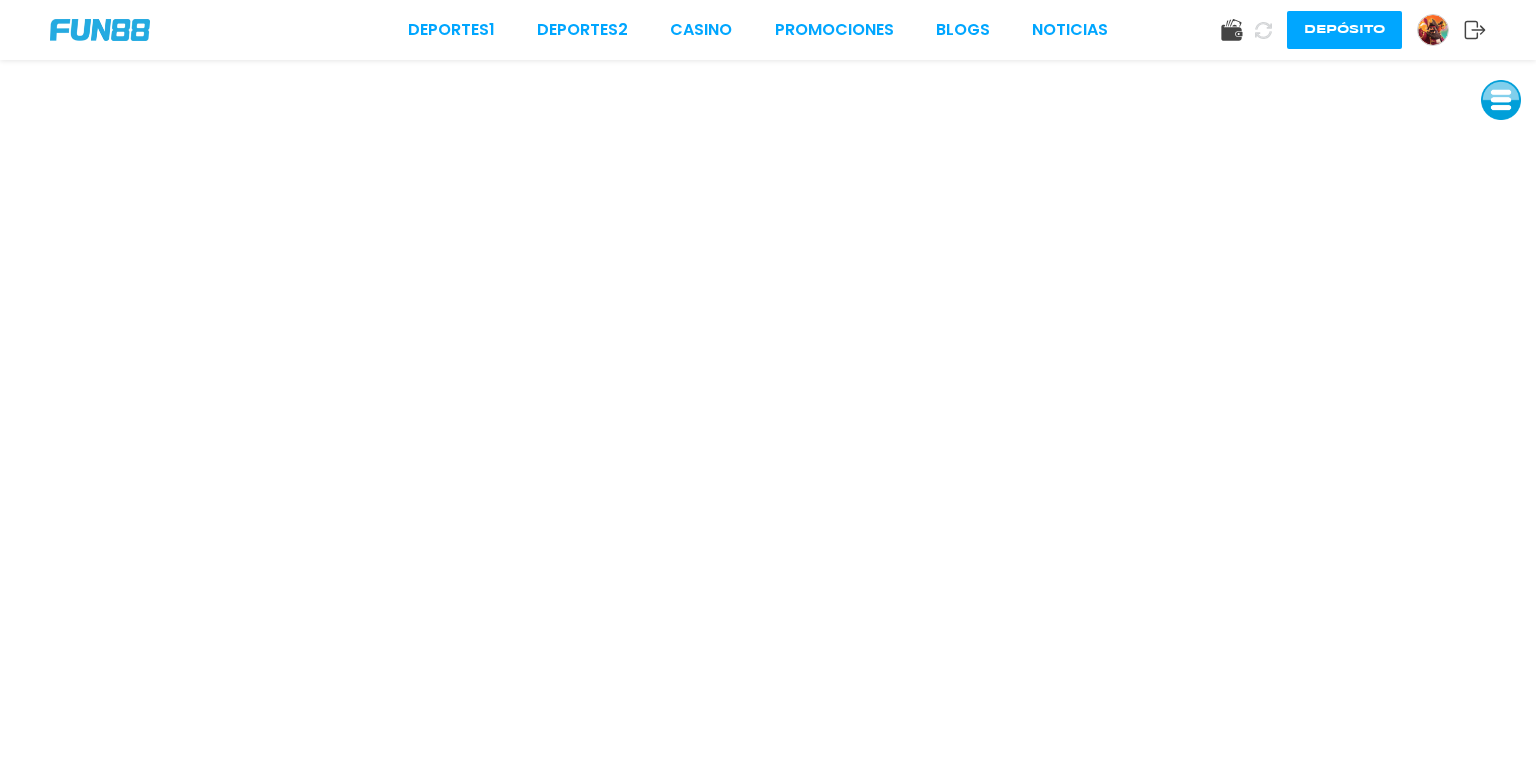 click at bounding box center (1501, 100) 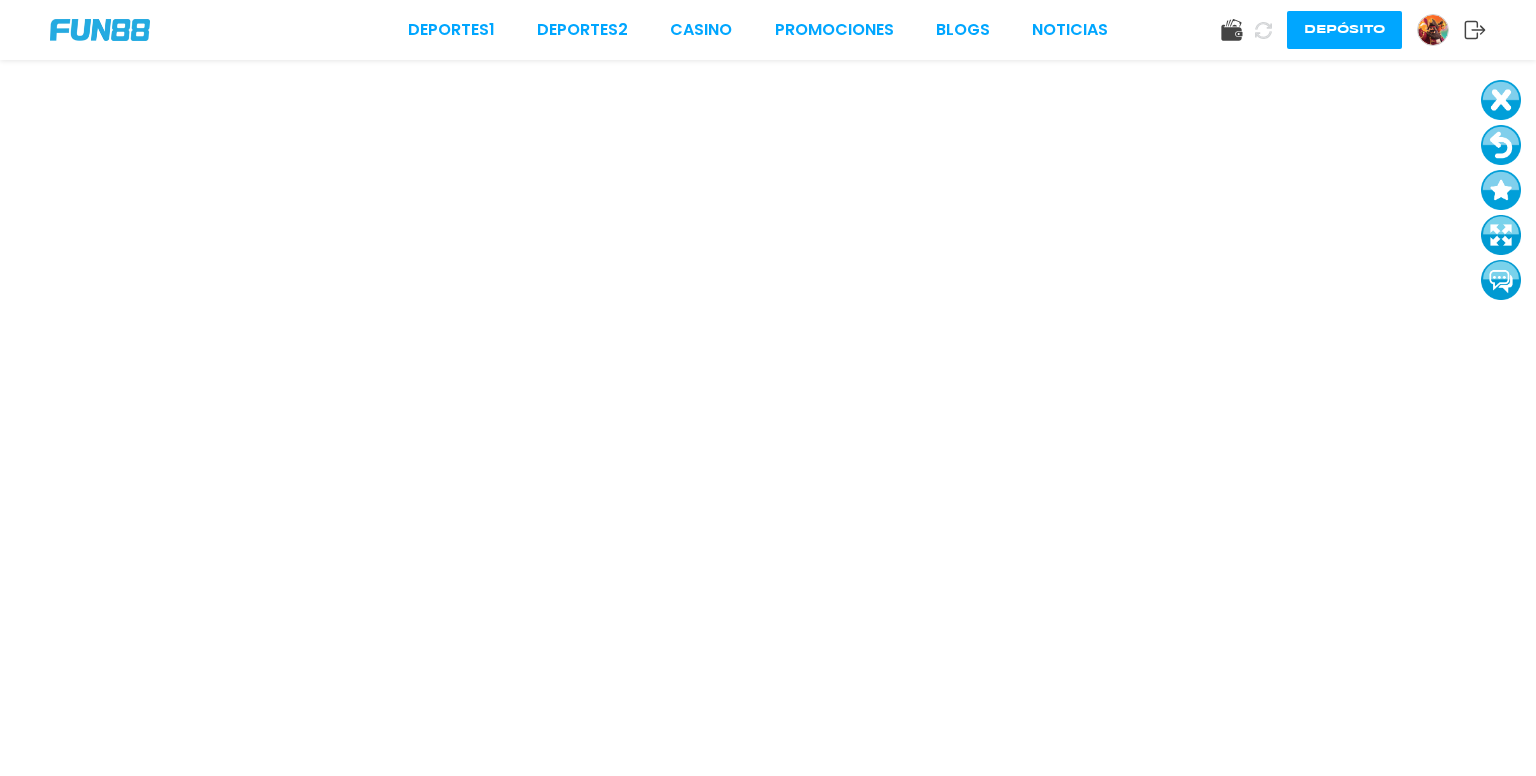 click at bounding box center [1501, 145] 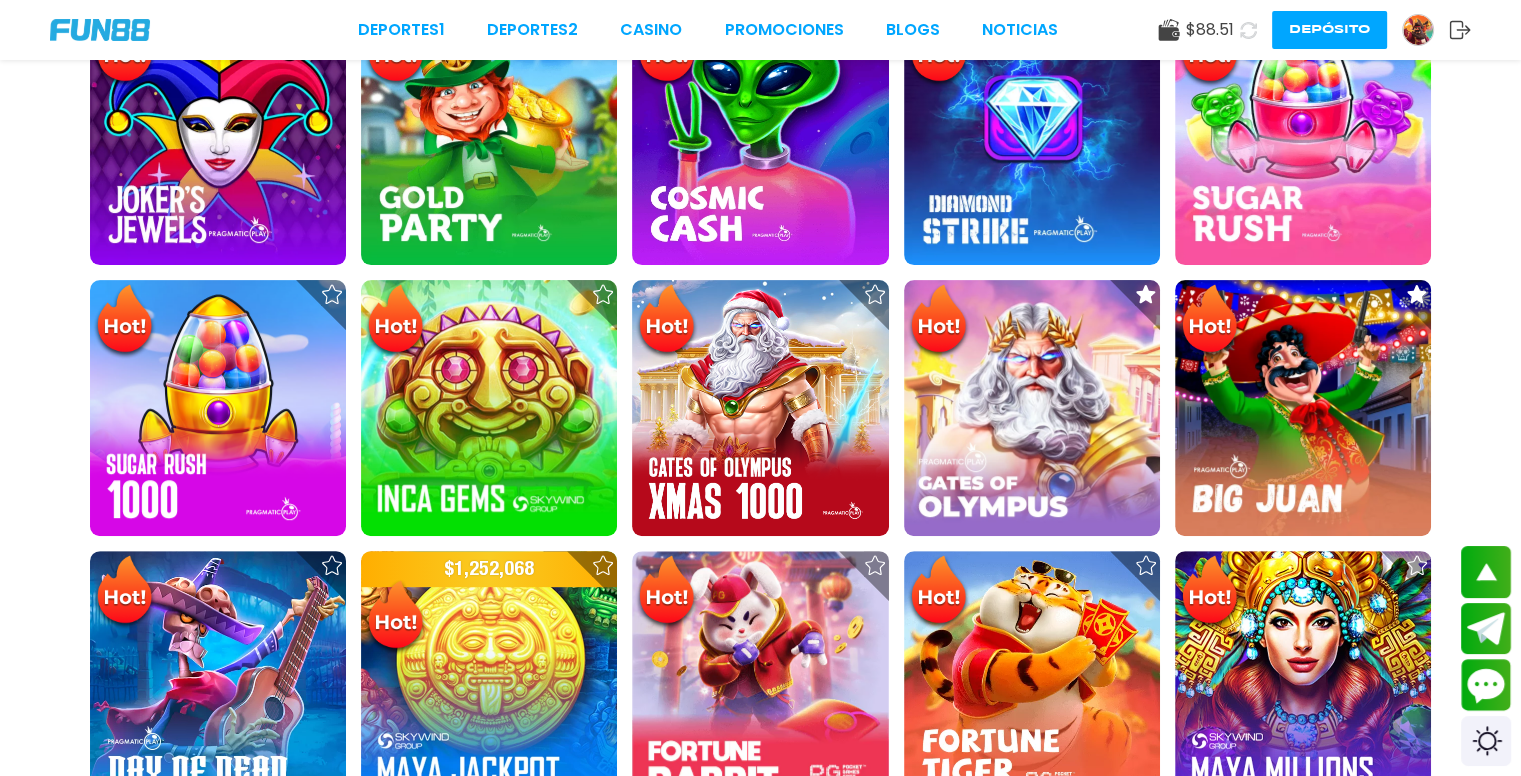 scroll, scrollTop: 1011, scrollLeft: 0, axis: vertical 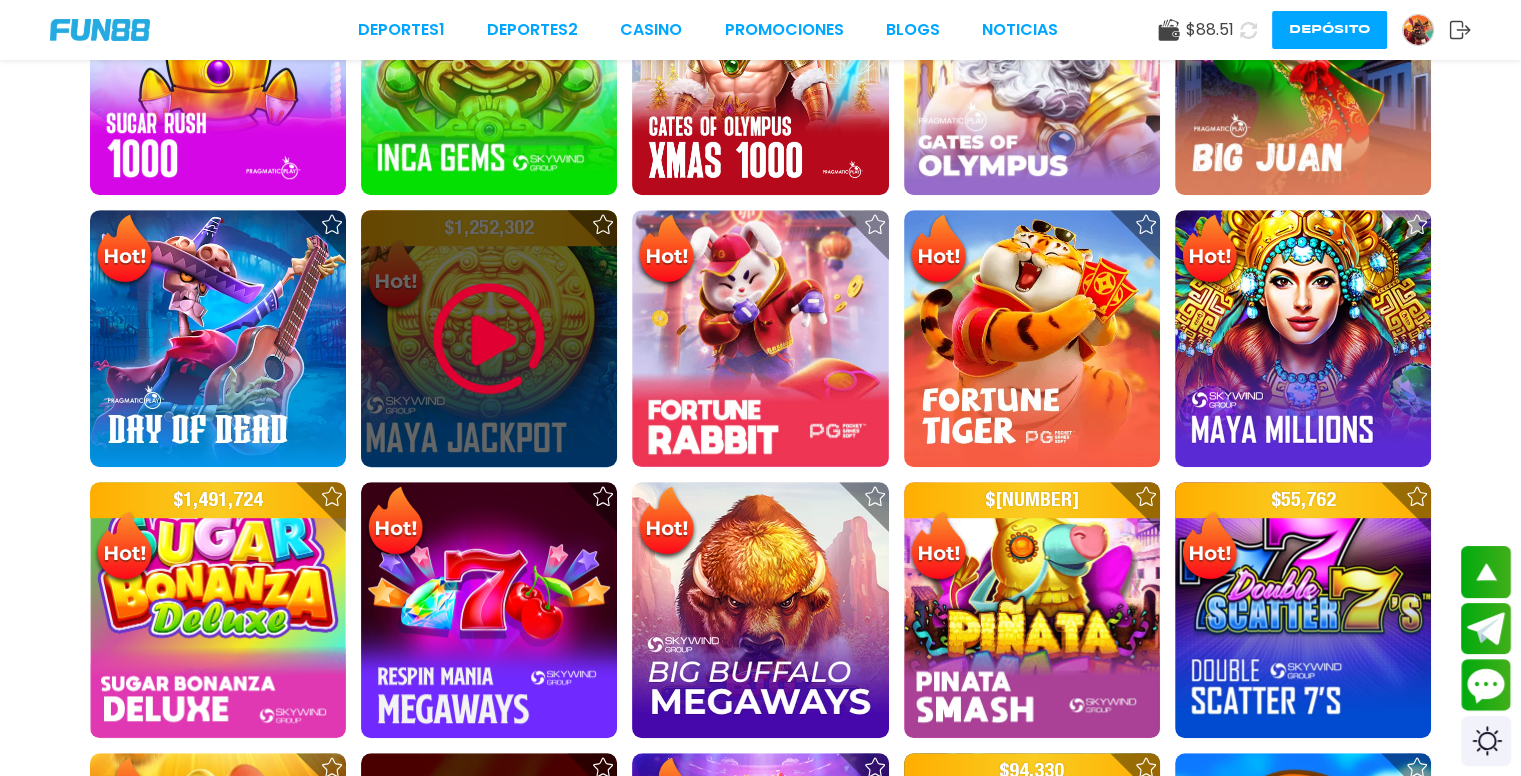 click at bounding box center (489, 339) 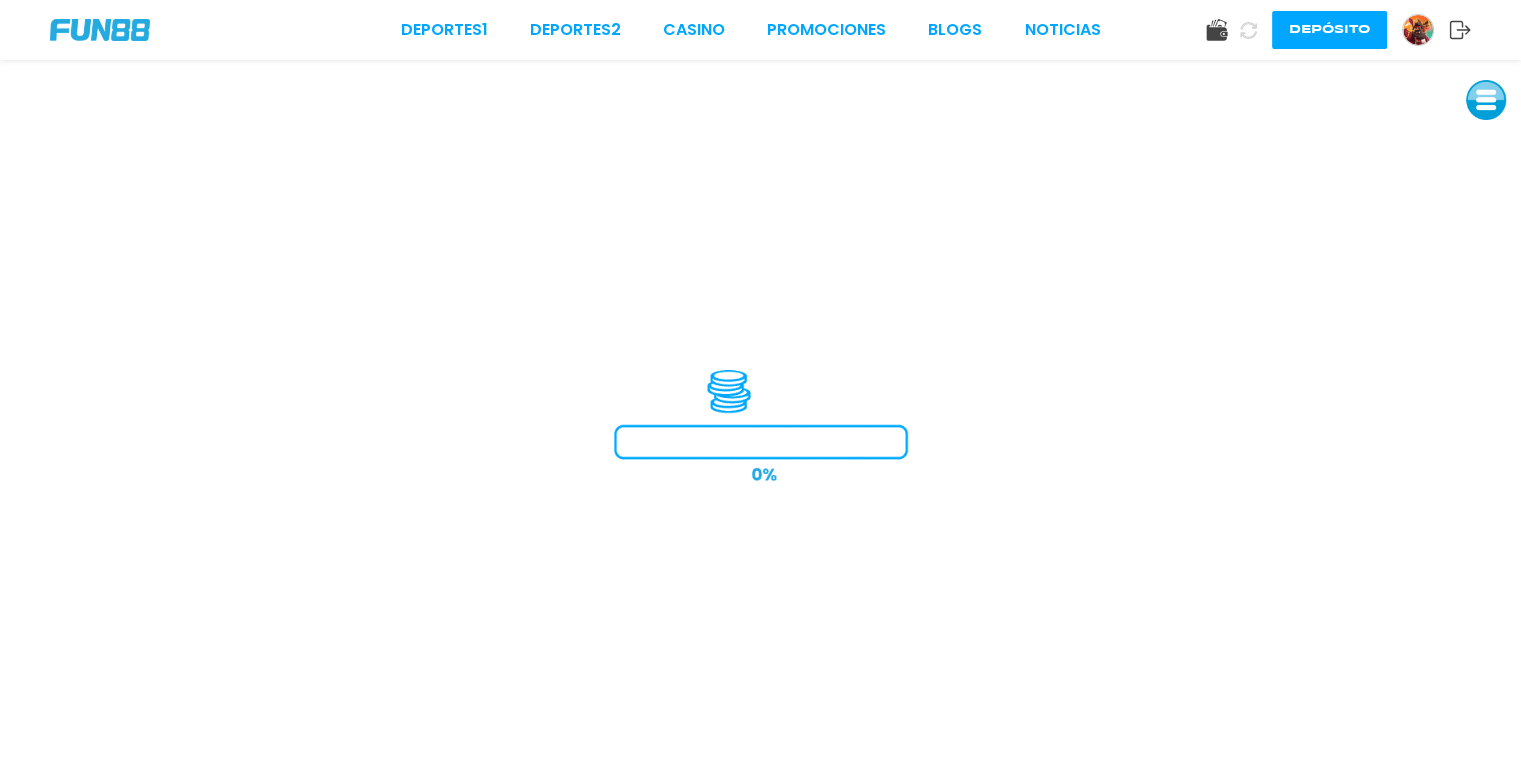 scroll, scrollTop: 0, scrollLeft: 0, axis: both 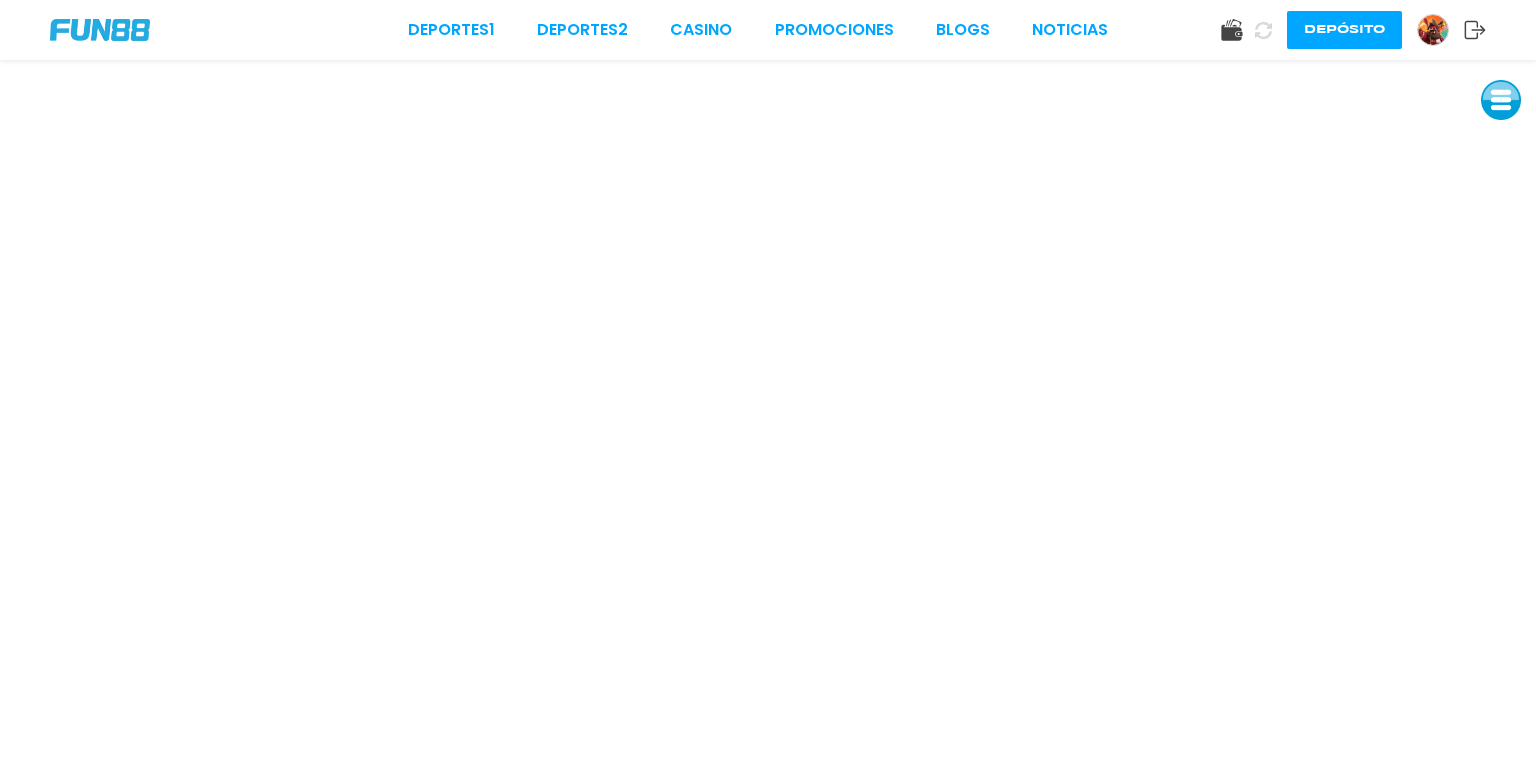 click at bounding box center [1501, 100] 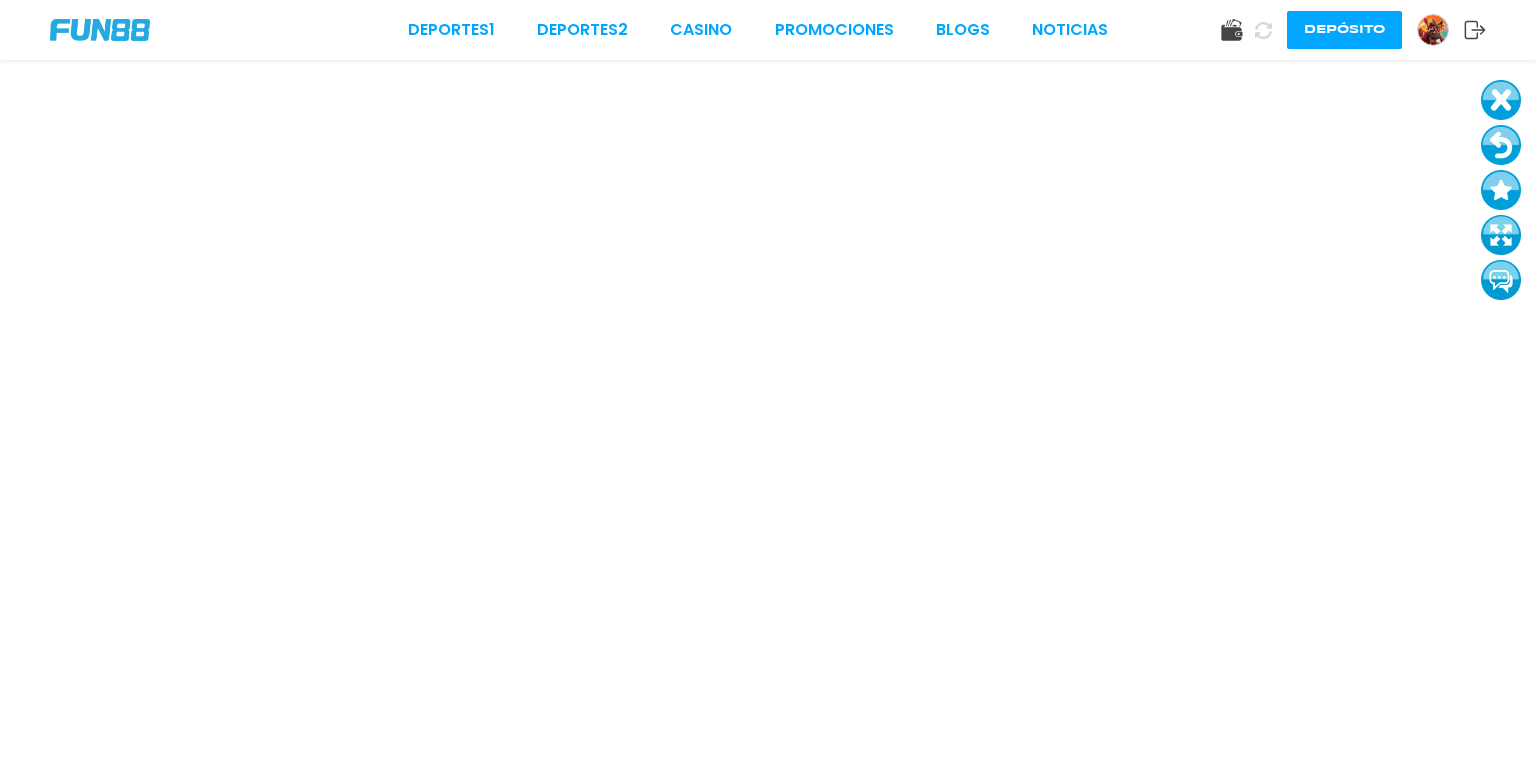 click at bounding box center [1501, 145] 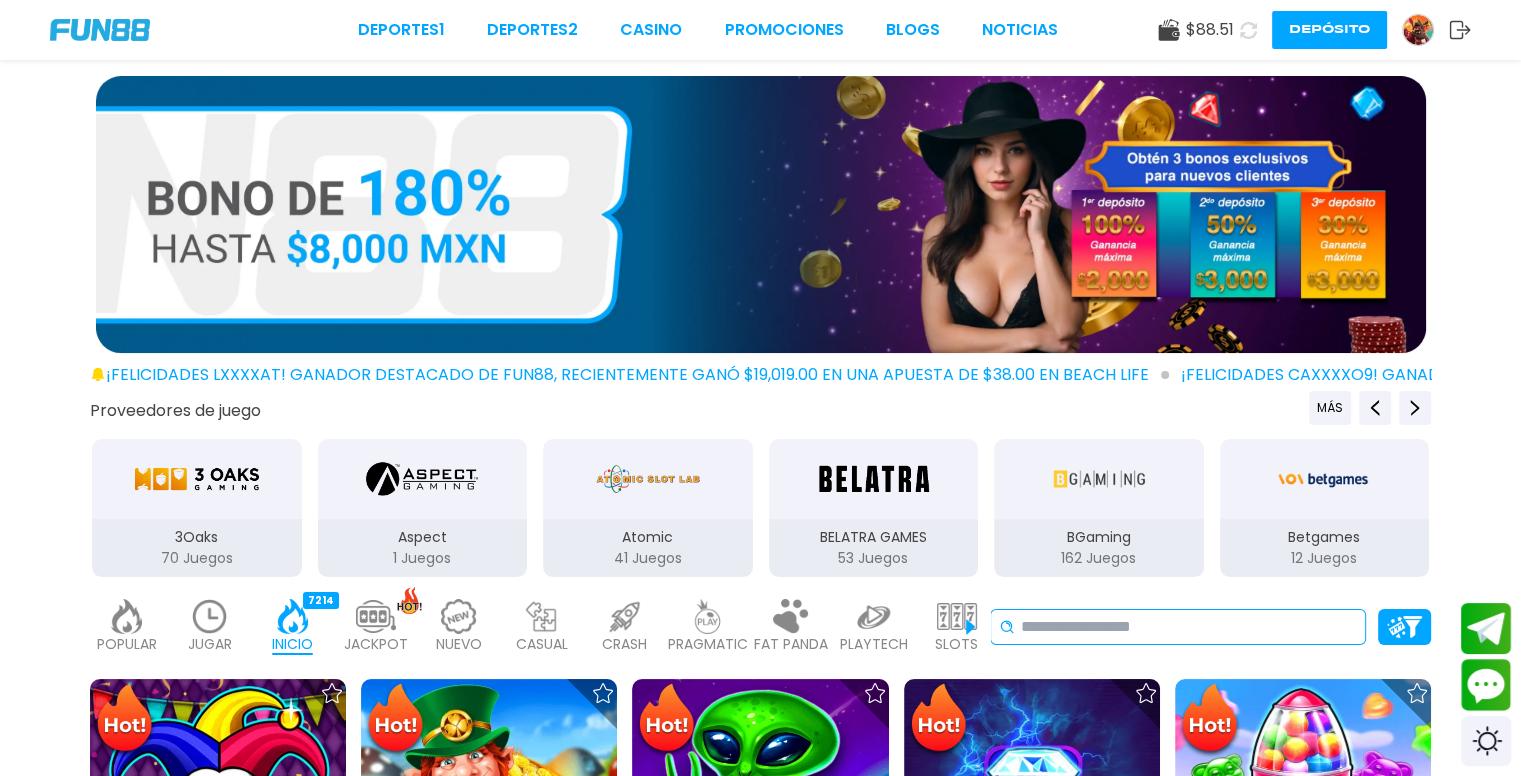 click at bounding box center (1189, 627) 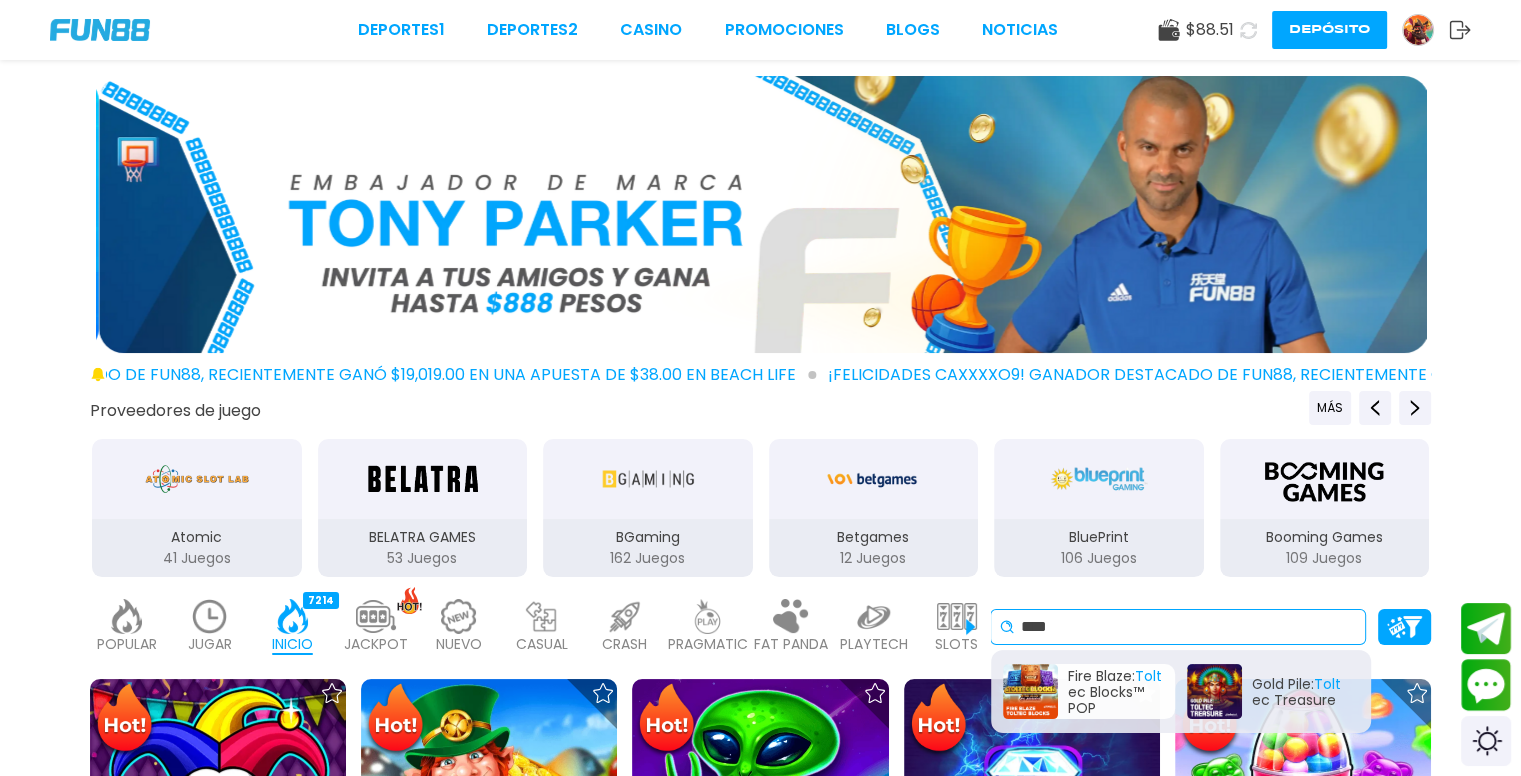 type on "****" 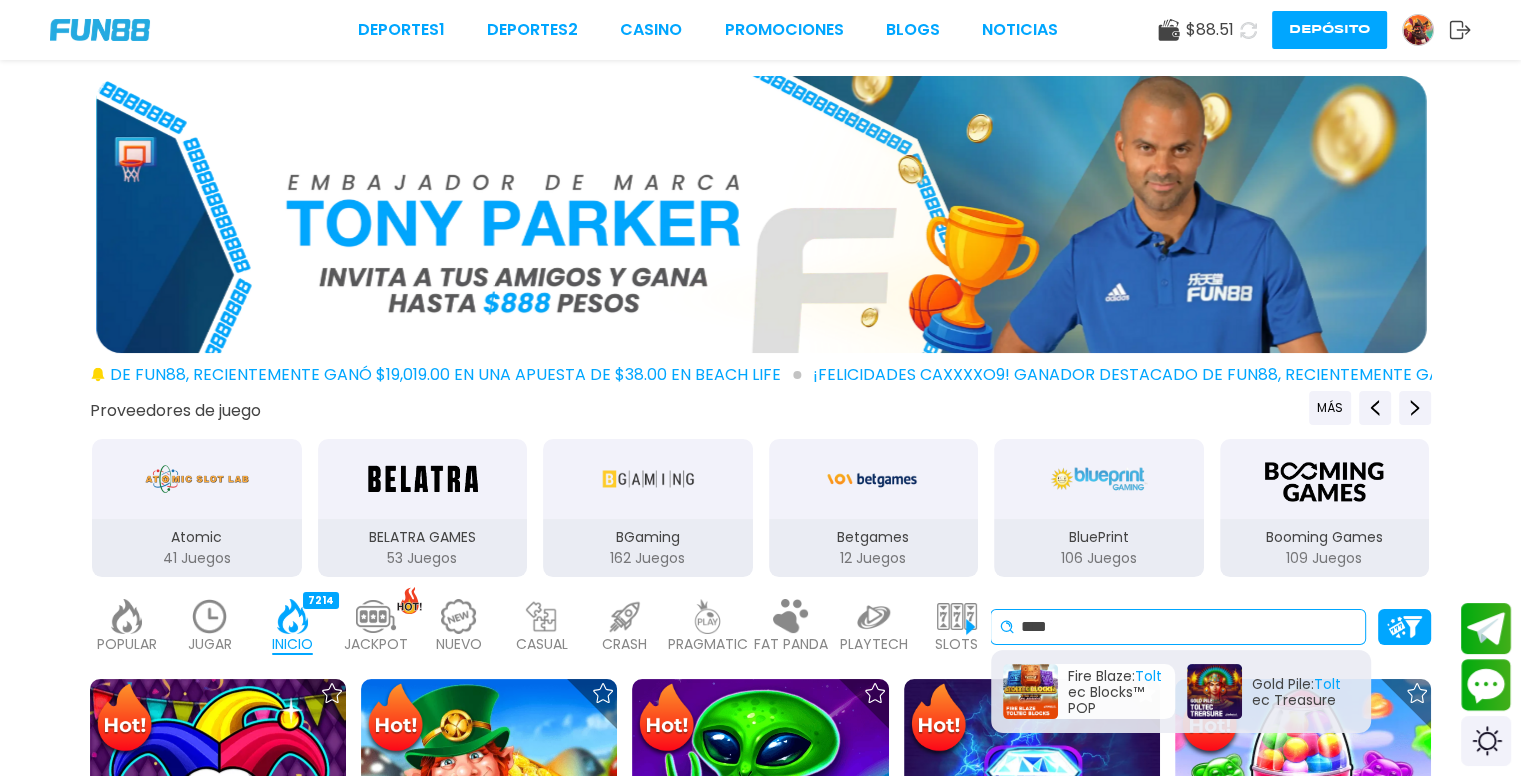 click on "[PRODUCT]" at bounding box center (1089, 691) 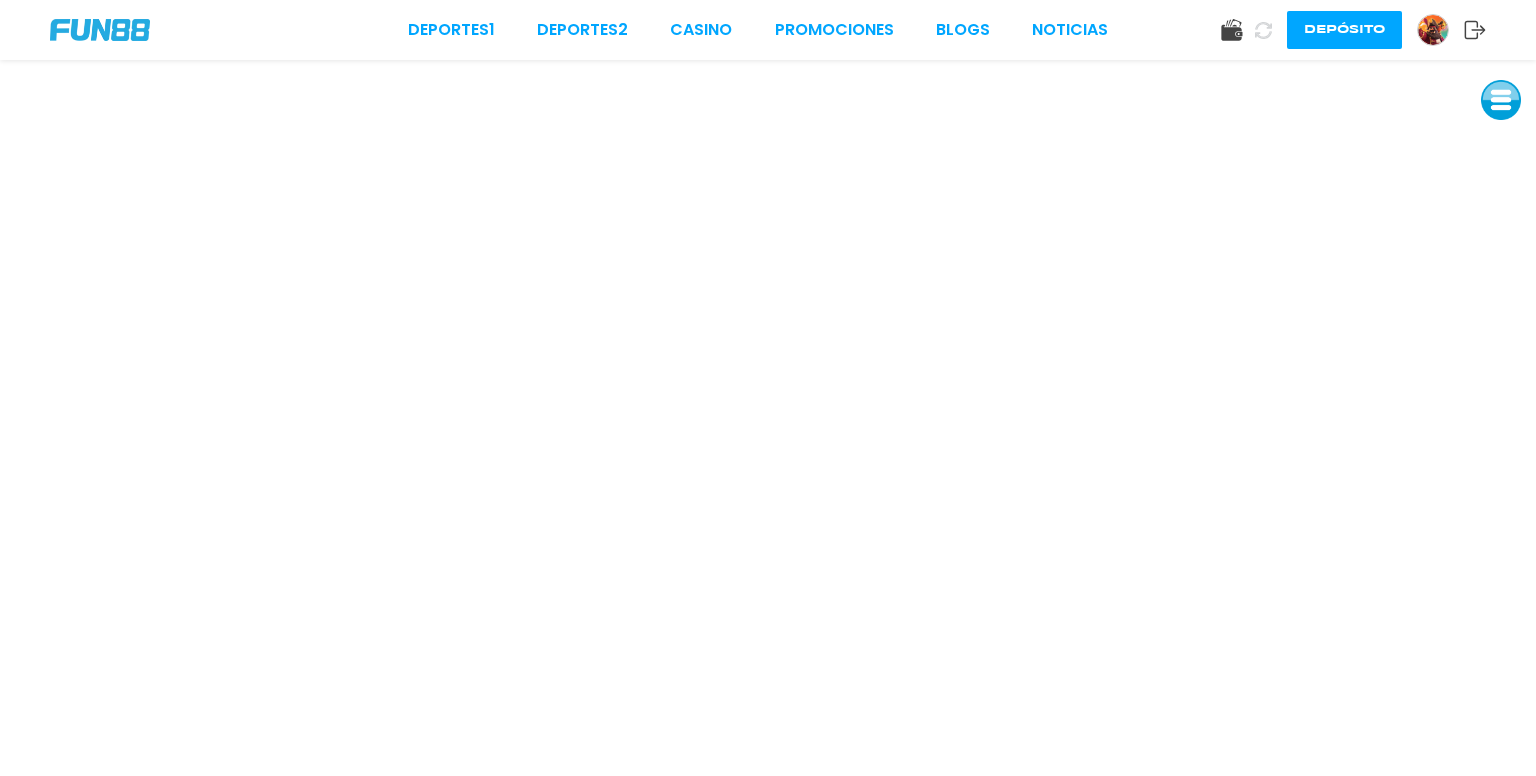 click at bounding box center [1501, 100] 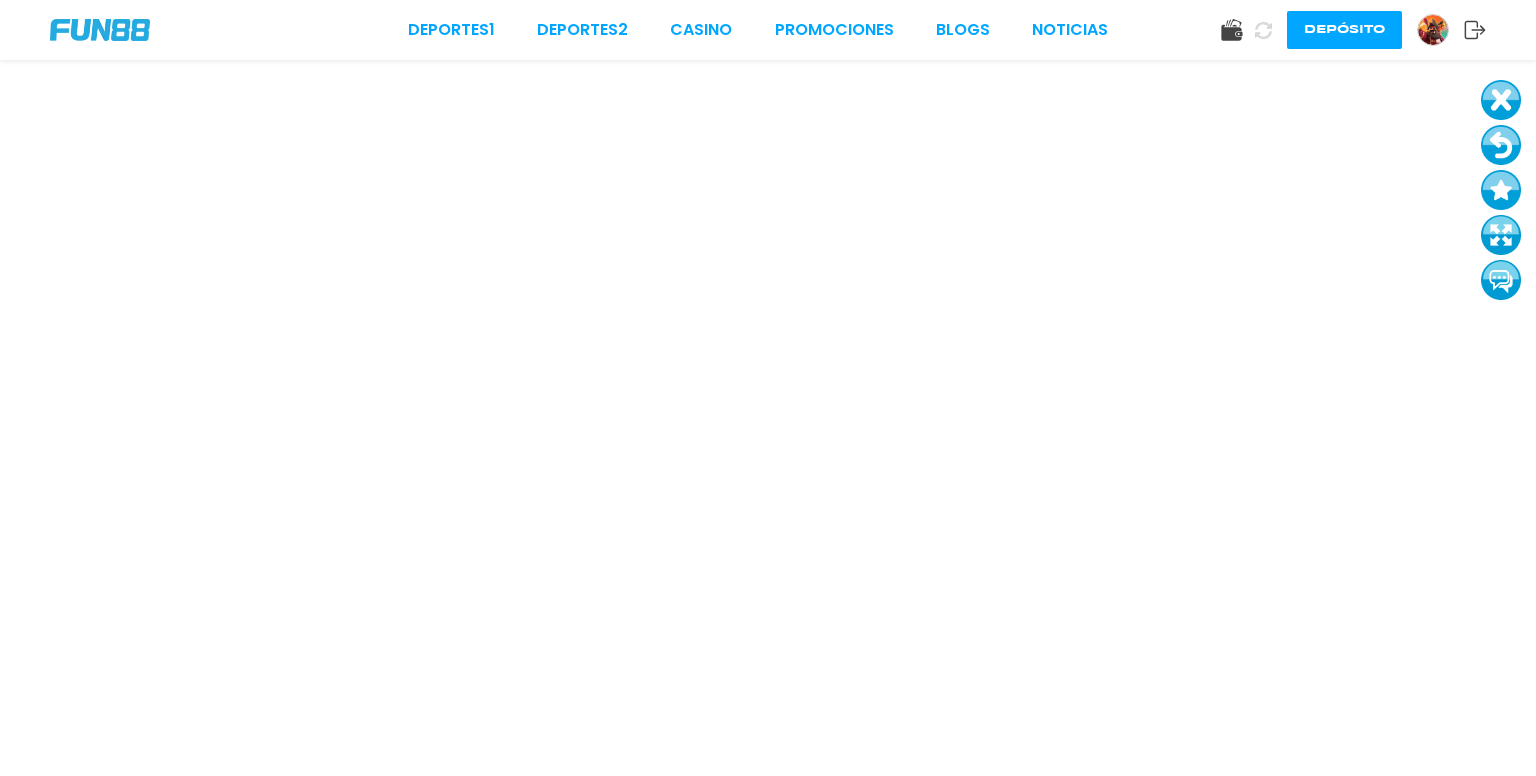 click at bounding box center [1501, 145] 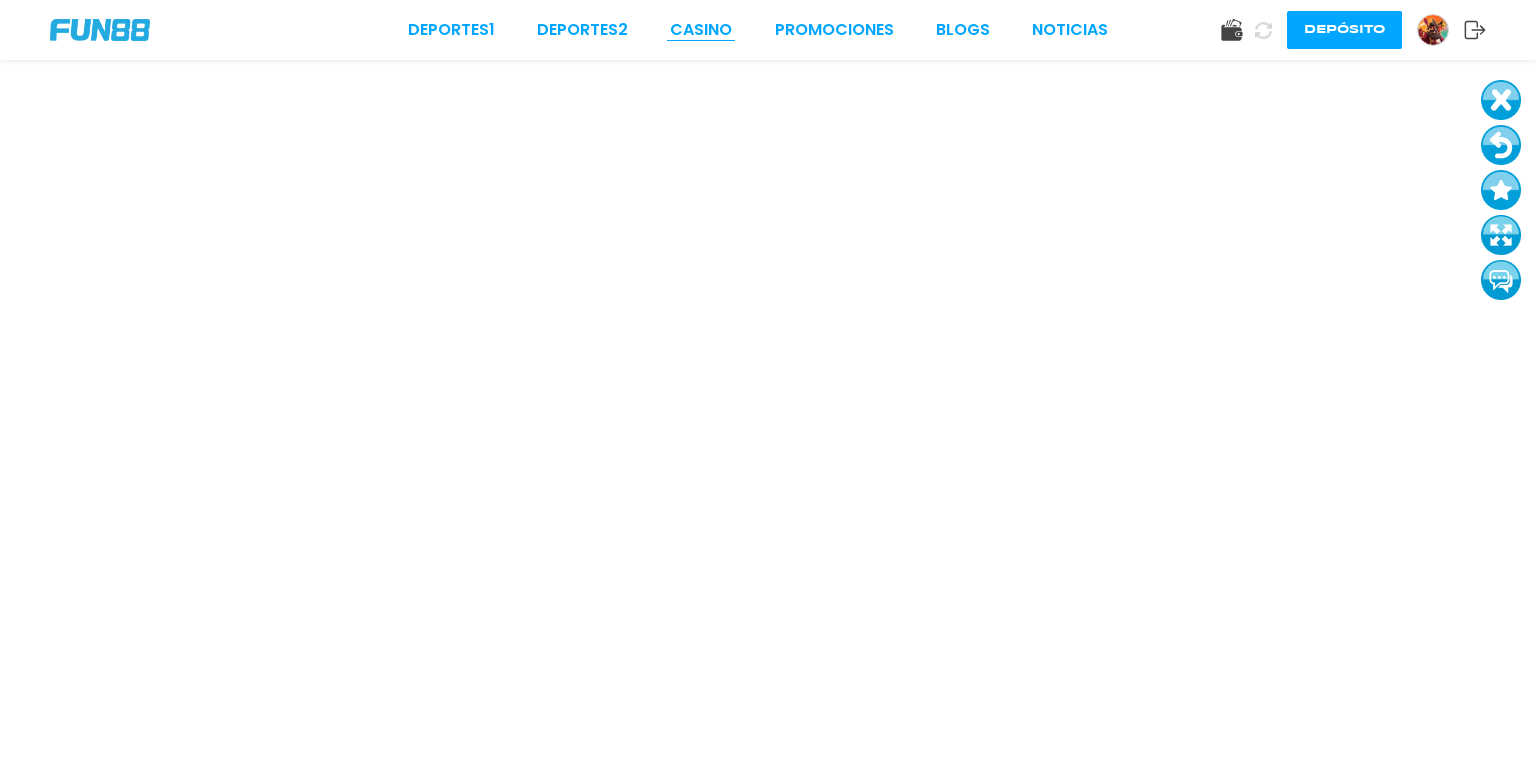 click on "CASINO" at bounding box center [701, 30] 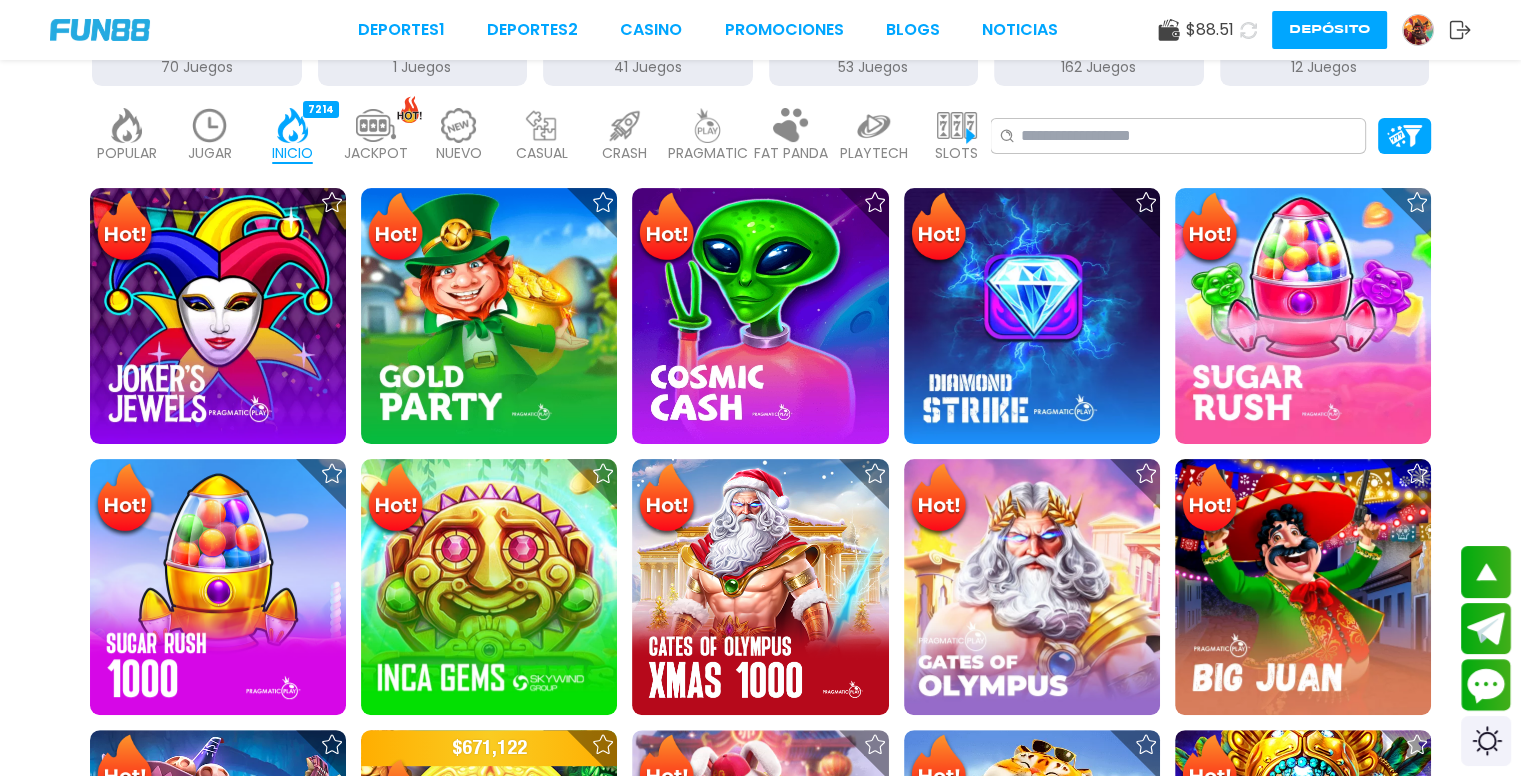 scroll, scrollTop: 508, scrollLeft: 0, axis: vertical 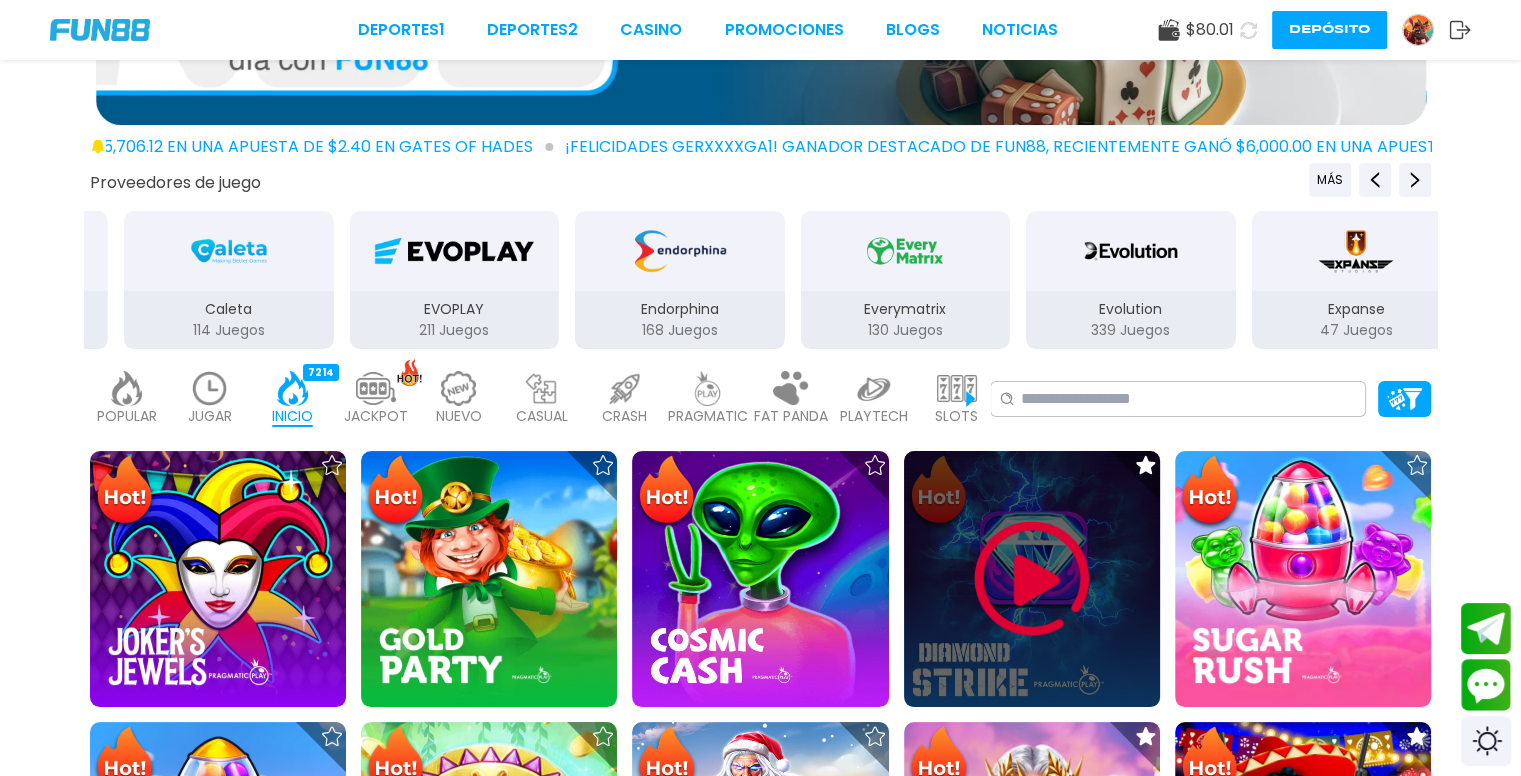 click at bounding box center [1032, 579] 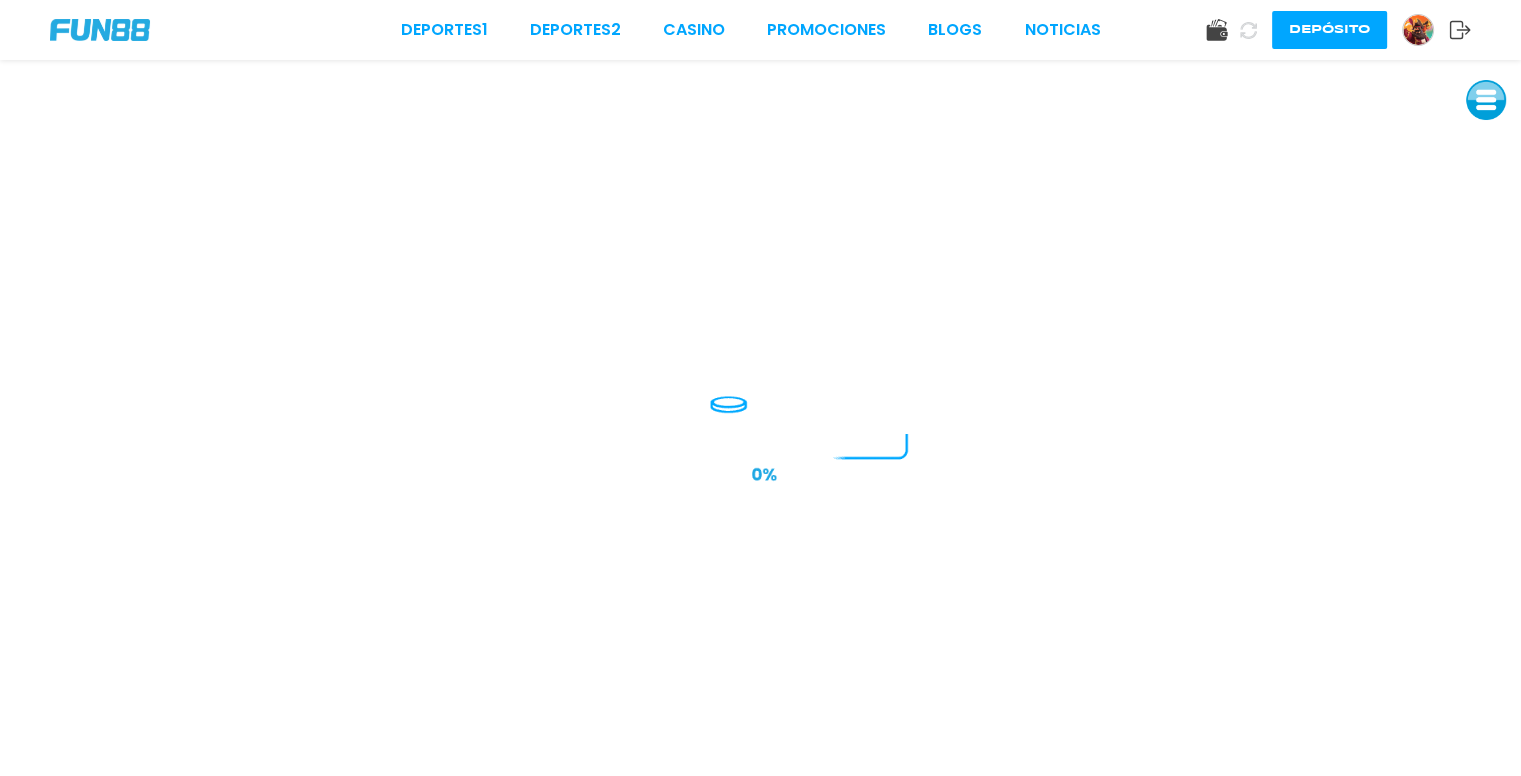 scroll, scrollTop: 0, scrollLeft: 0, axis: both 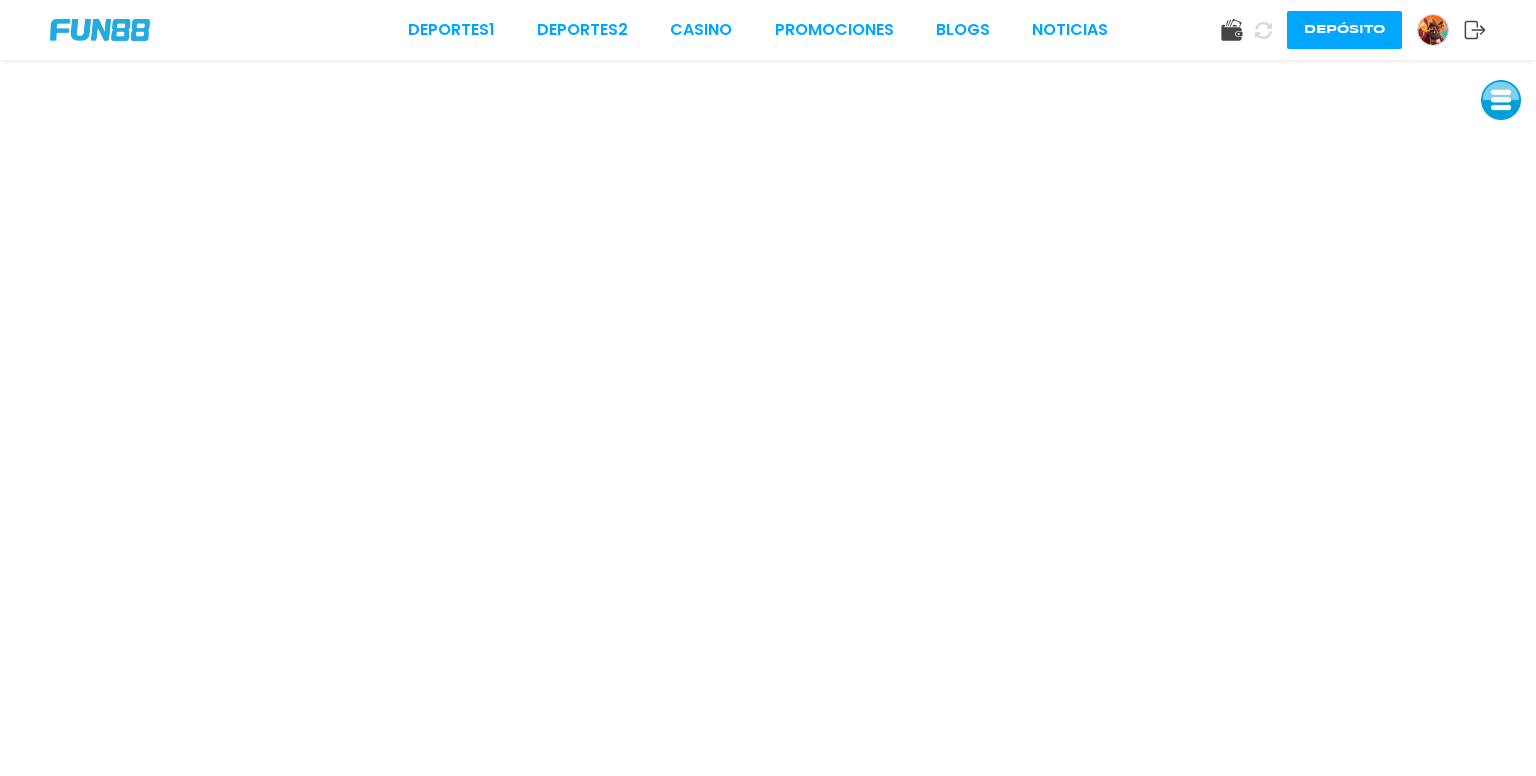 click at bounding box center [1501, 100] 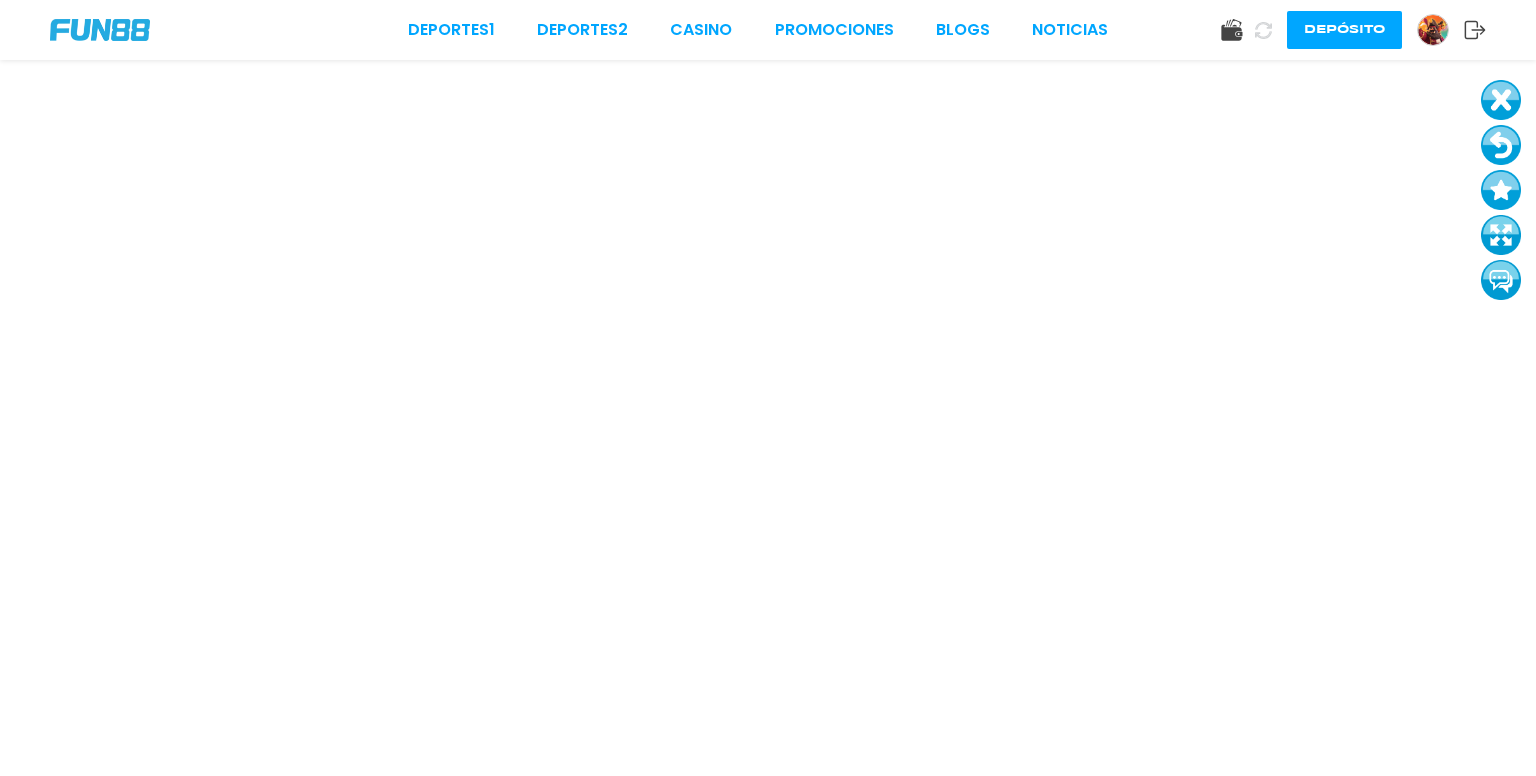 click at bounding box center (1501, 145) 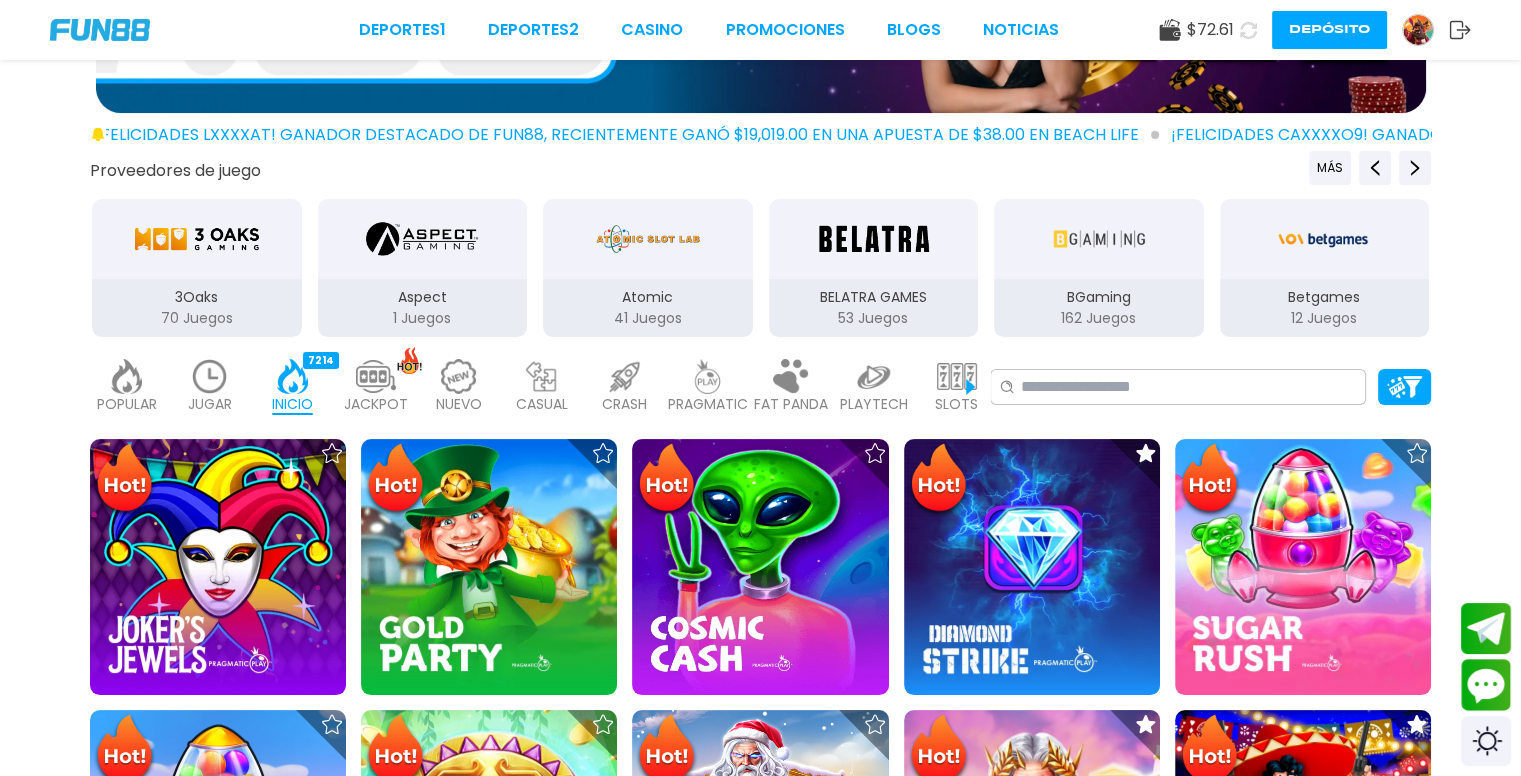 scroll, scrollTop: 383, scrollLeft: 0, axis: vertical 